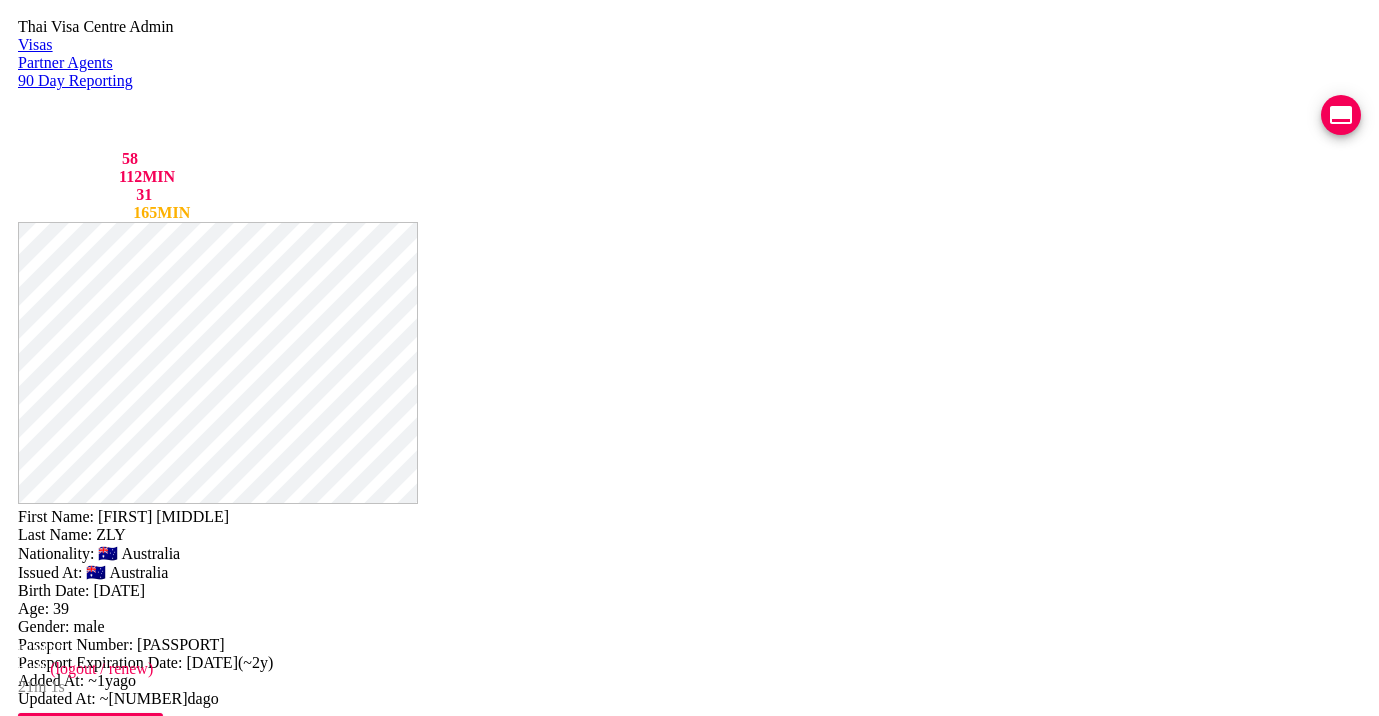 scroll, scrollTop: 0, scrollLeft: 0, axis: both 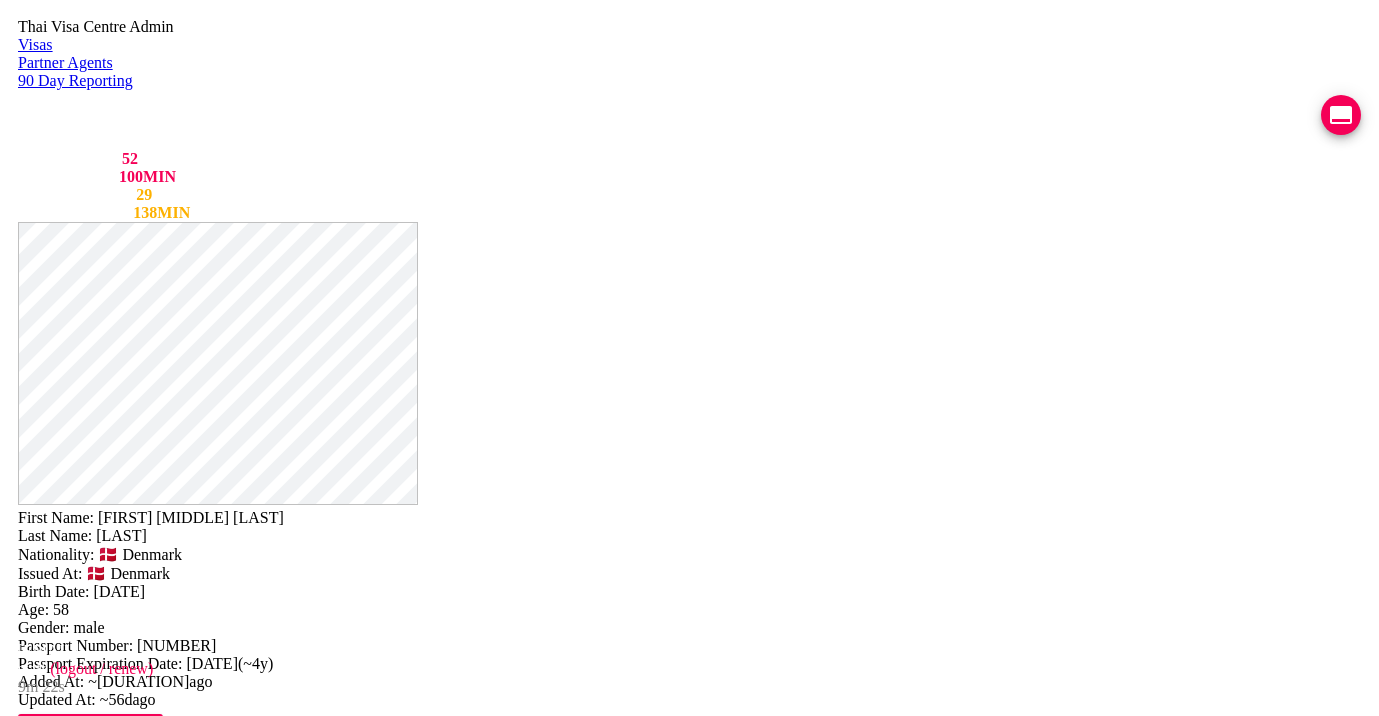 click on "VIEW TIMELINE" at bounding box center [153, 1574] 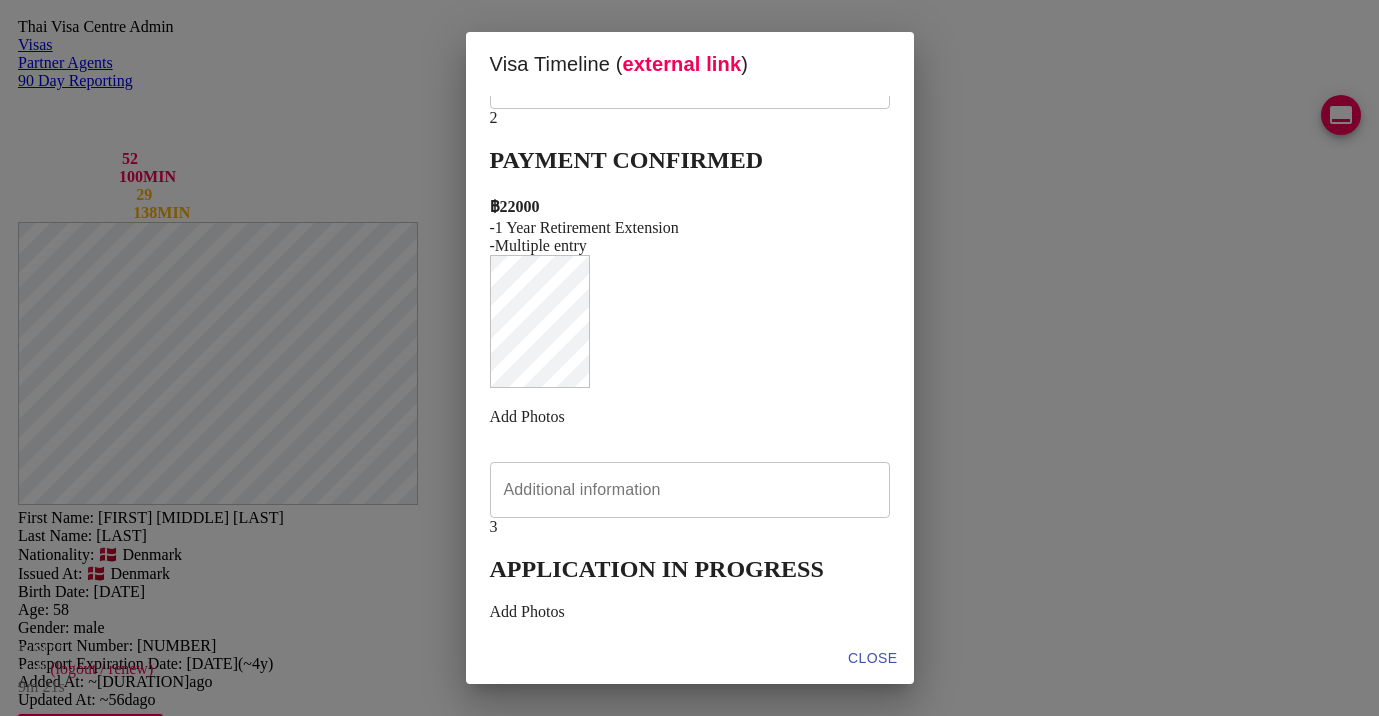 scroll, scrollTop: 356, scrollLeft: 0, axis: vertical 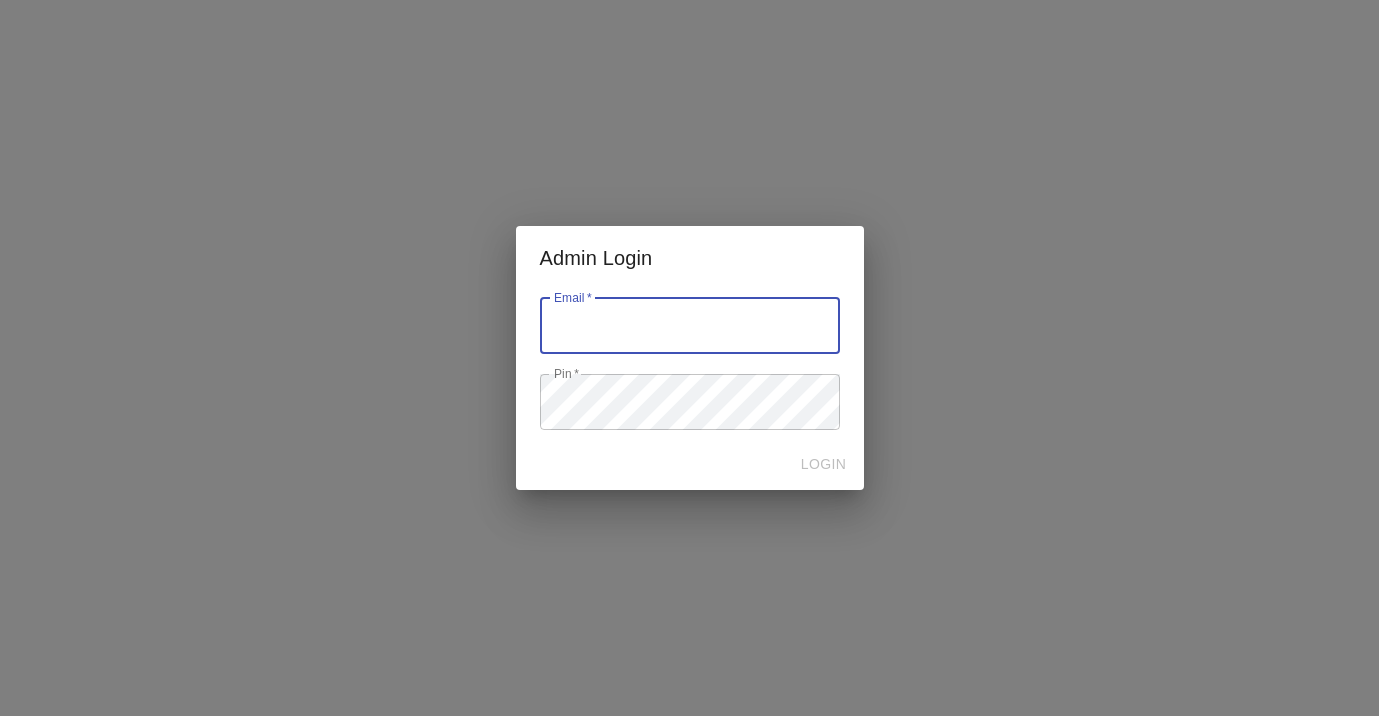 type on "[EMAIL]" 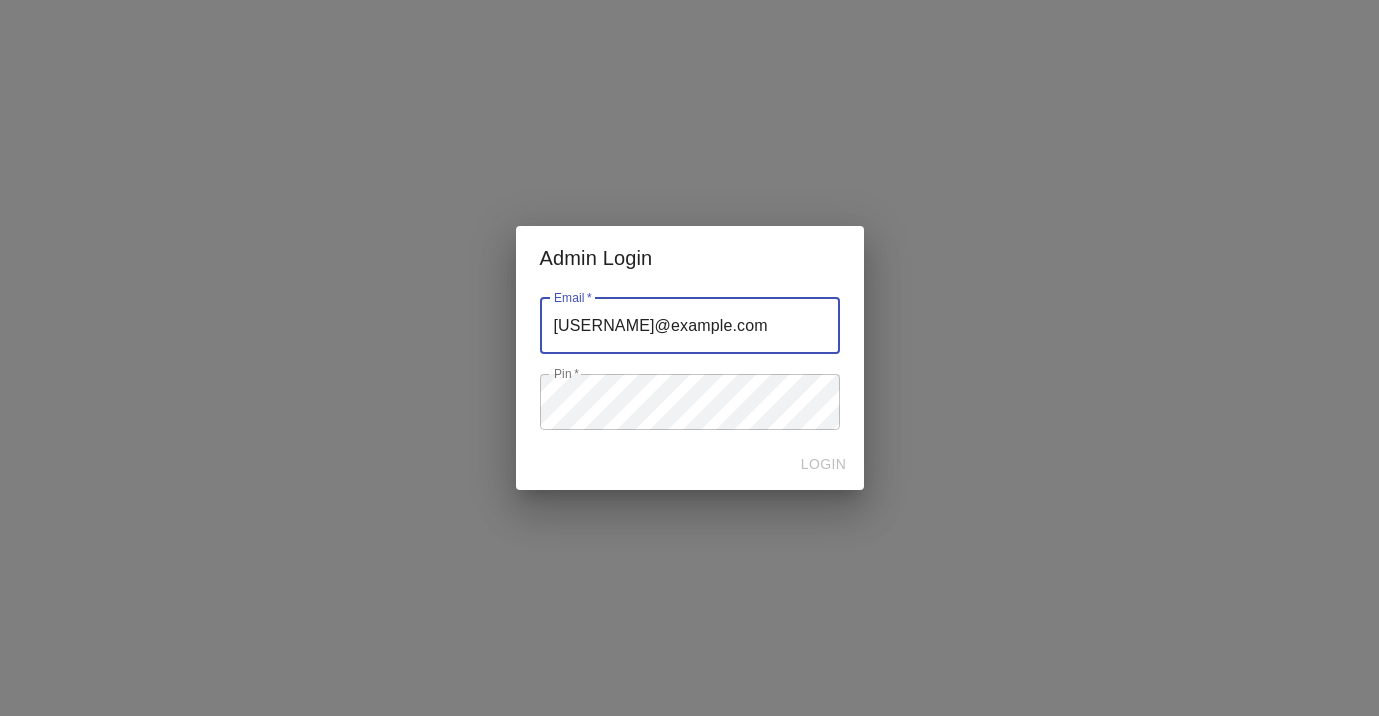 click at bounding box center [690, 326] 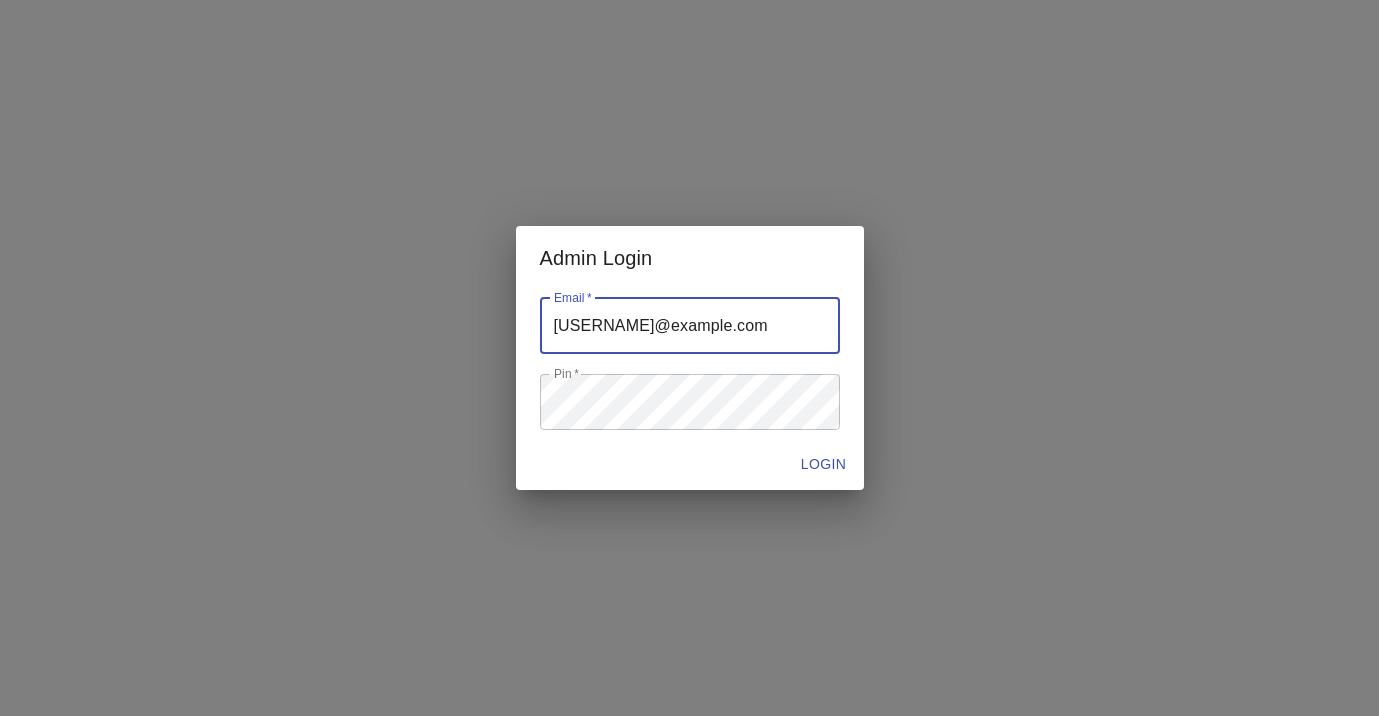 click on "LOGIN" at bounding box center (824, 464) 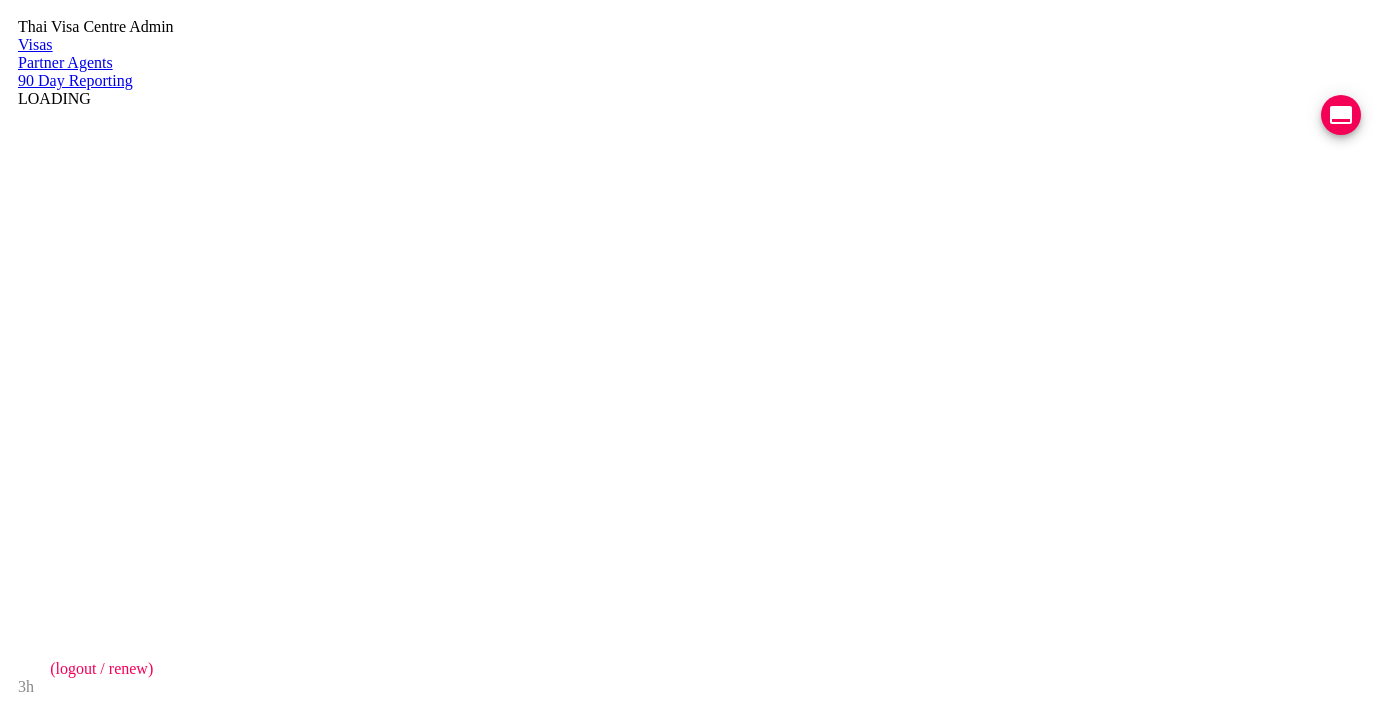 scroll, scrollTop: 0, scrollLeft: 0, axis: both 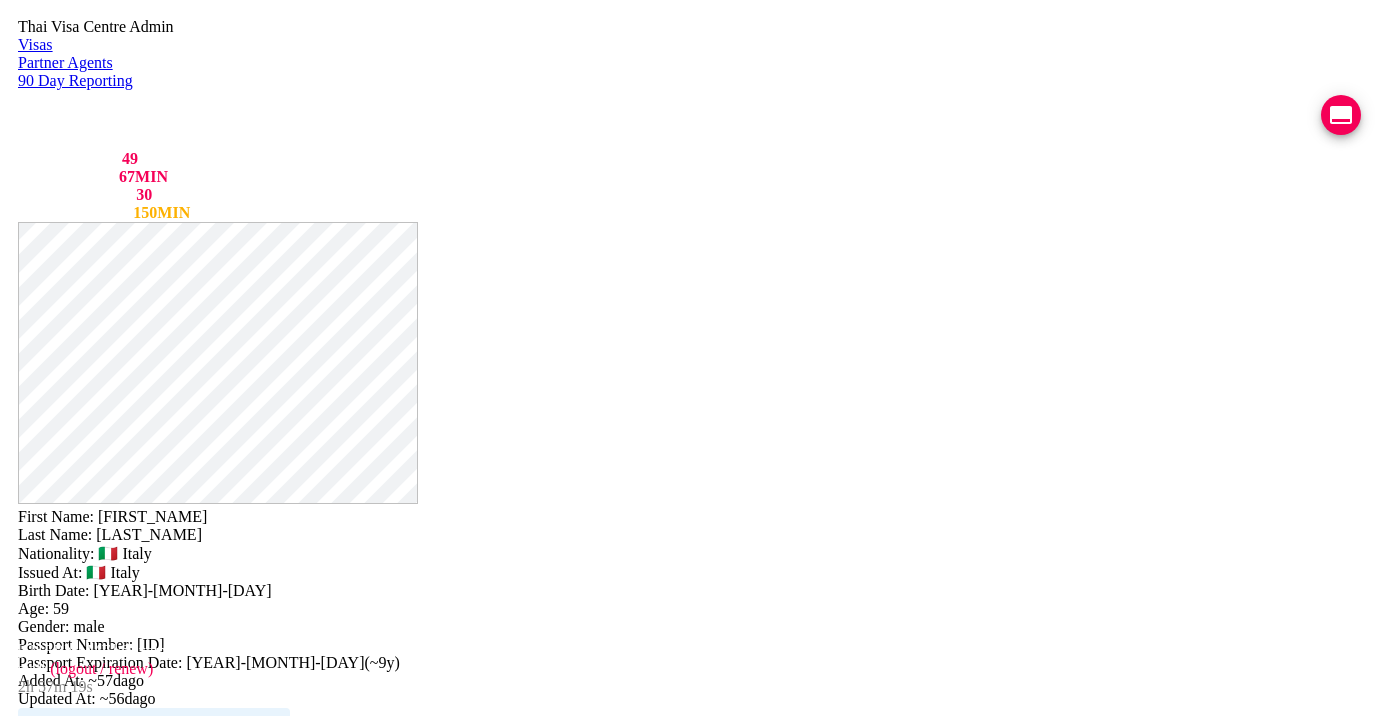 click on "VIEW TIMELINE" at bounding box center (153, 1605) 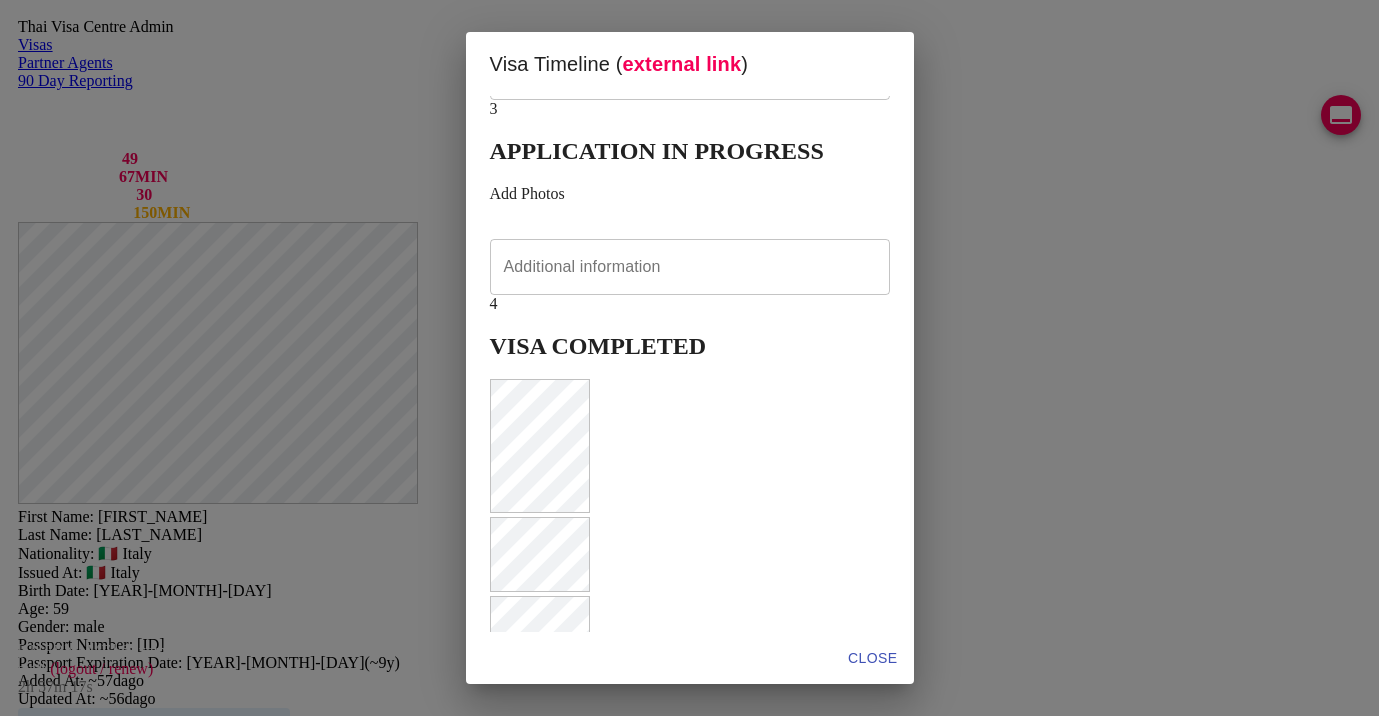 scroll, scrollTop: 642, scrollLeft: 0, axis: vertical 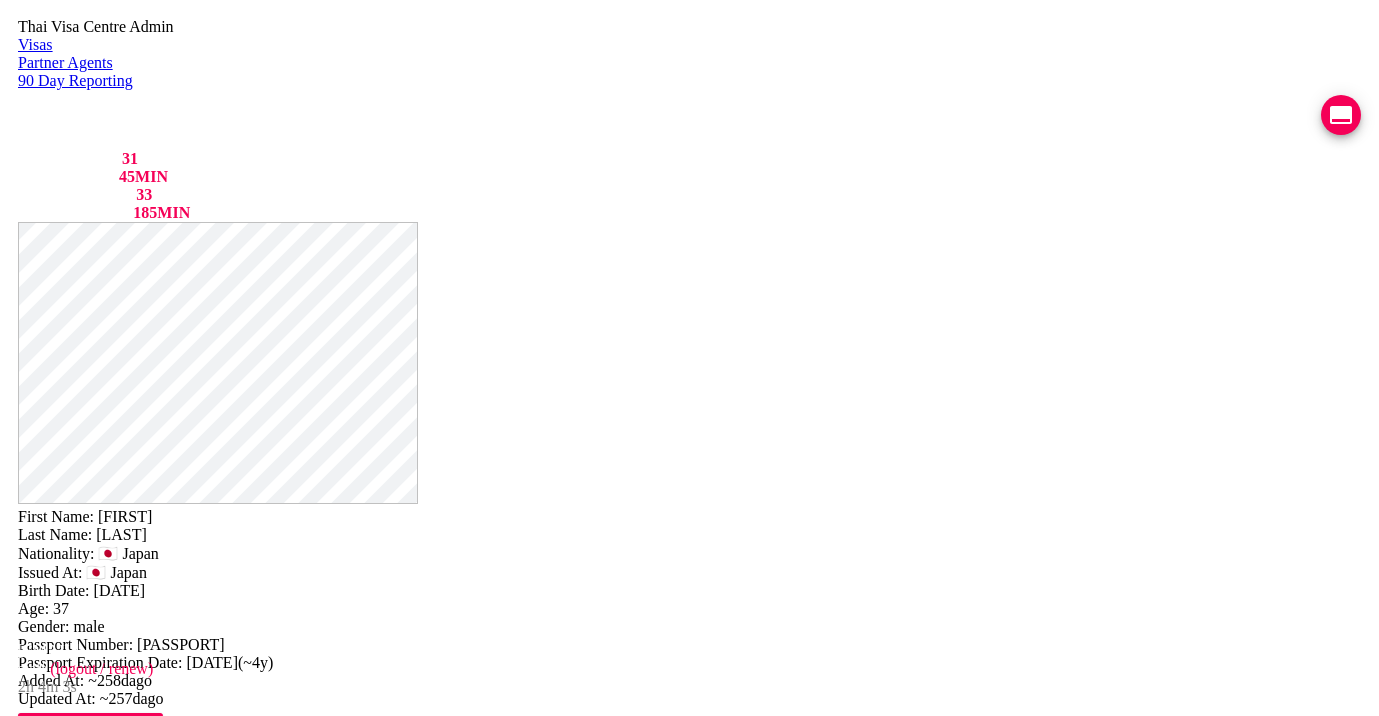 click on "VIEW TIMELINE" at bounding box center [153, 1572] 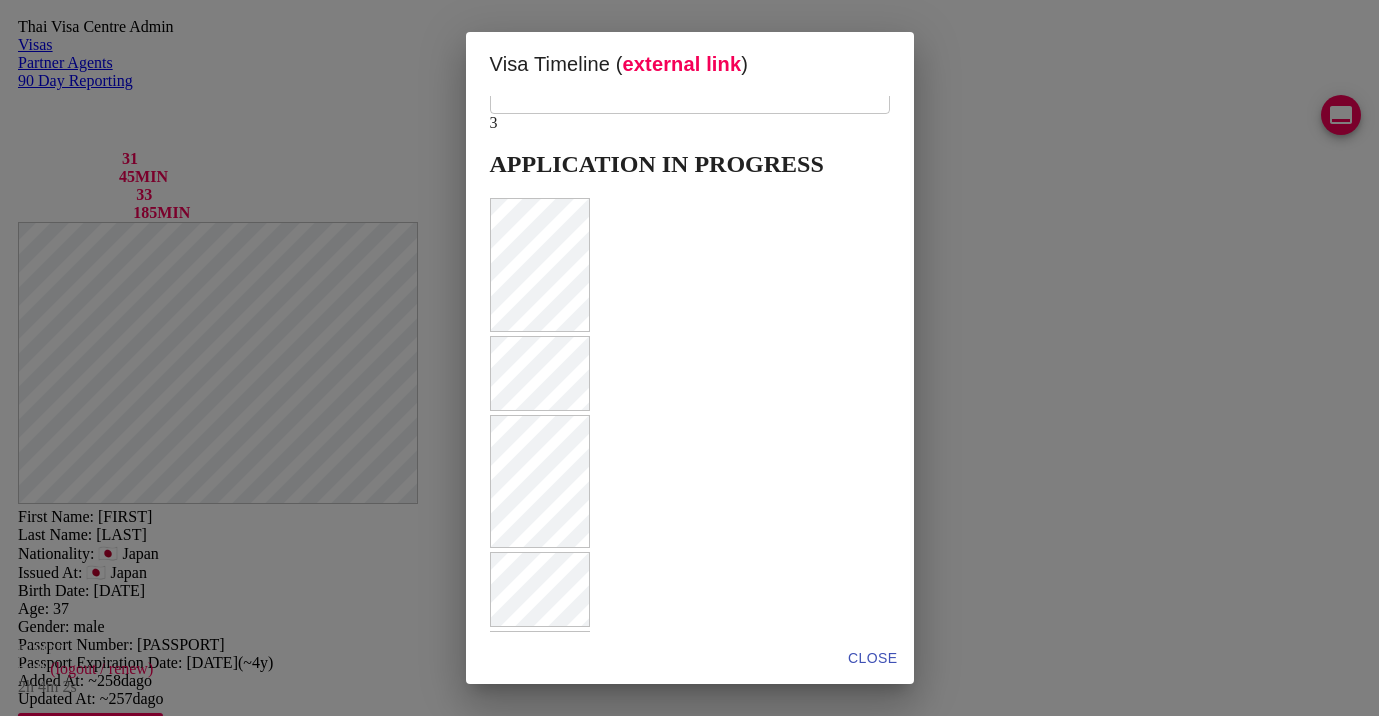 scroll, scrollTop: 684, scrollLeft: 0, axis: vertical 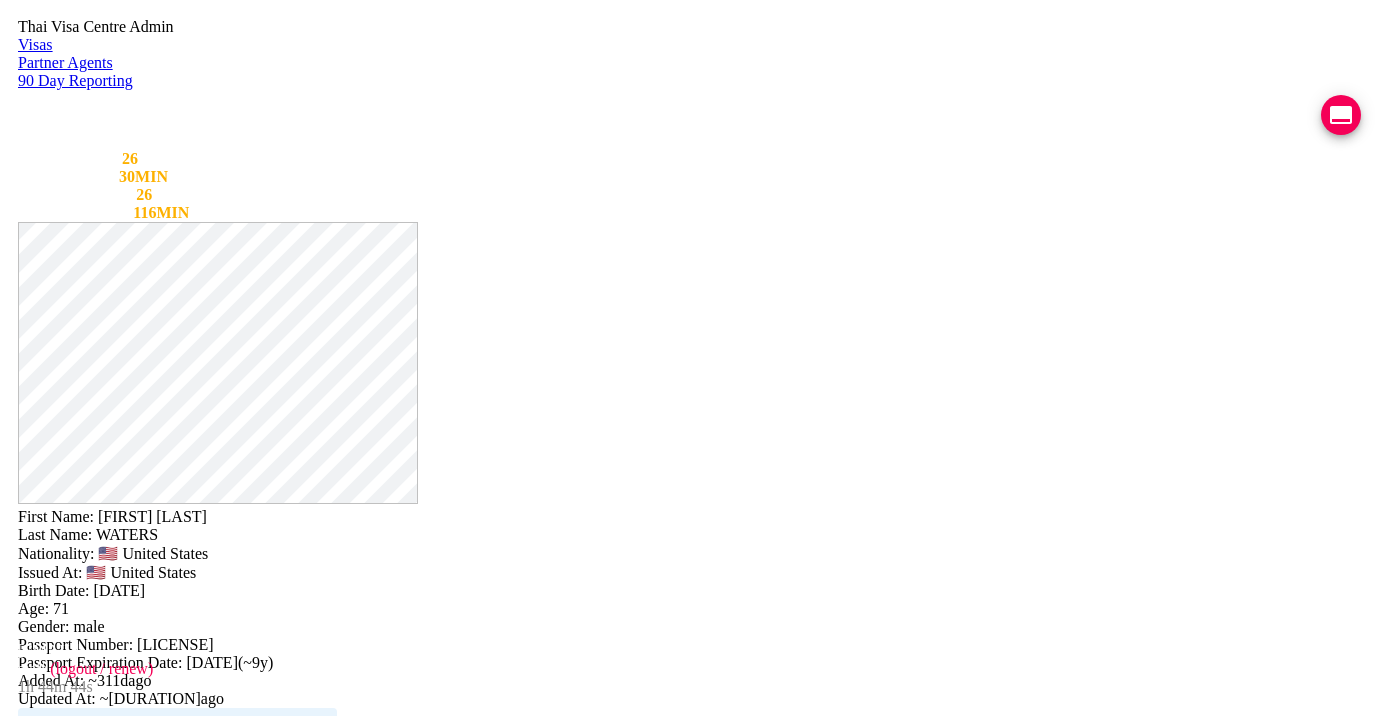 click on "VIEW TIMELINE" at bounding box center [153, 1678] 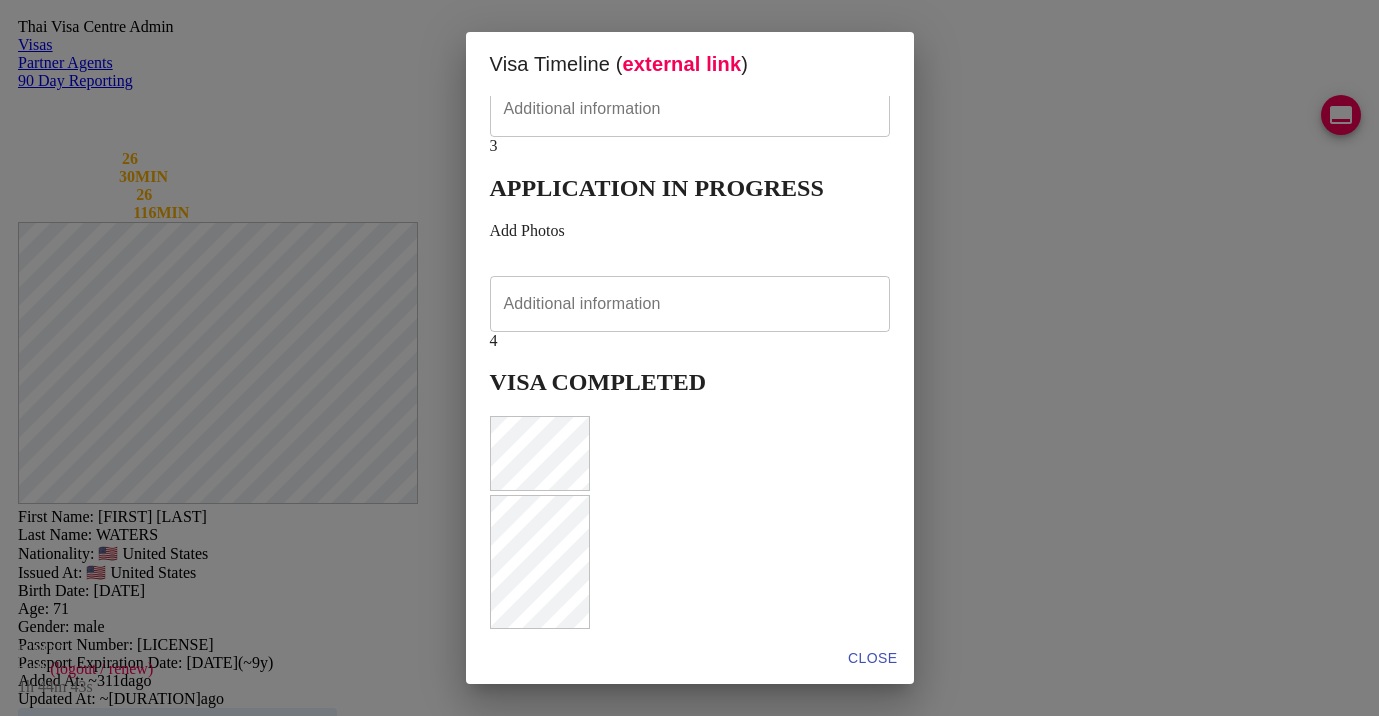 scroll, scrollTop: 593, scrollLeft: 0, axis: vertical 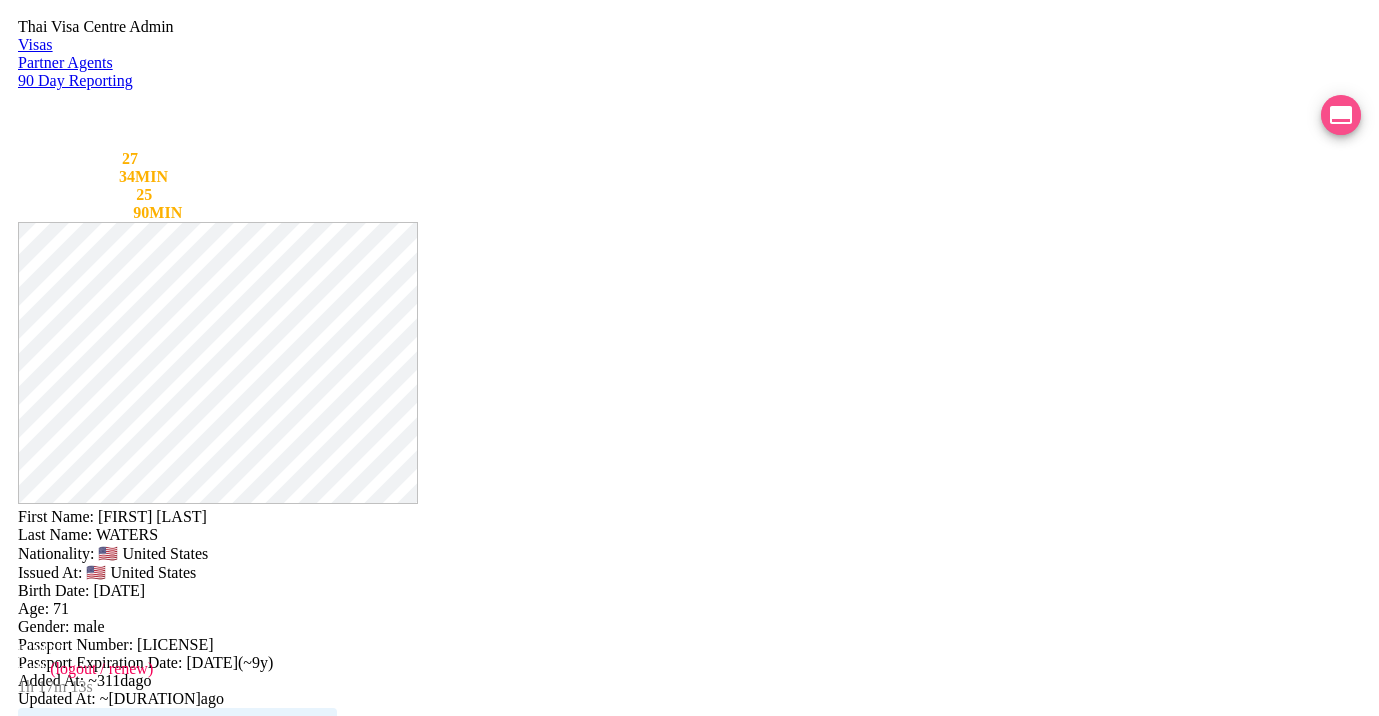 click at bounding box center (1341, 115) 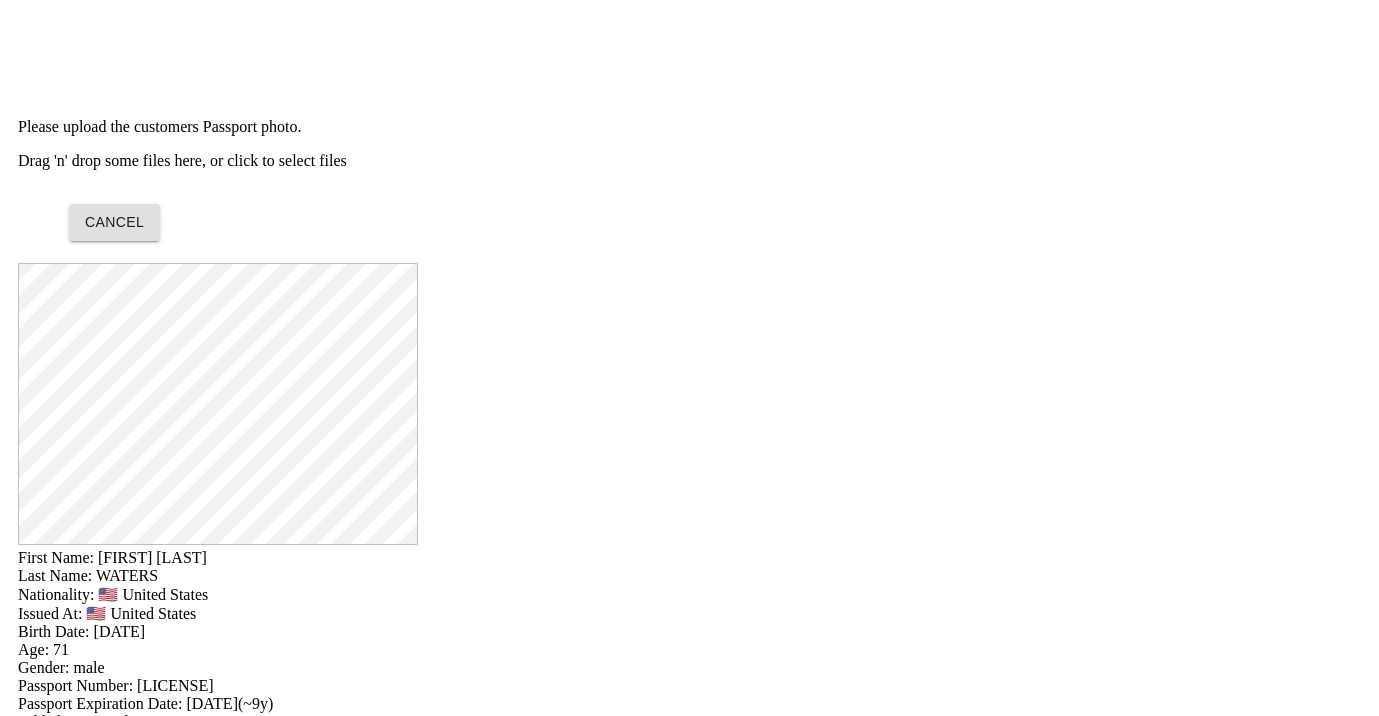 click on "Drag 'n' drop some files here, or click to select files" at bounding box center (689, 161) 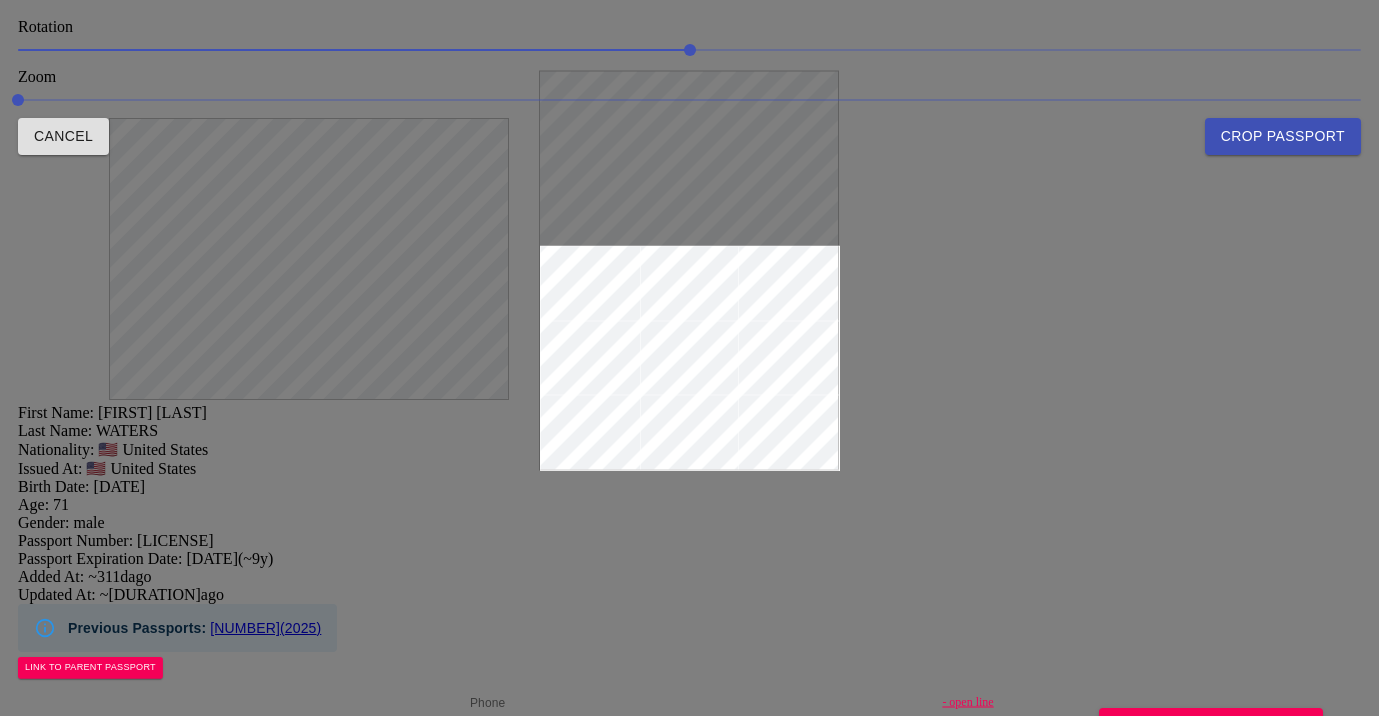 drag, startPoint x: 441, startPoint y: 151, endPoint x: 707, endPoint y: 241, distance: 280.8131 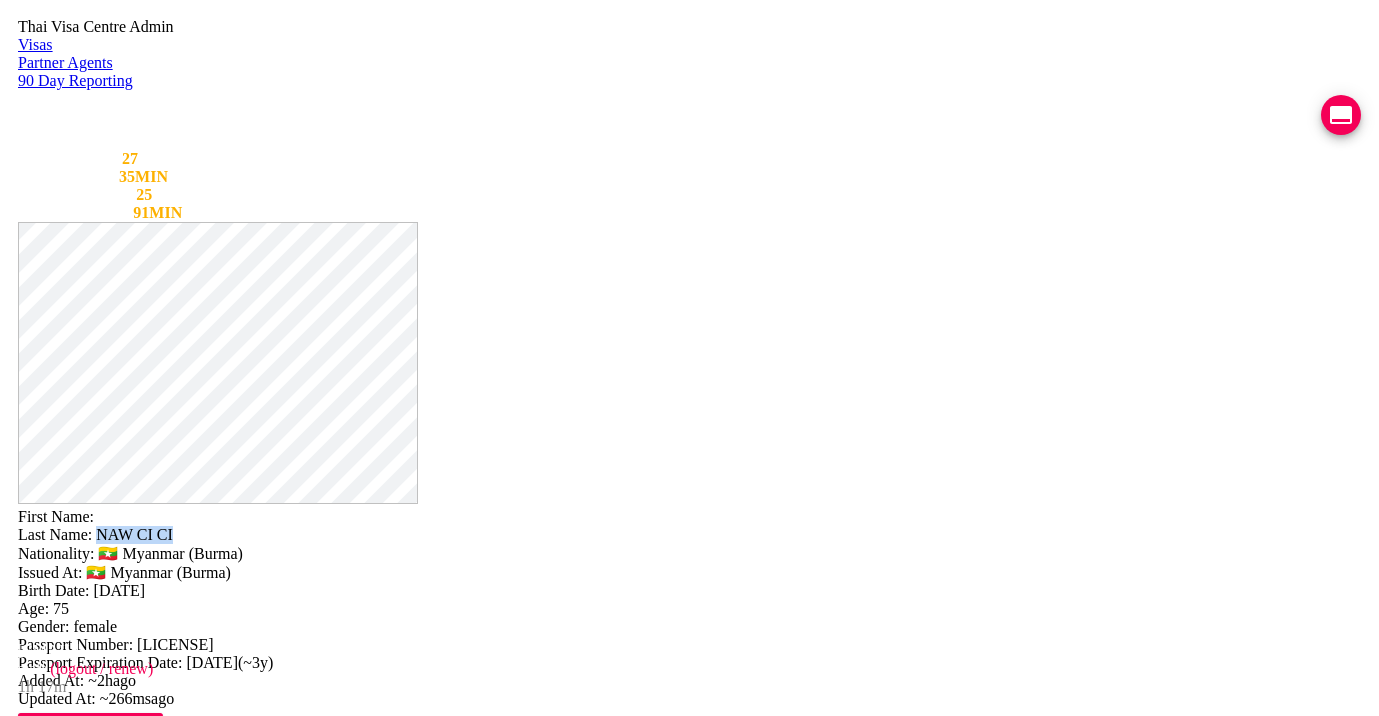 drag, startPoint x: 781, startPoint y: 69, endPoint x: 921, endPoint y: 69, distance: 140 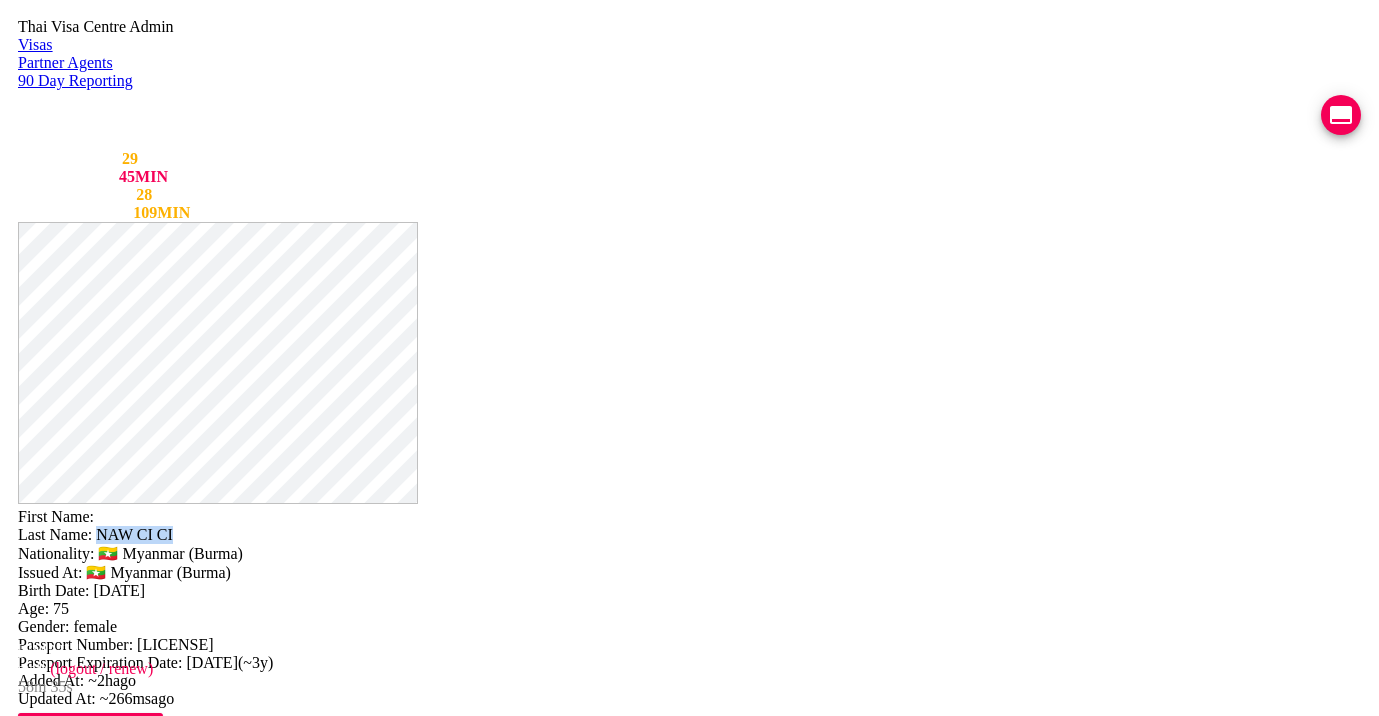 click at bounding box center [1341, 115] 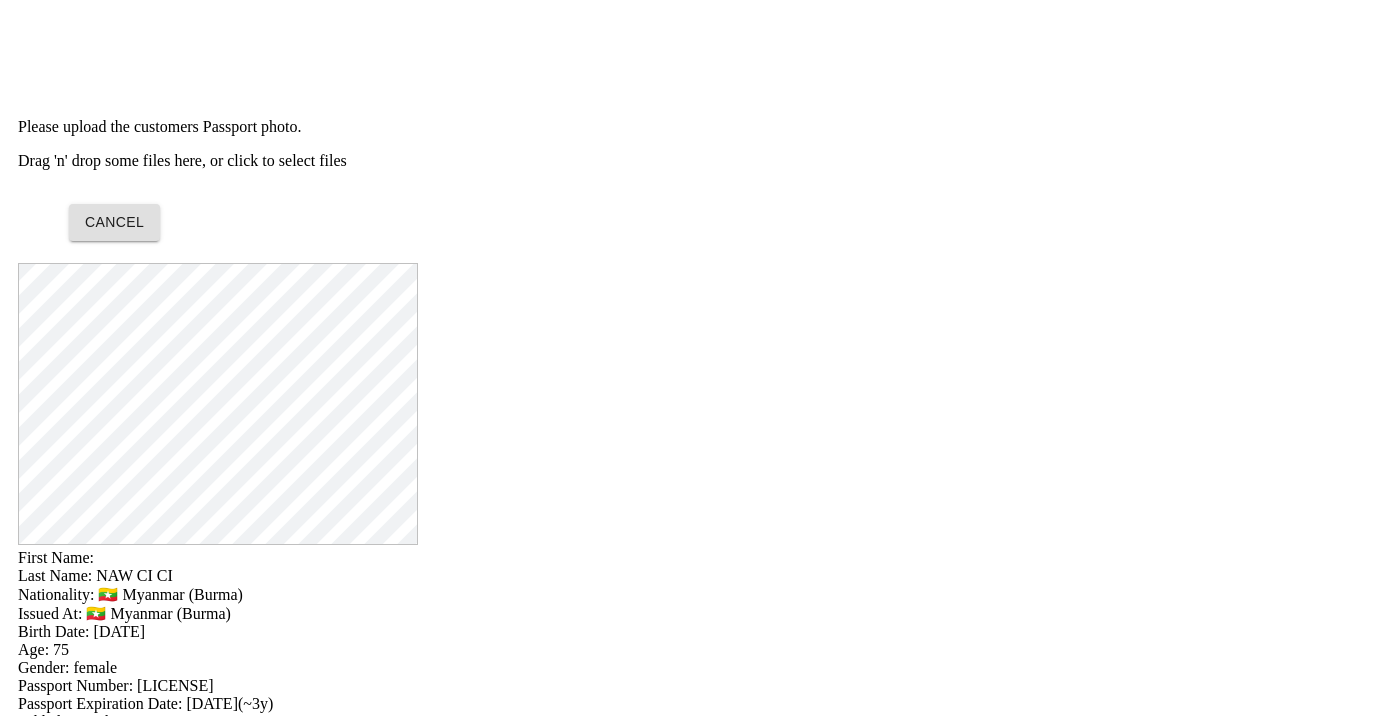 click on "Drag 'n' drop some files here, or click to select files" at bounding box center (689, 161) 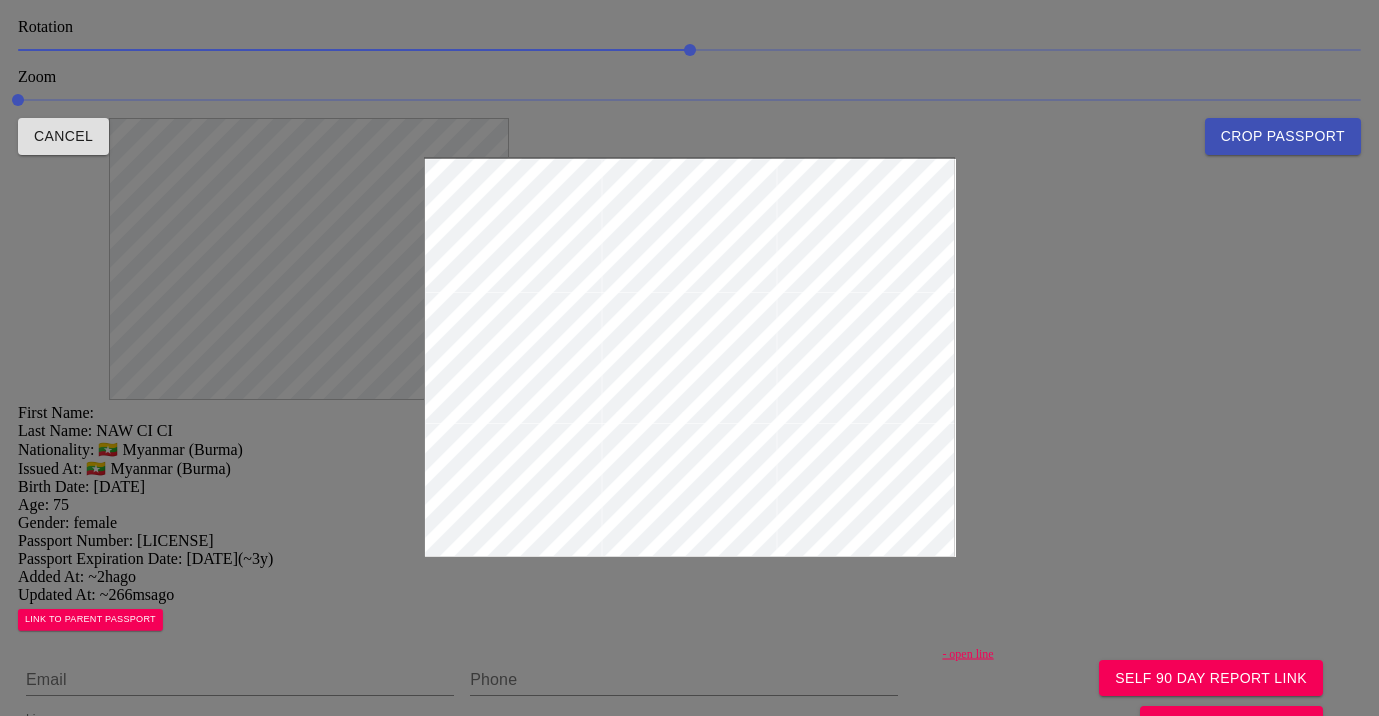 click at bounding box center (689, 358) 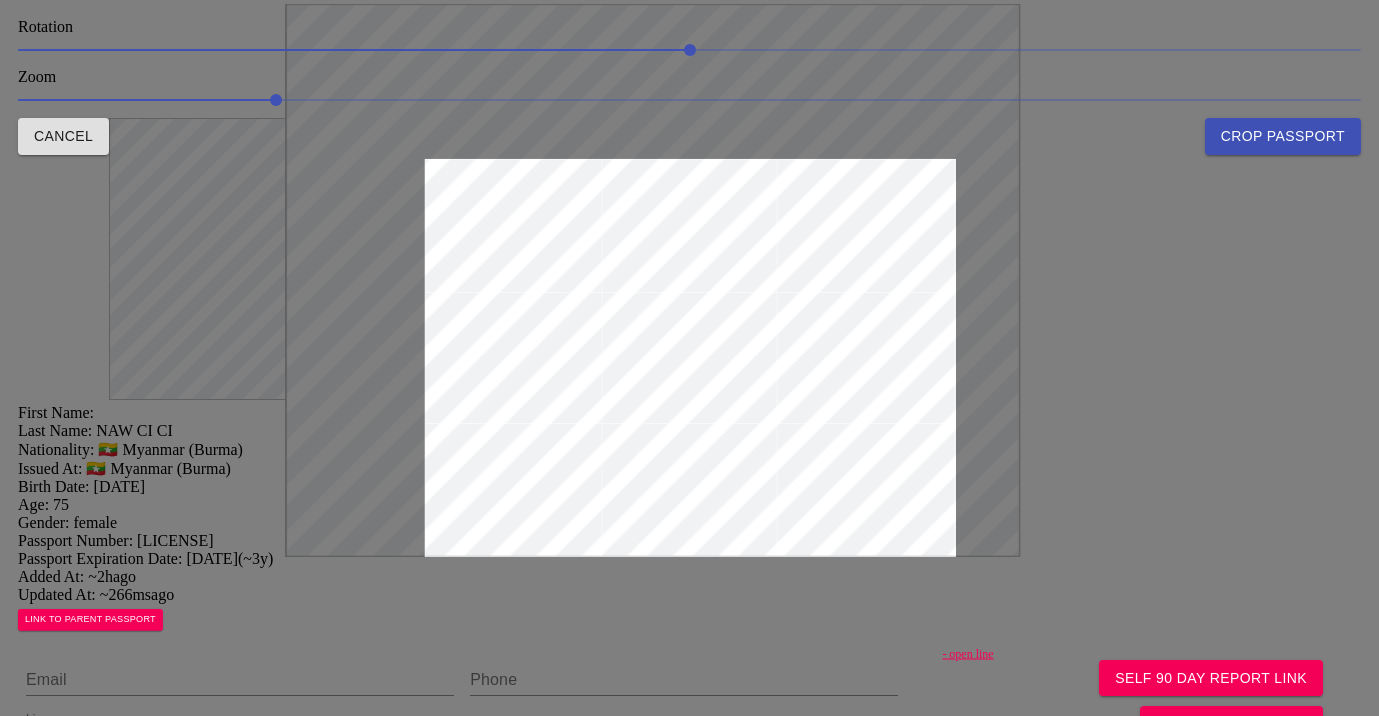 drag, startPoint x: 691, startPoint y: 218, endPoint x: 656, endPoint y: 96, distance: 126.921234 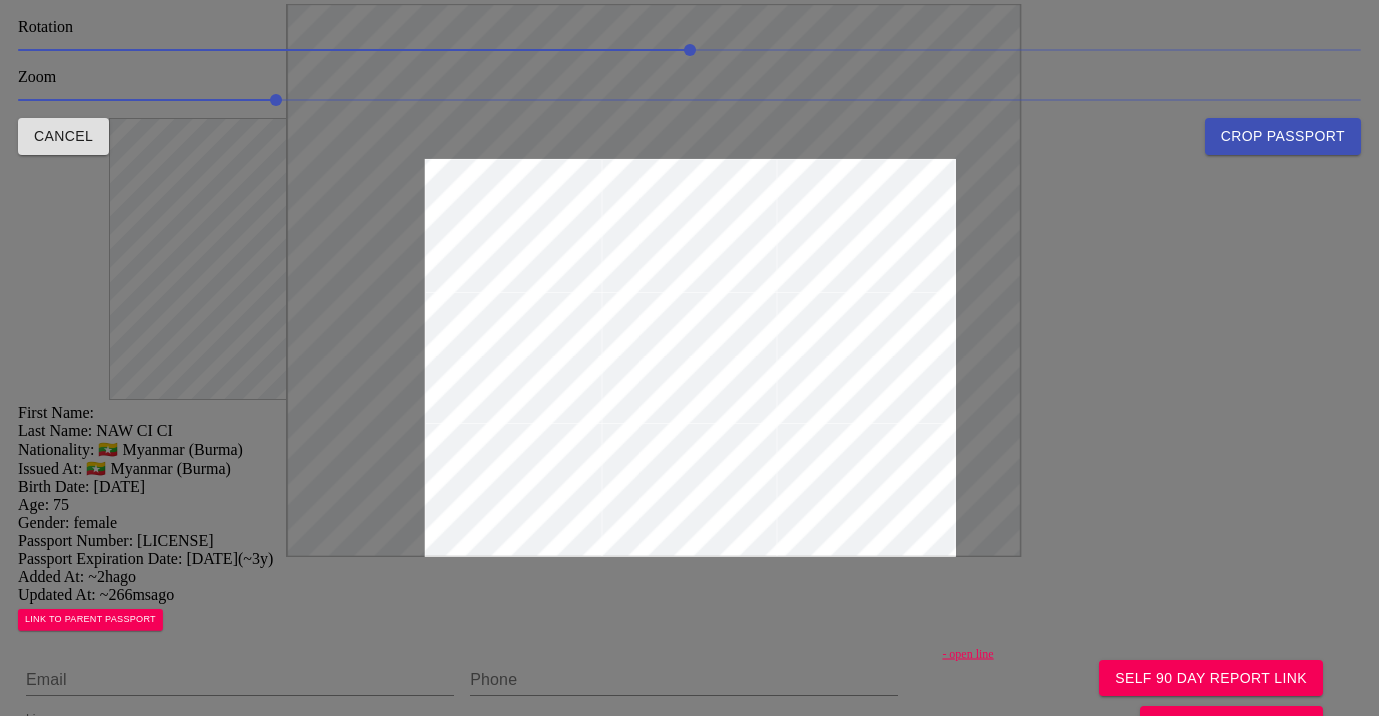 click on "Crop Passport" at bounding box center (1283, 136) 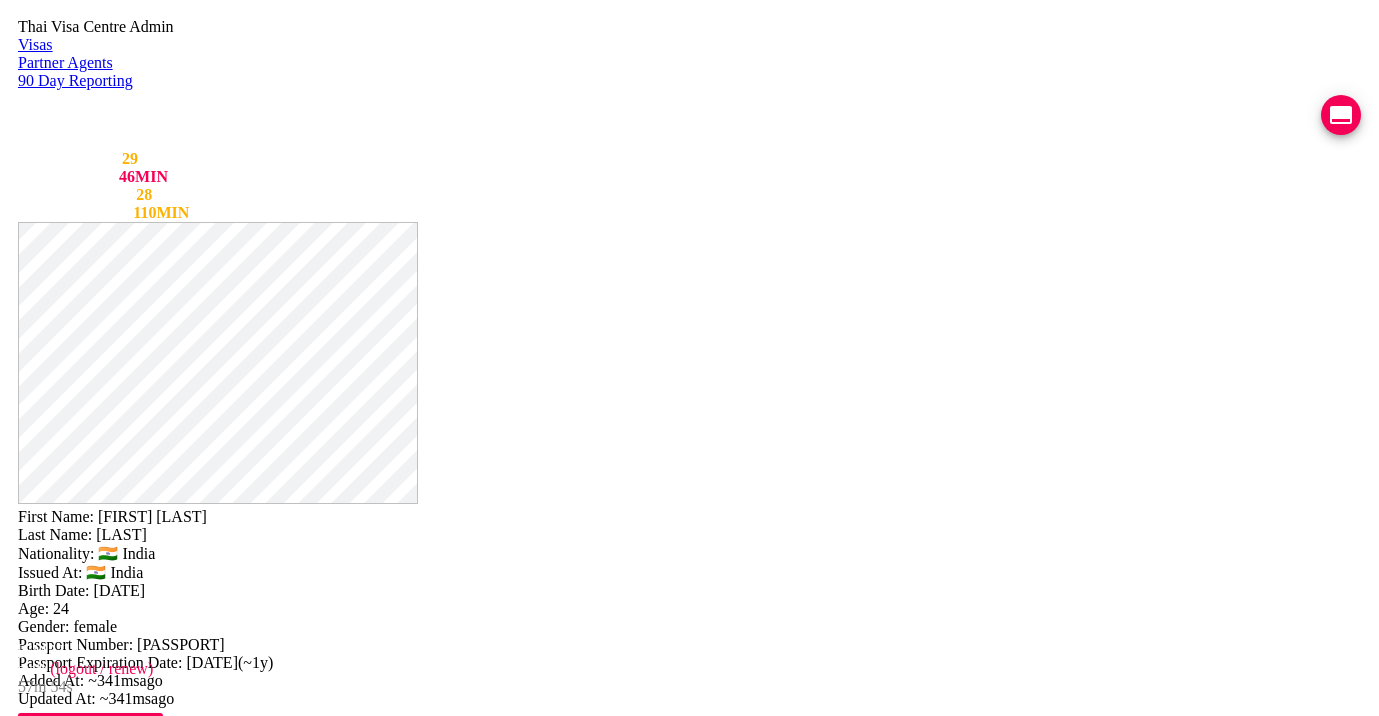 click at bounding box center (240, 784) 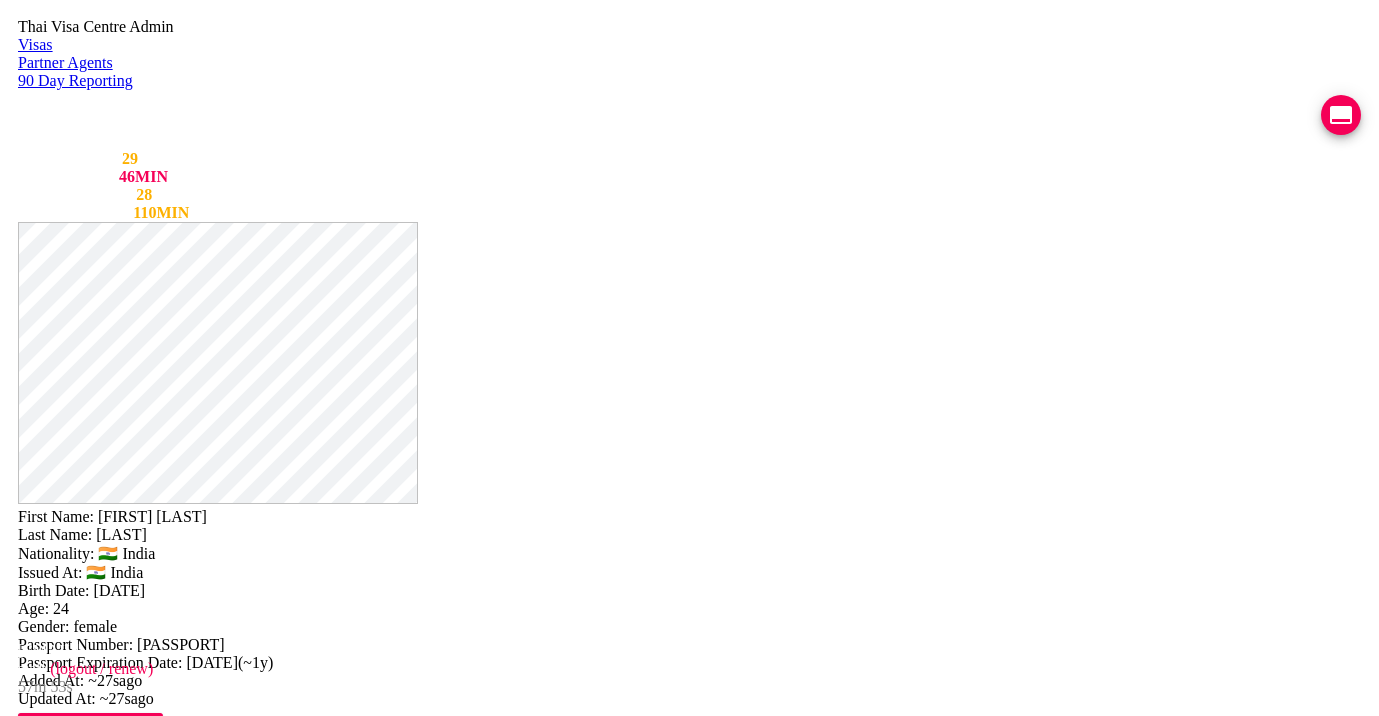 type on "https://chat.line.biz/Ucf44f918c4bb177ffe0a5137b1b615c3/chat/Ue389107c45325dc2fae4c7156066882c" 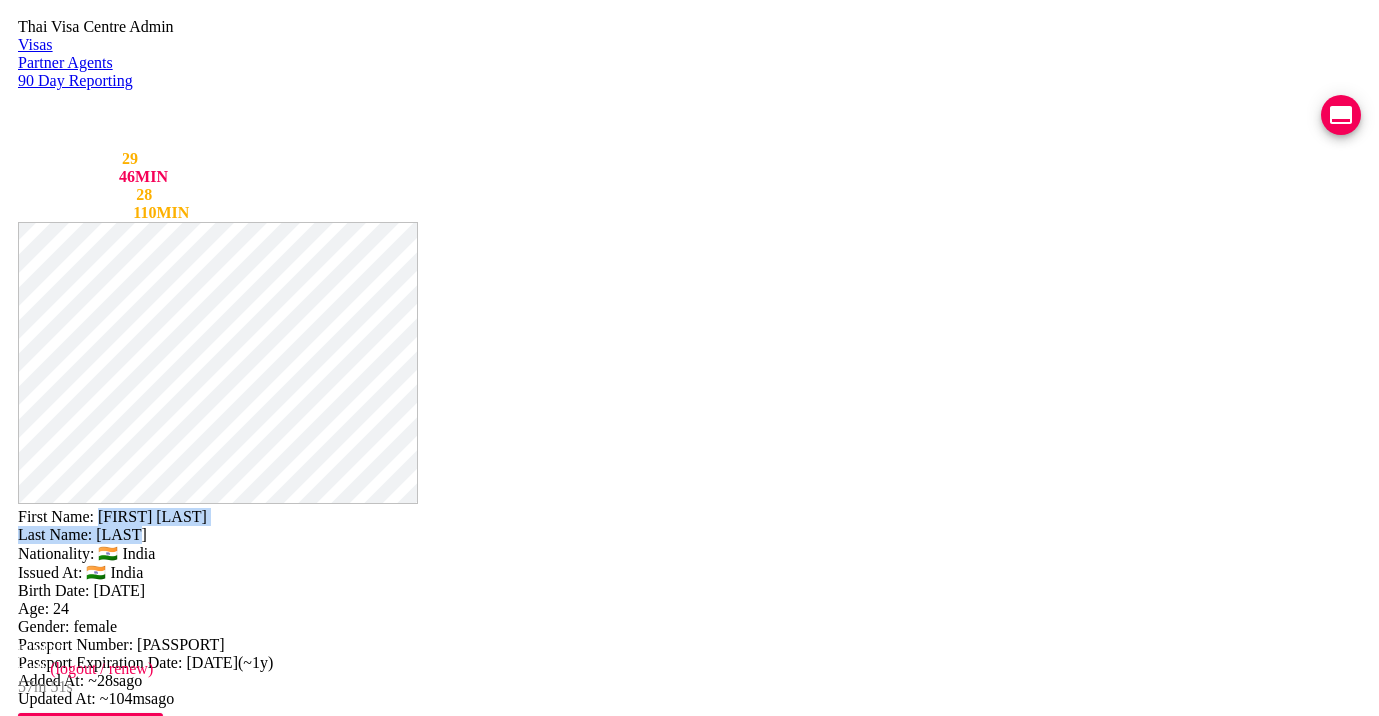 drag, startPoint x: 782, startPoint y: 54, endPoint x: 830, endPoint y: 71, distance: 50.92151 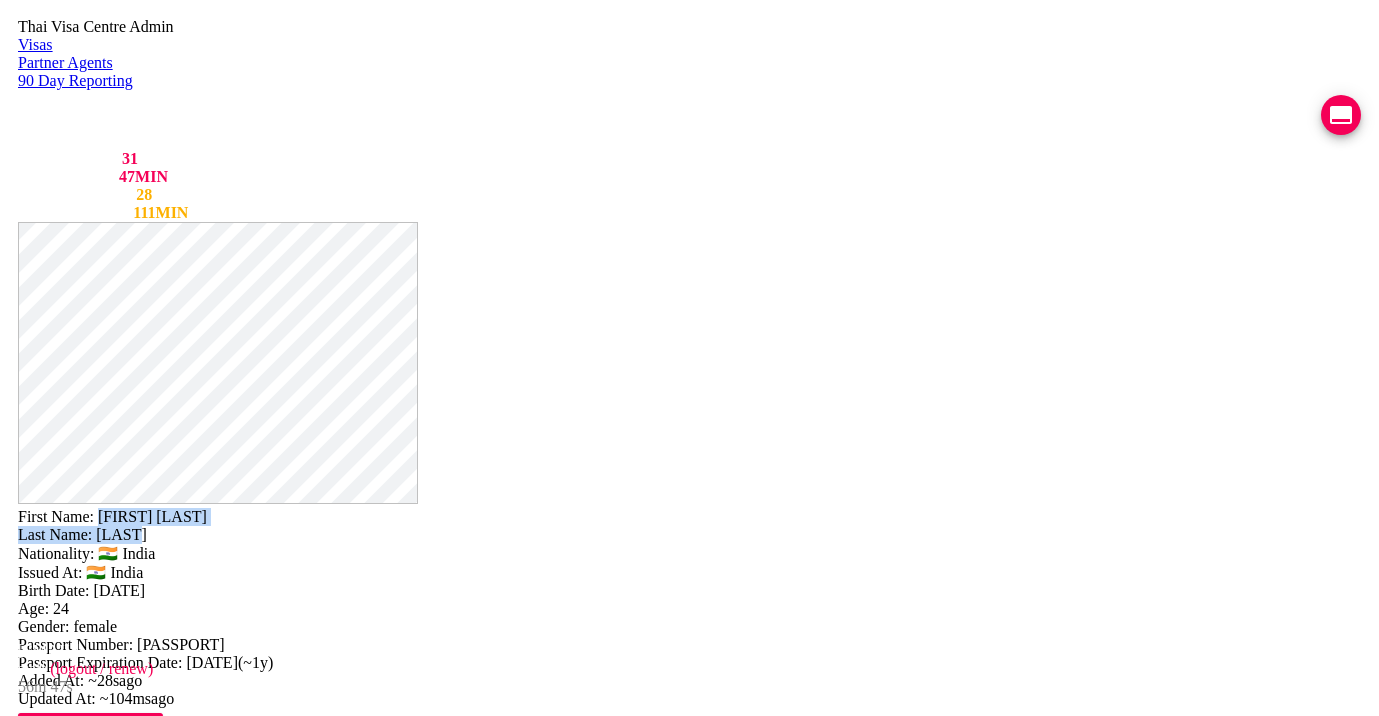 click on "Save Changes" at bounding box center [1139, 1031] 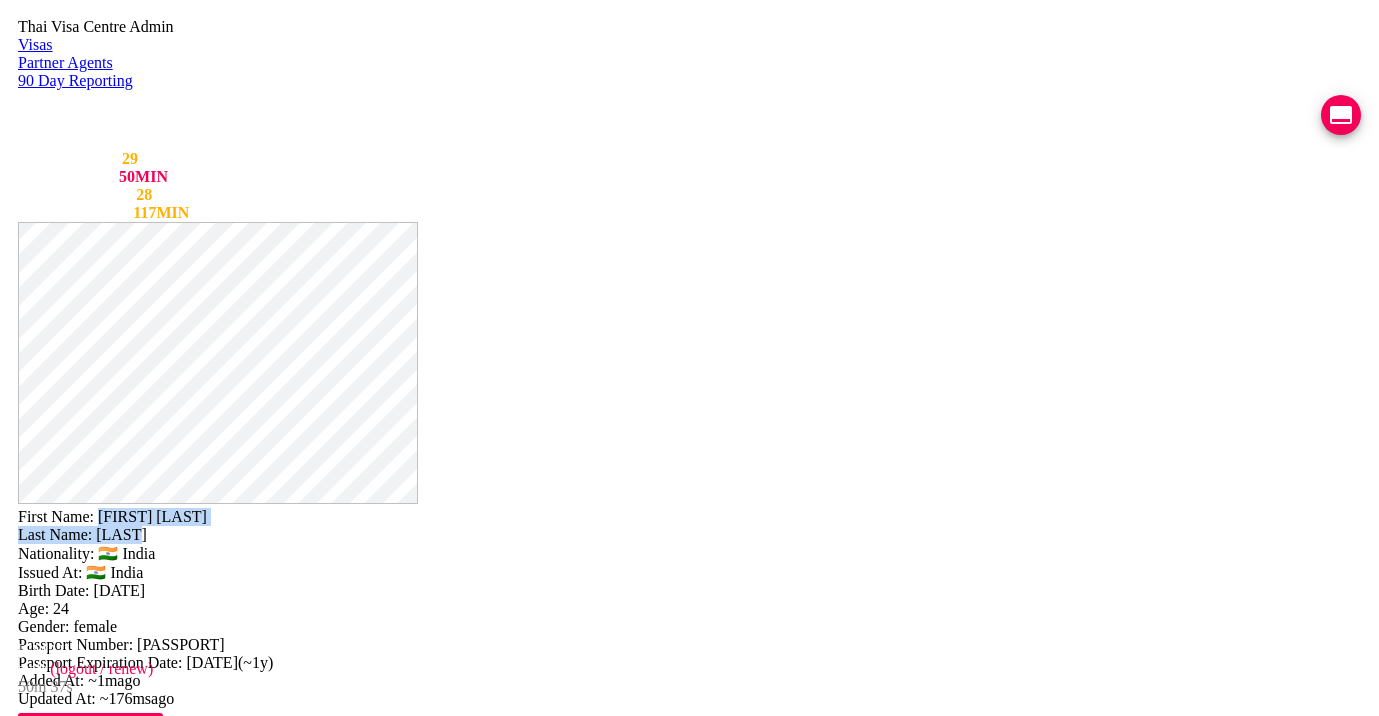 click at bounding box center (1341, 115) 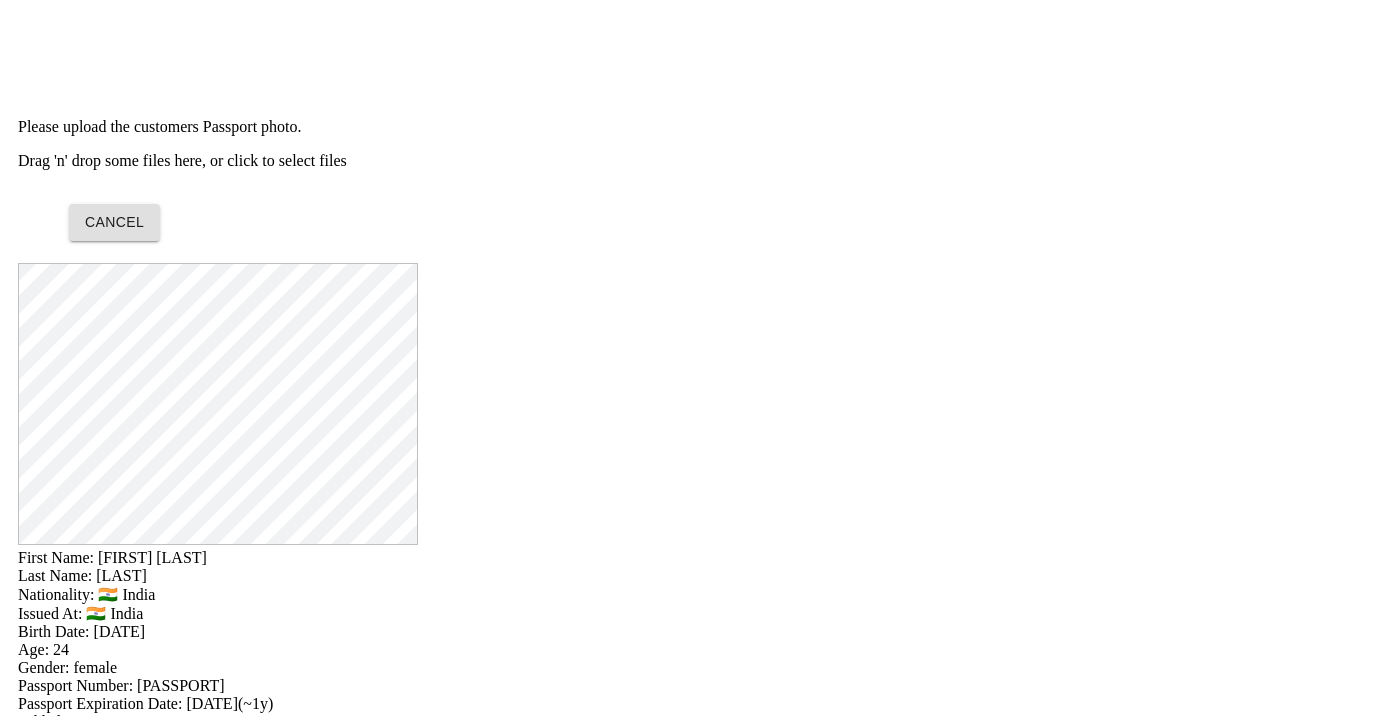 click on "Drag 'n' drop some files here, or click to select files" at bounding box center (689, 161) 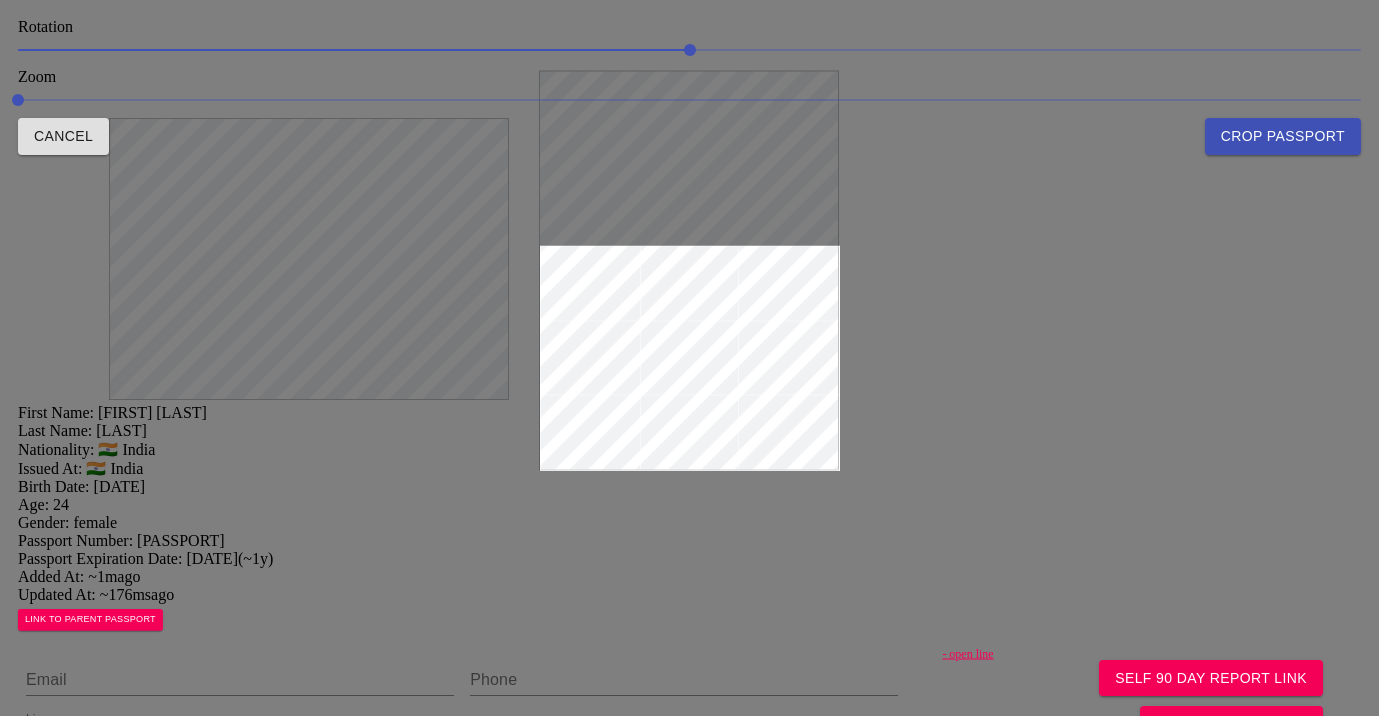 click at bounding box center [690, 358] 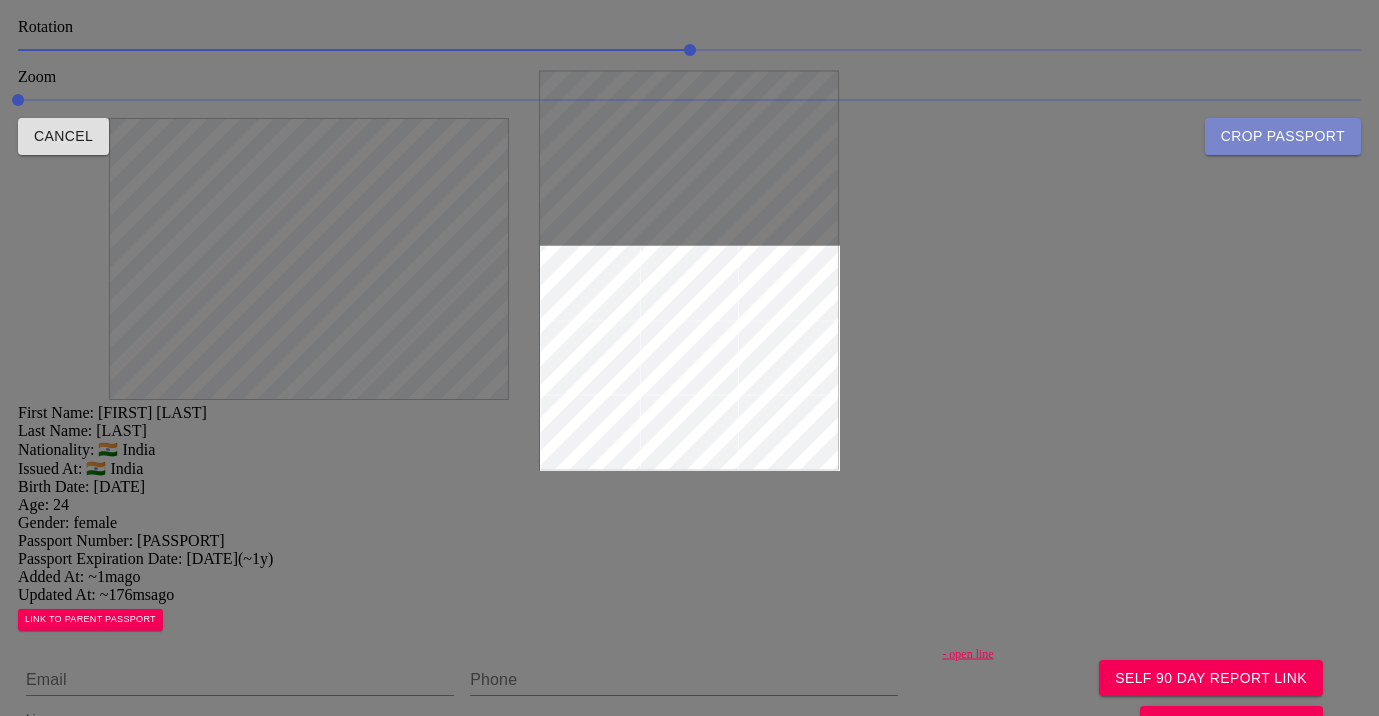 click on "Crop Passport" at bounding box center (1283, 136) 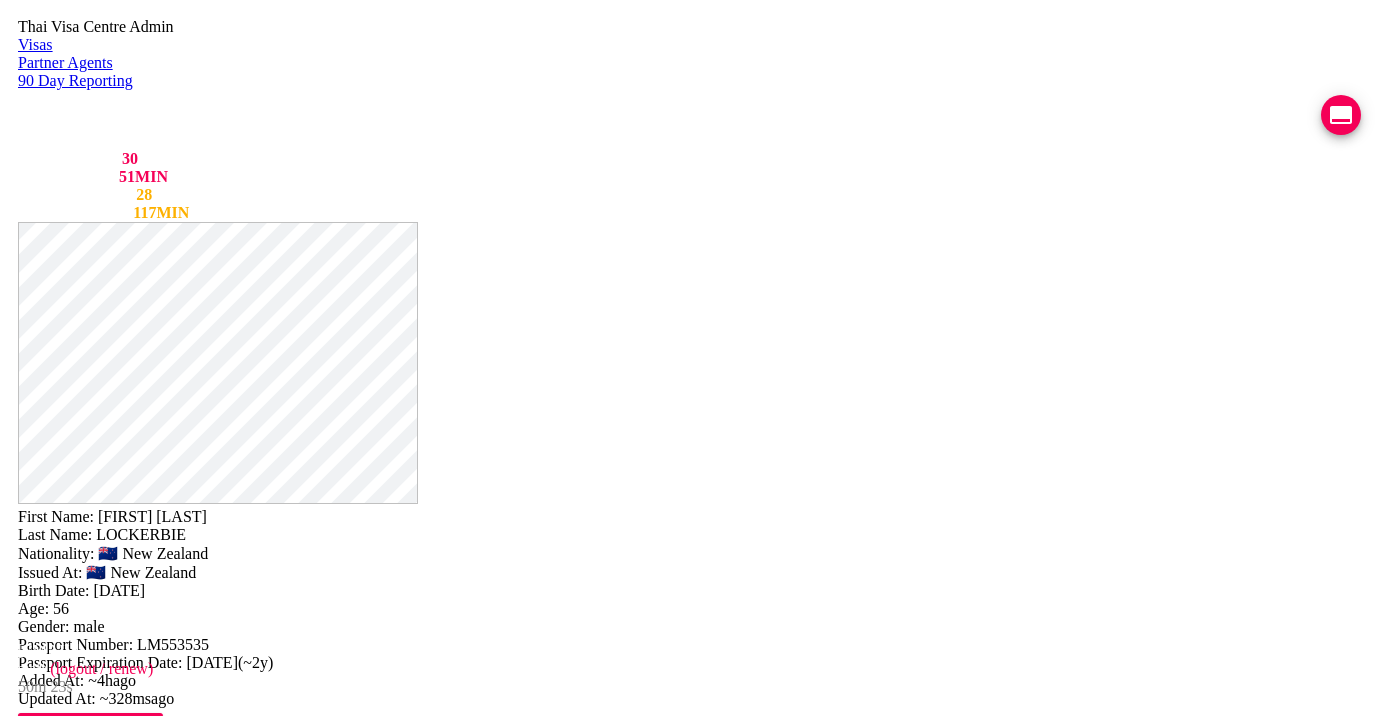 click on "First Name:   ANDREW ROY" at bounding box center [689, 517] 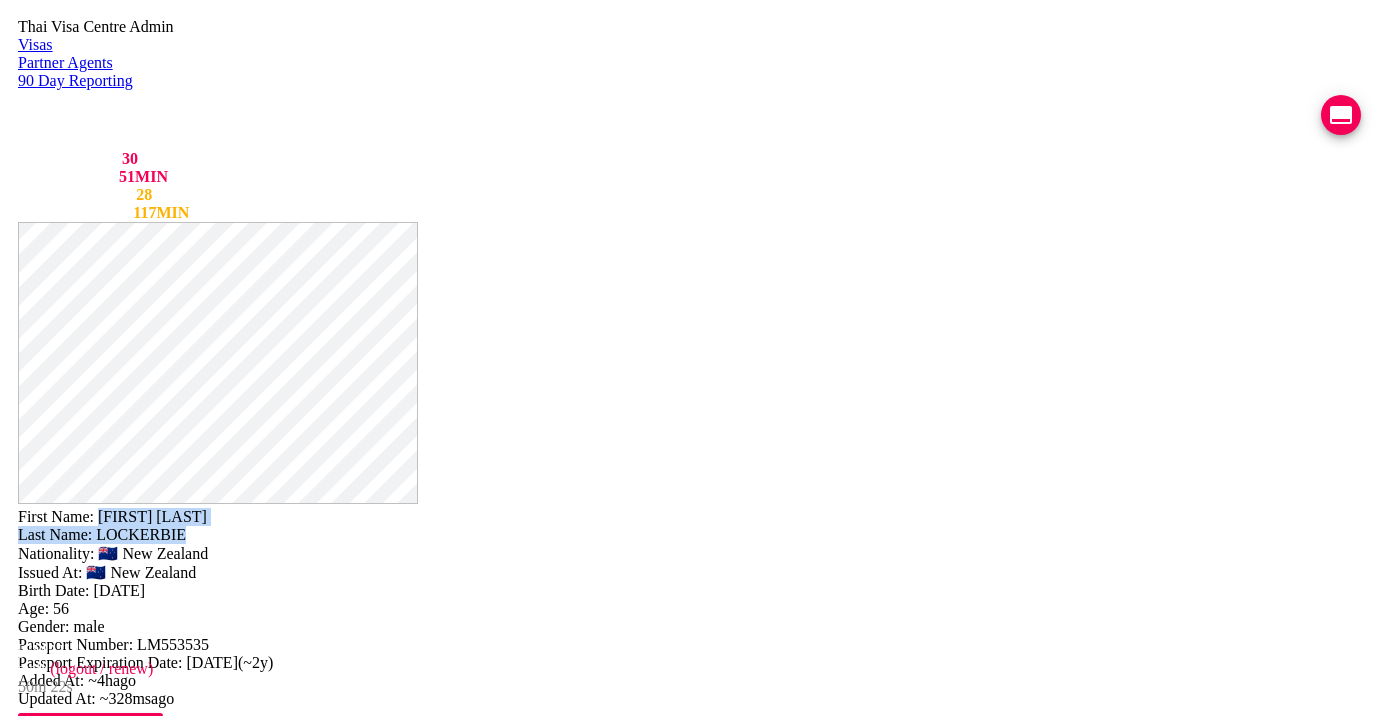 drag, startPoint x: 779, startPoint y: 53, endPoint x: 864, endPoint y: 72, distance: 87.09765 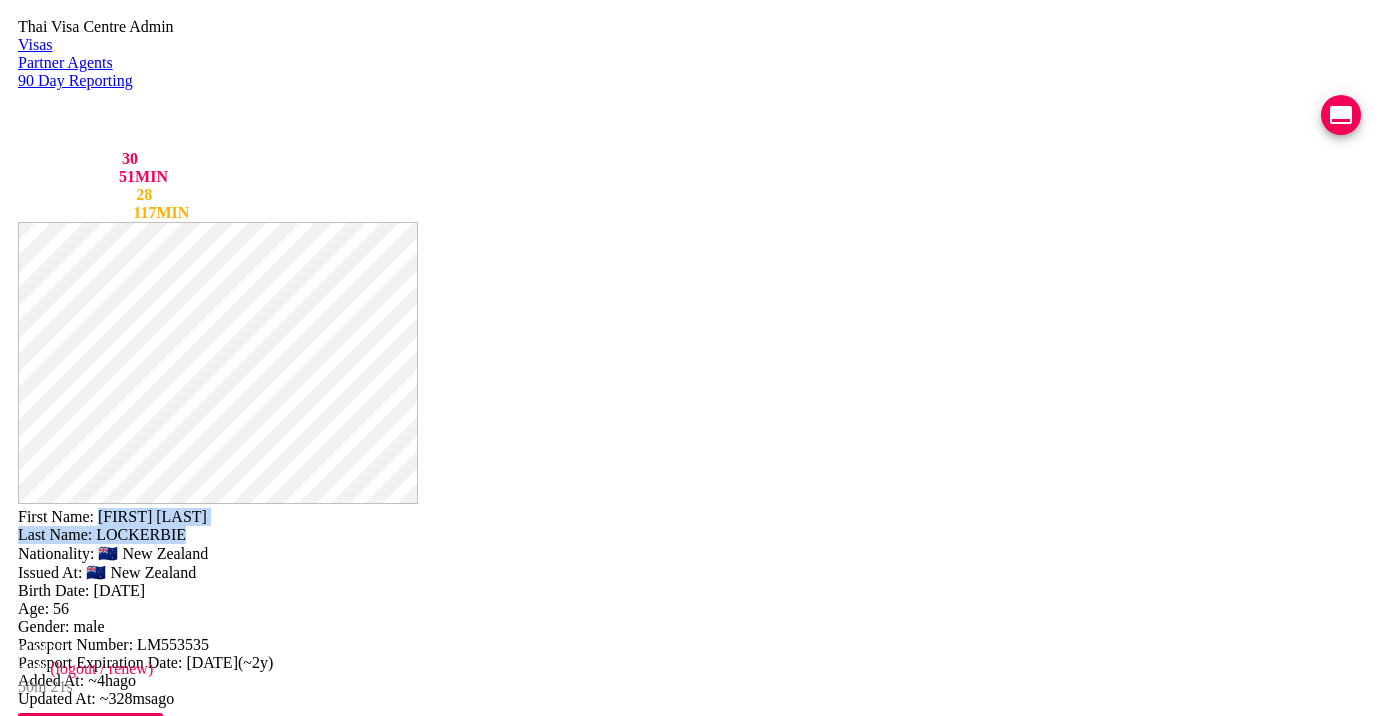 copy on "ANDREW ROY Last Name:   LOCKERBIE" 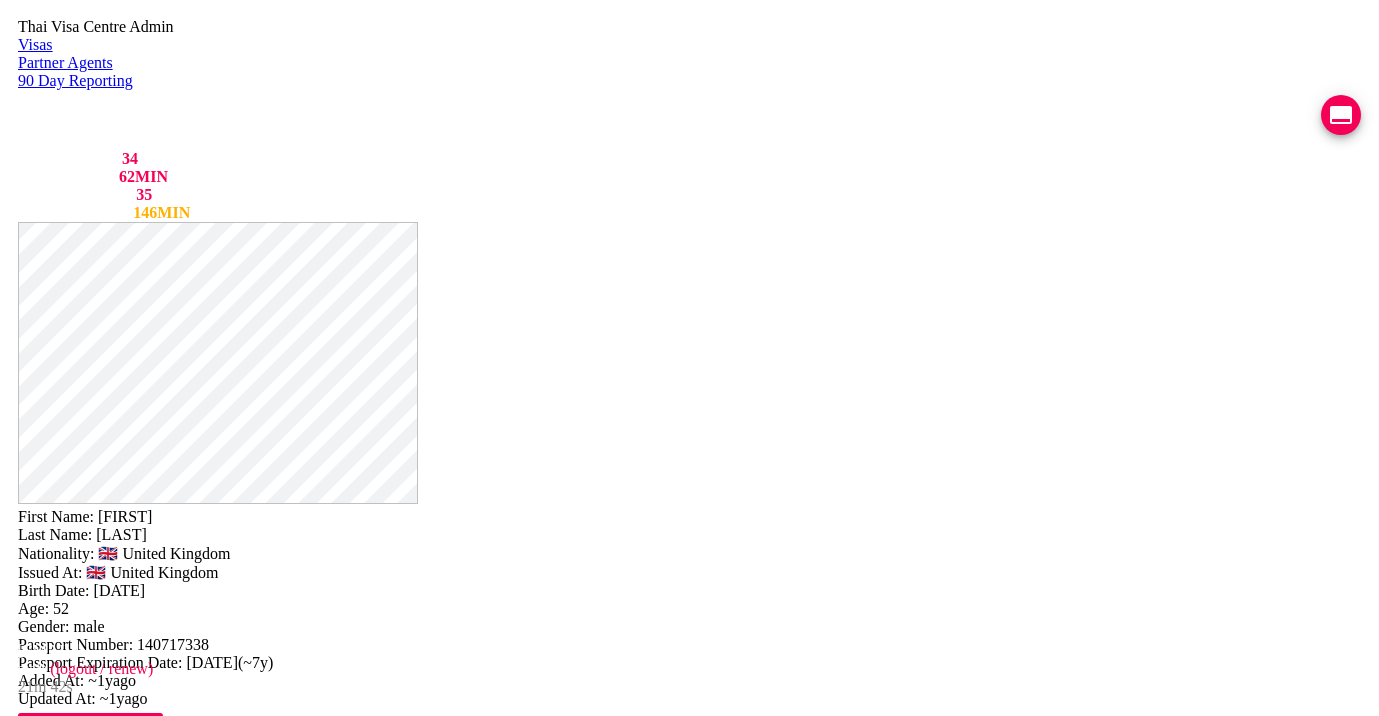 scroll, scrollTop: 0, scrollLeft: 0, axis: both 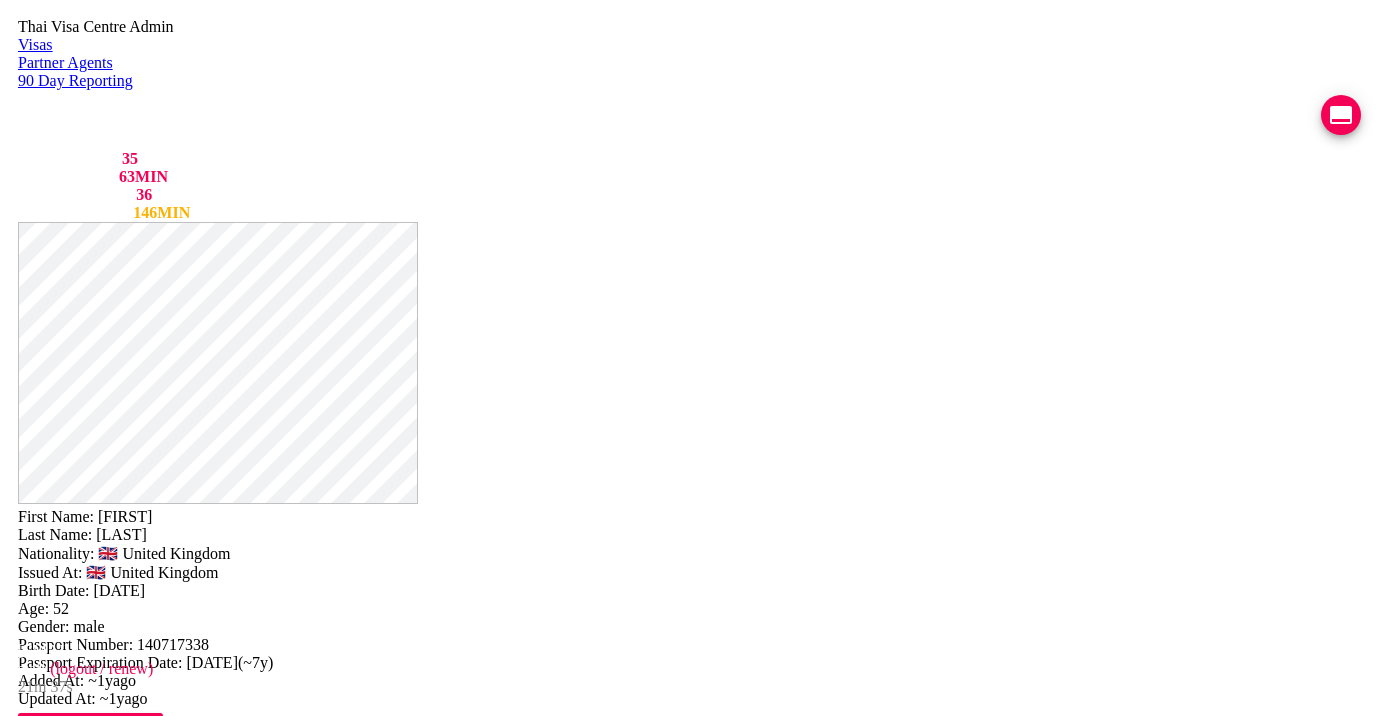 click on "VIEW TIMELINE" at bounding box center [153, 1718] 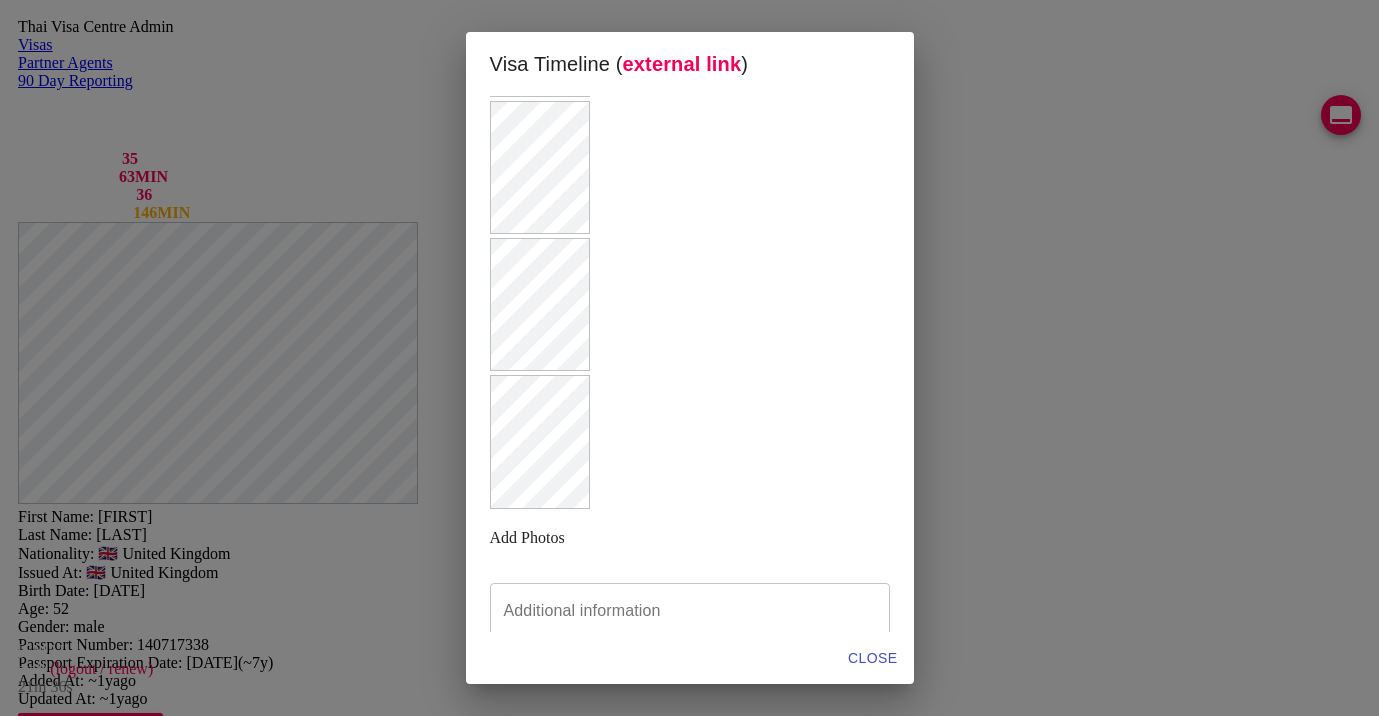 scroll, scrollTop: 862, scrollLeft: 0, axis: vertical 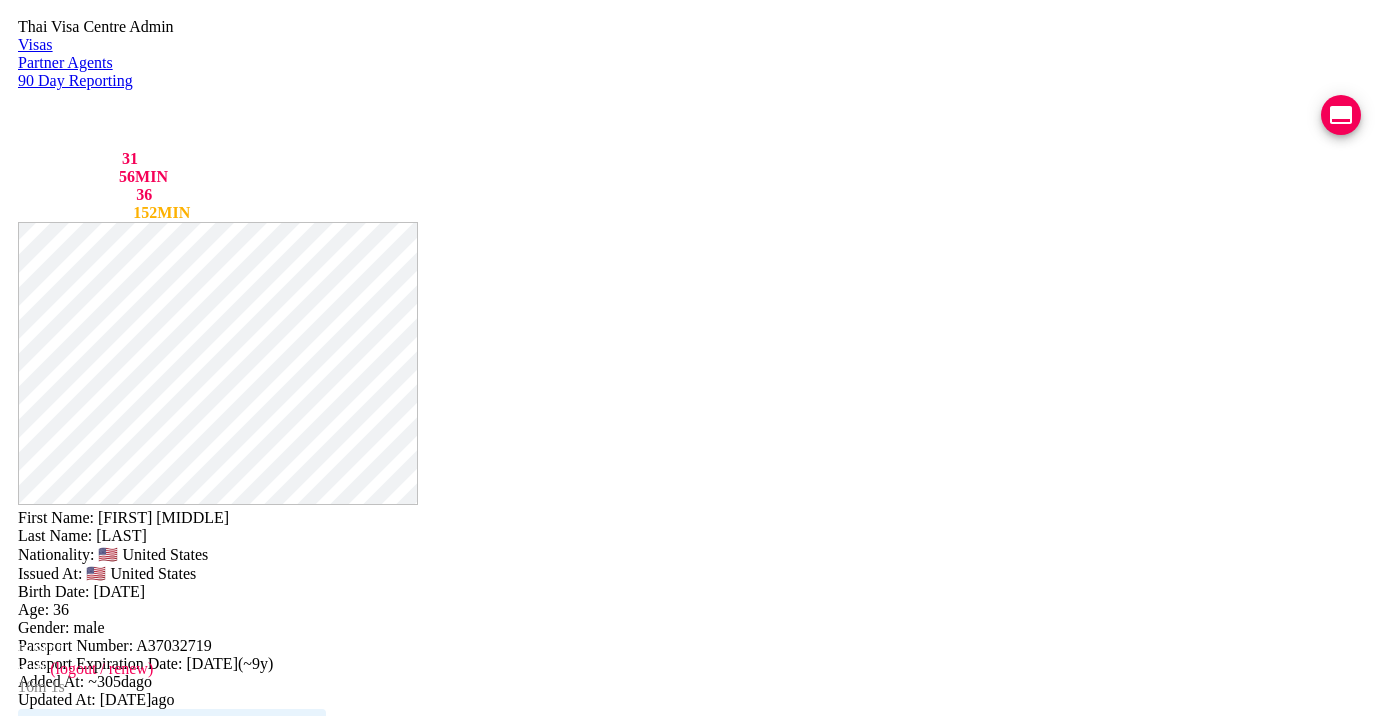 click on "[PHONE] [NUMBER] [STREET] [SUBDISTRICT] [DISTRICT] [CITY] [POSTAL_CODE] [SYMBOL]" at bounding box center [603, 1856] 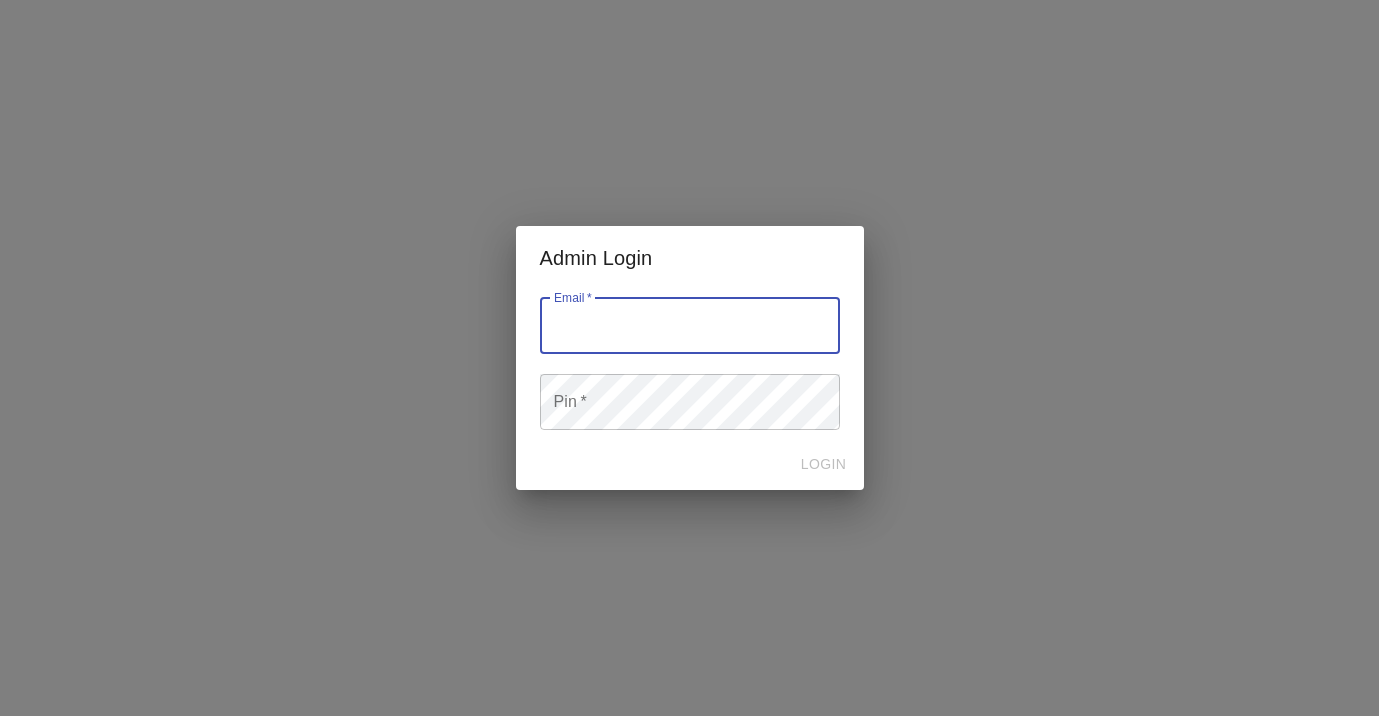 scroll, scrollTop: 0, scrollLeft: 0, axis: both 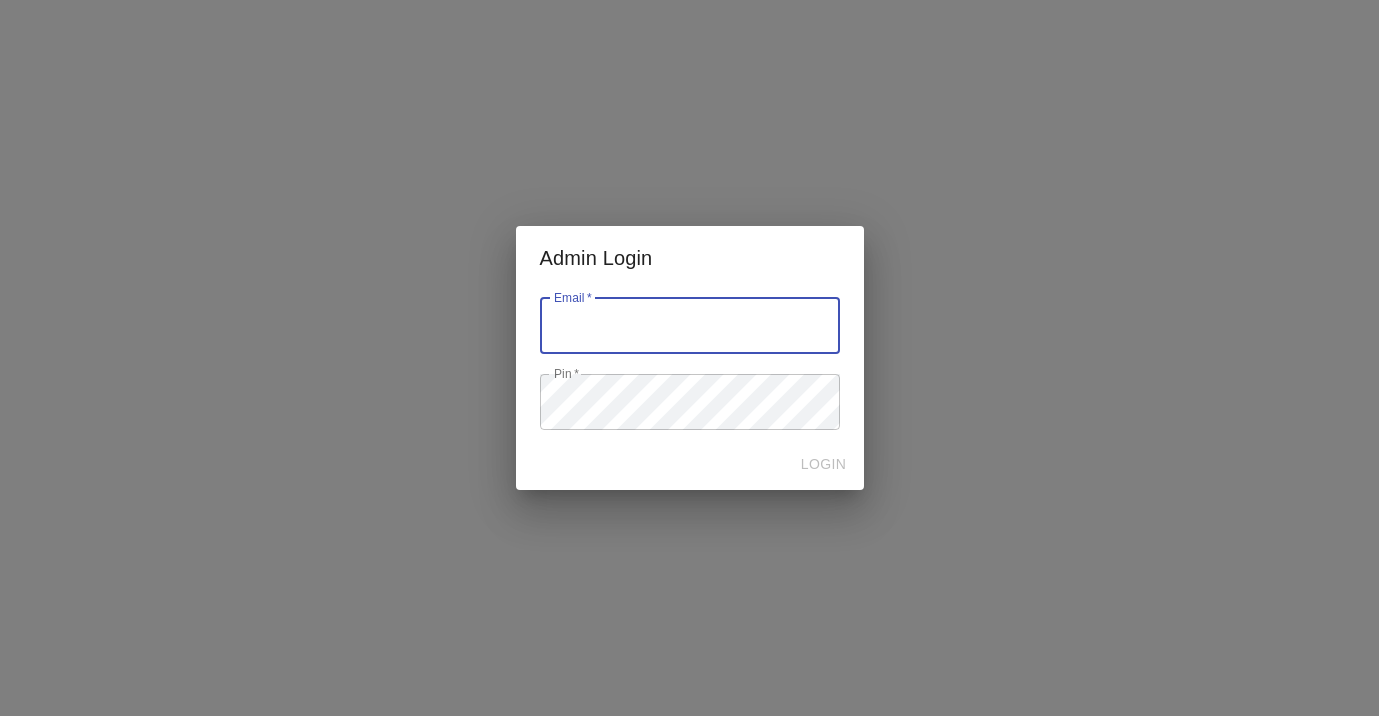 type on "[USERNAME]@example.com" 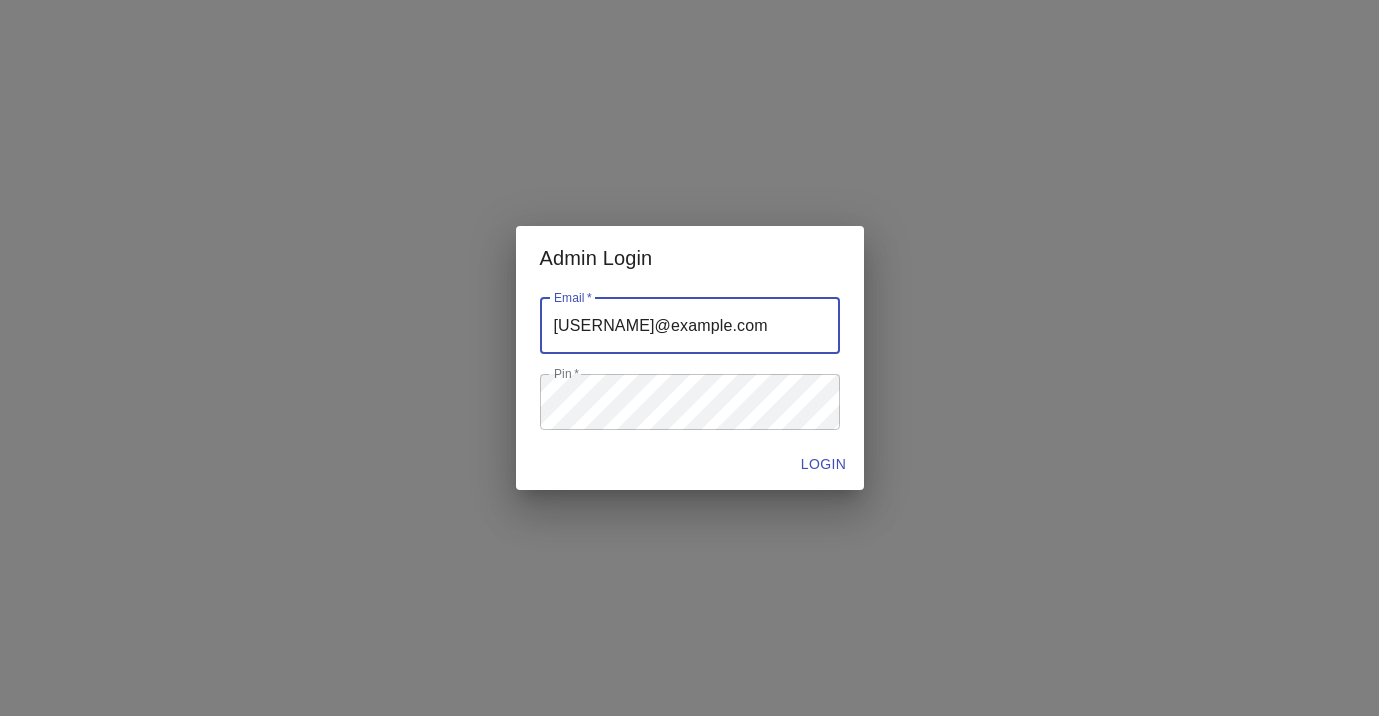 click at bounding box center [690, 326] 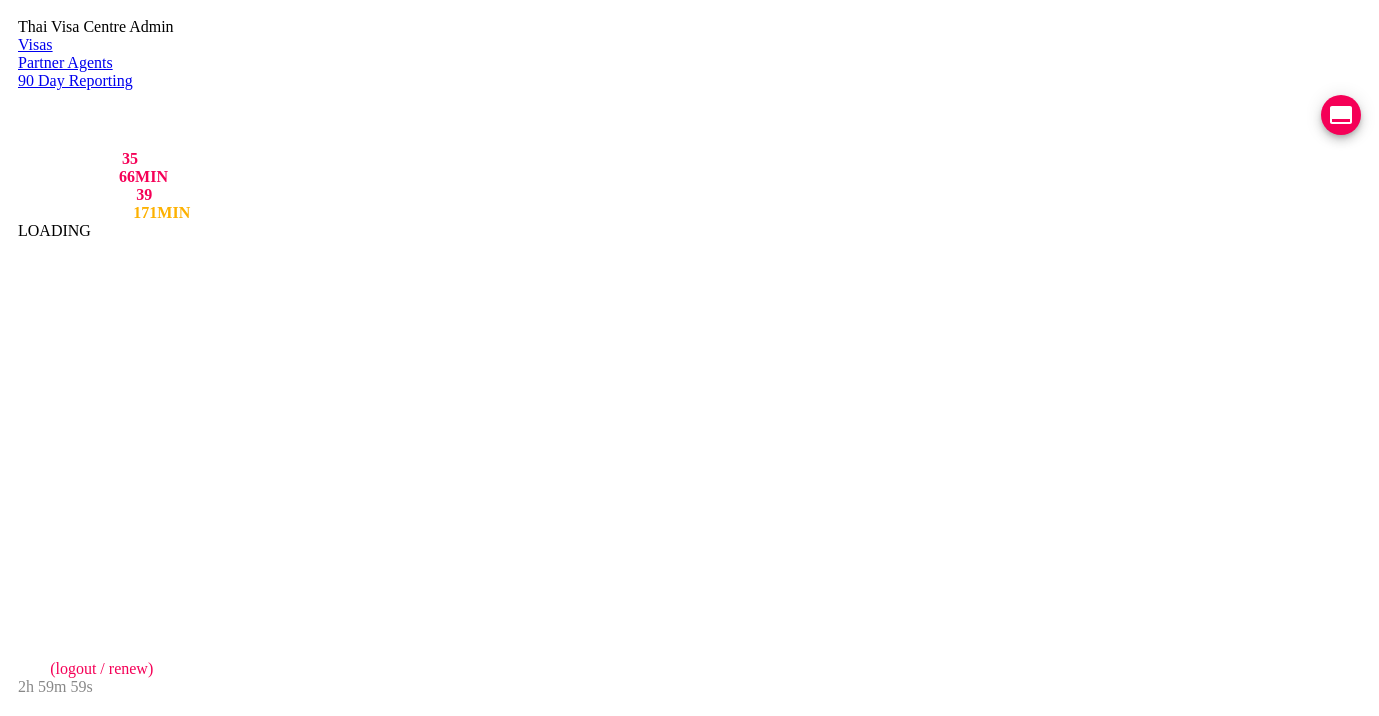 scroll, scrollTop: 0, scrollLeft: 0, axis: both 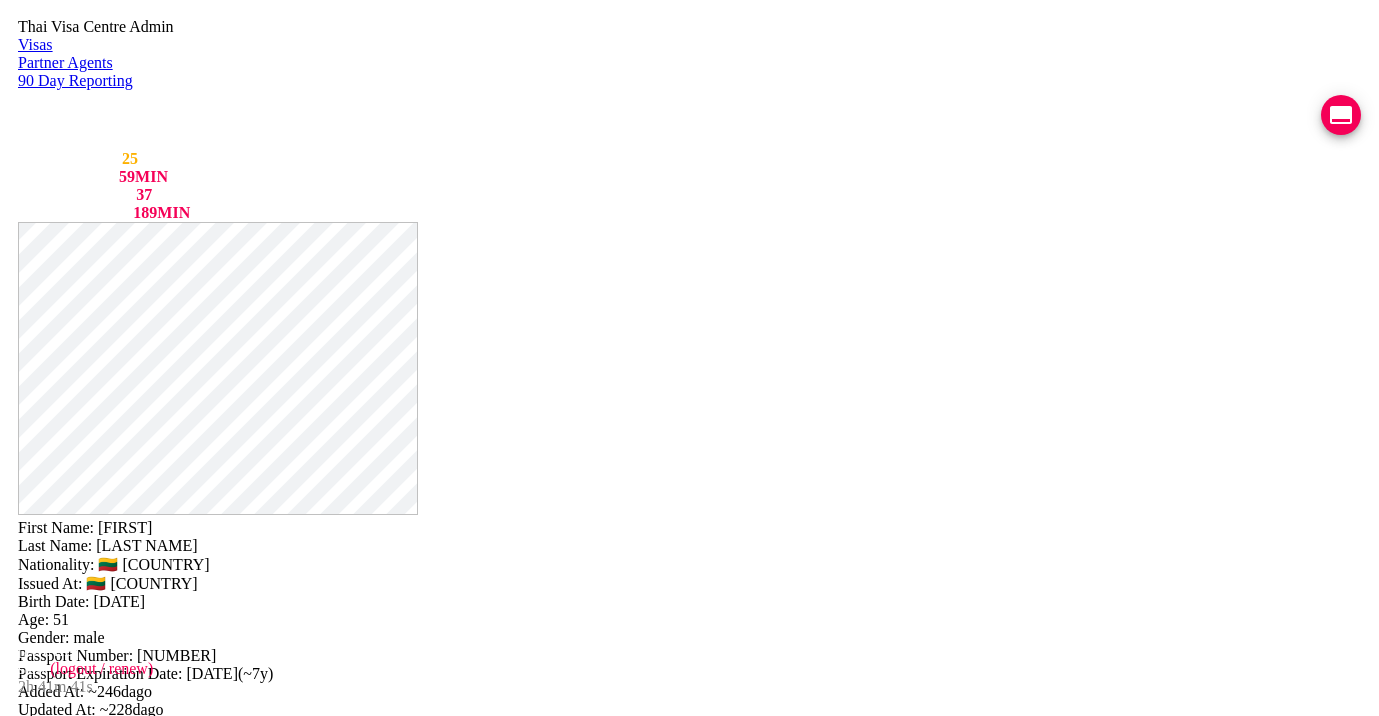 click on "ADD 90 DAY REPORT" at bounding box center [727, 1899] 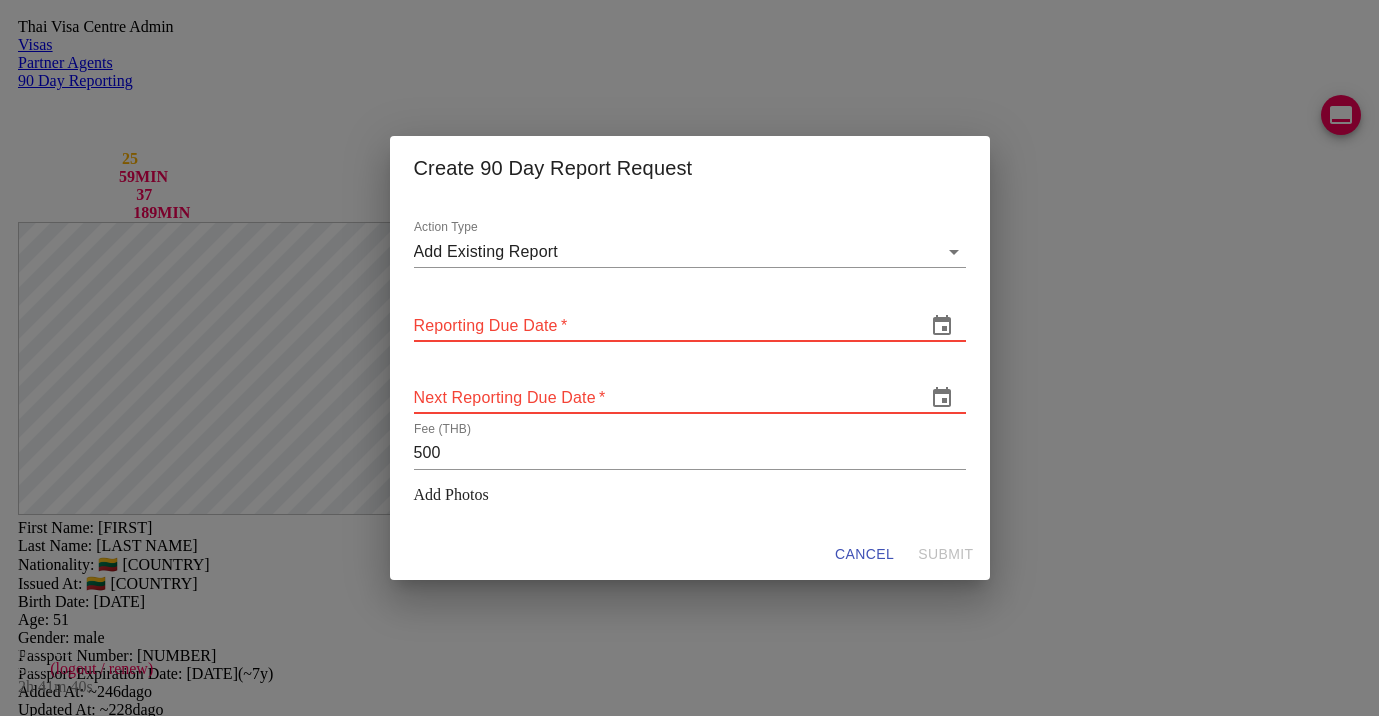 click at bounding box center (942, 326) 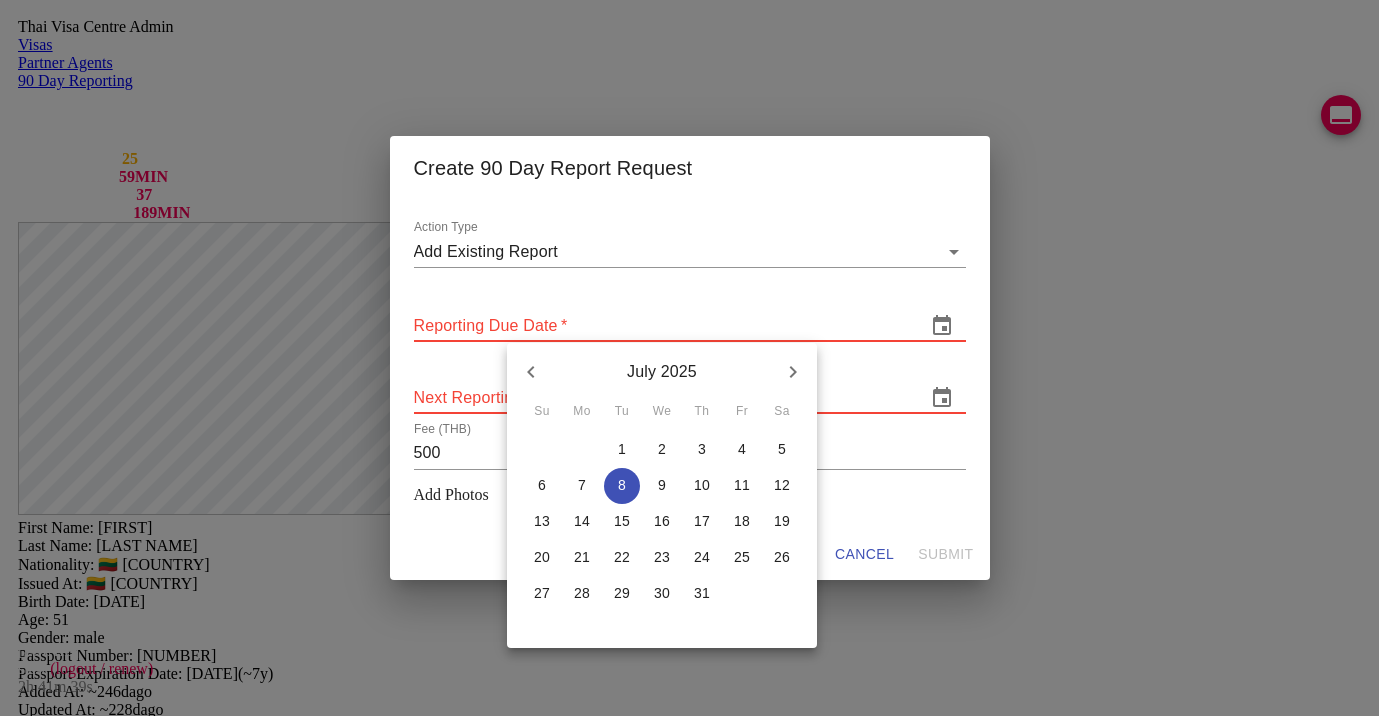 click on "6" at bounding box center [542, 449] 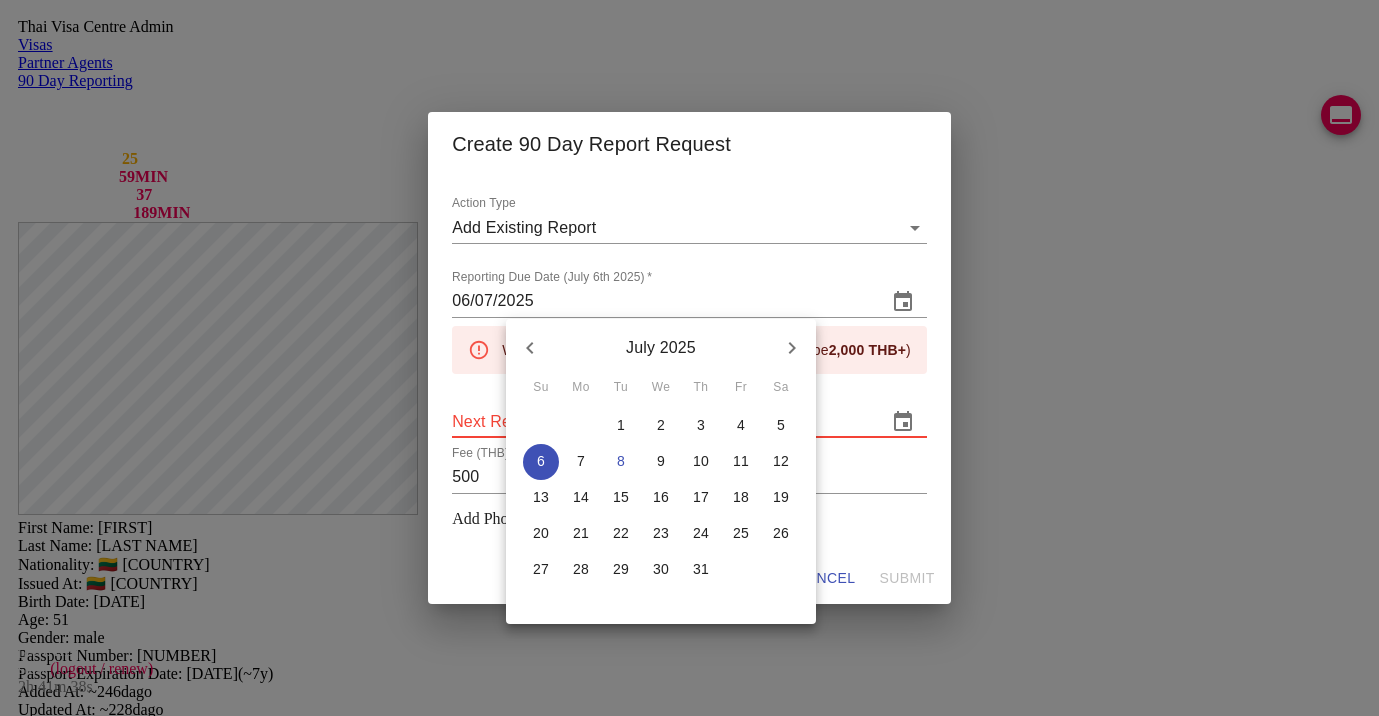 click at bounding box center [689, 358] 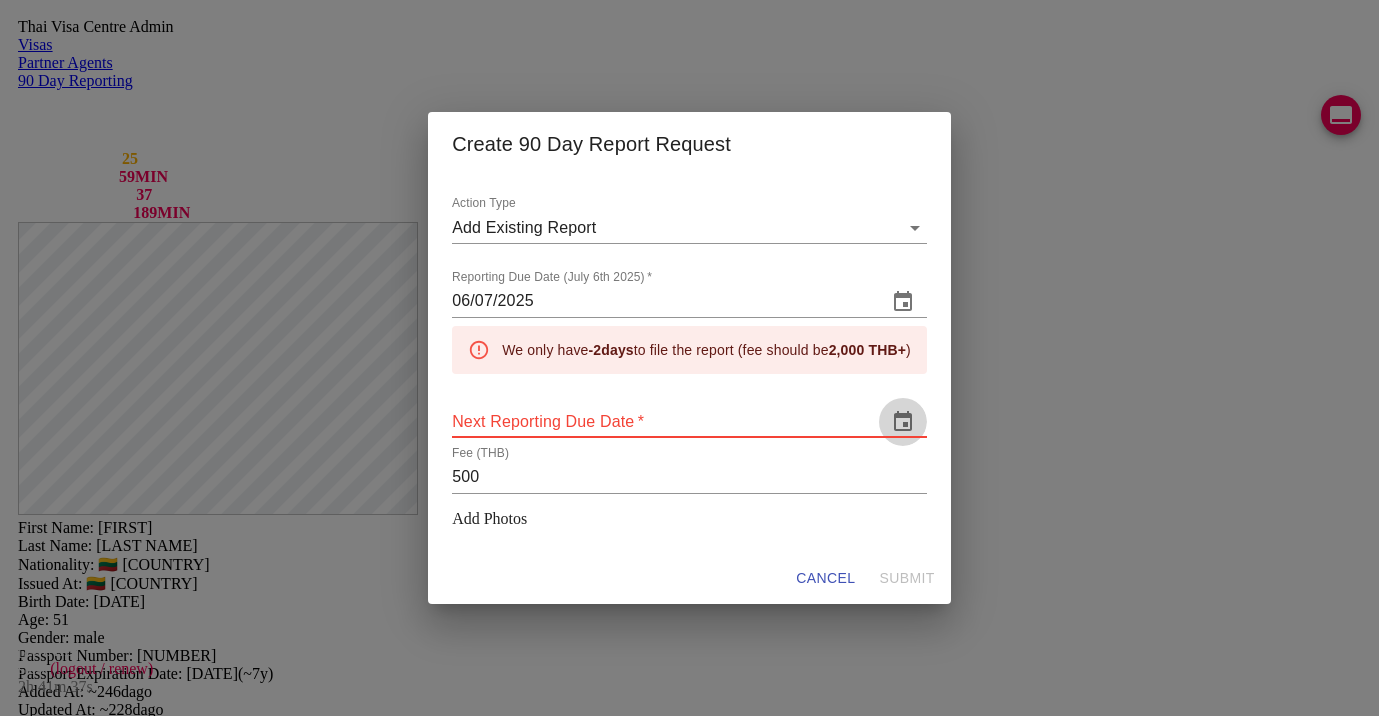 click at bounding box center [903, 421] 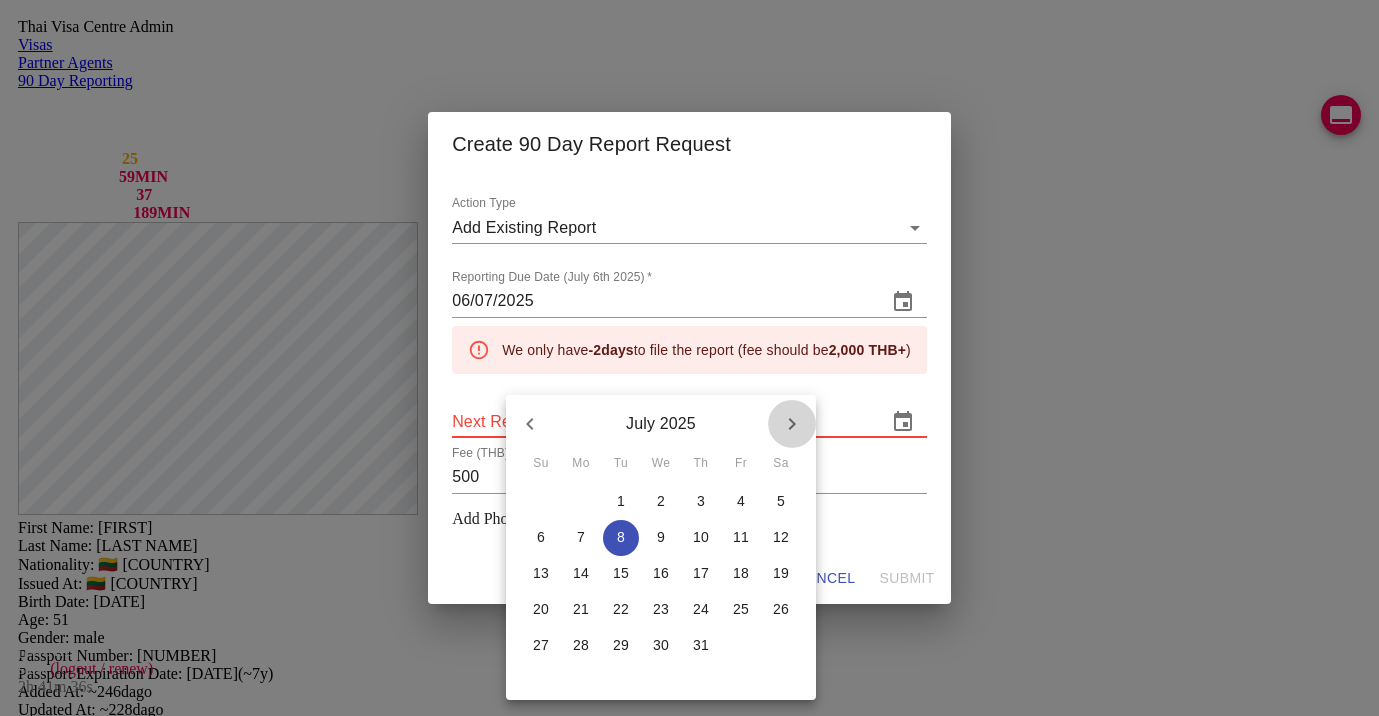 click at bounding box center (792, 424) 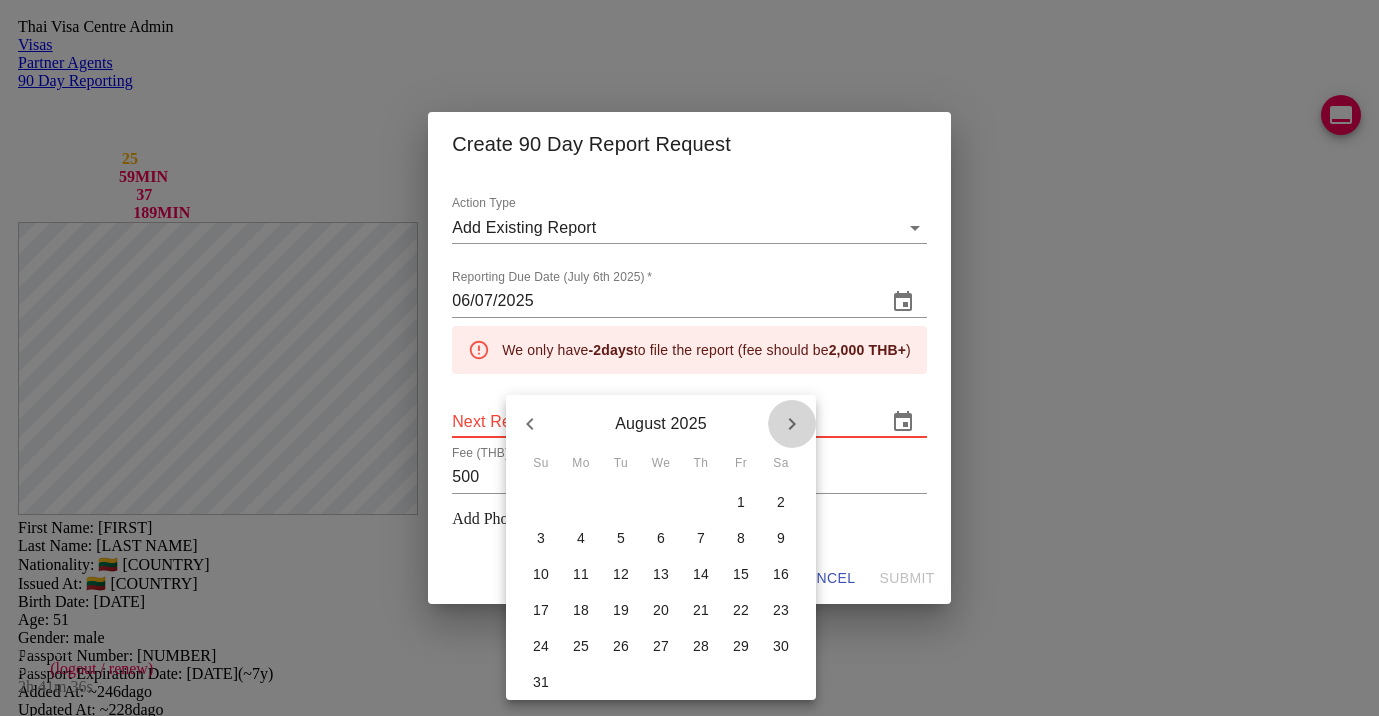 click at bounding box center [792, 424] 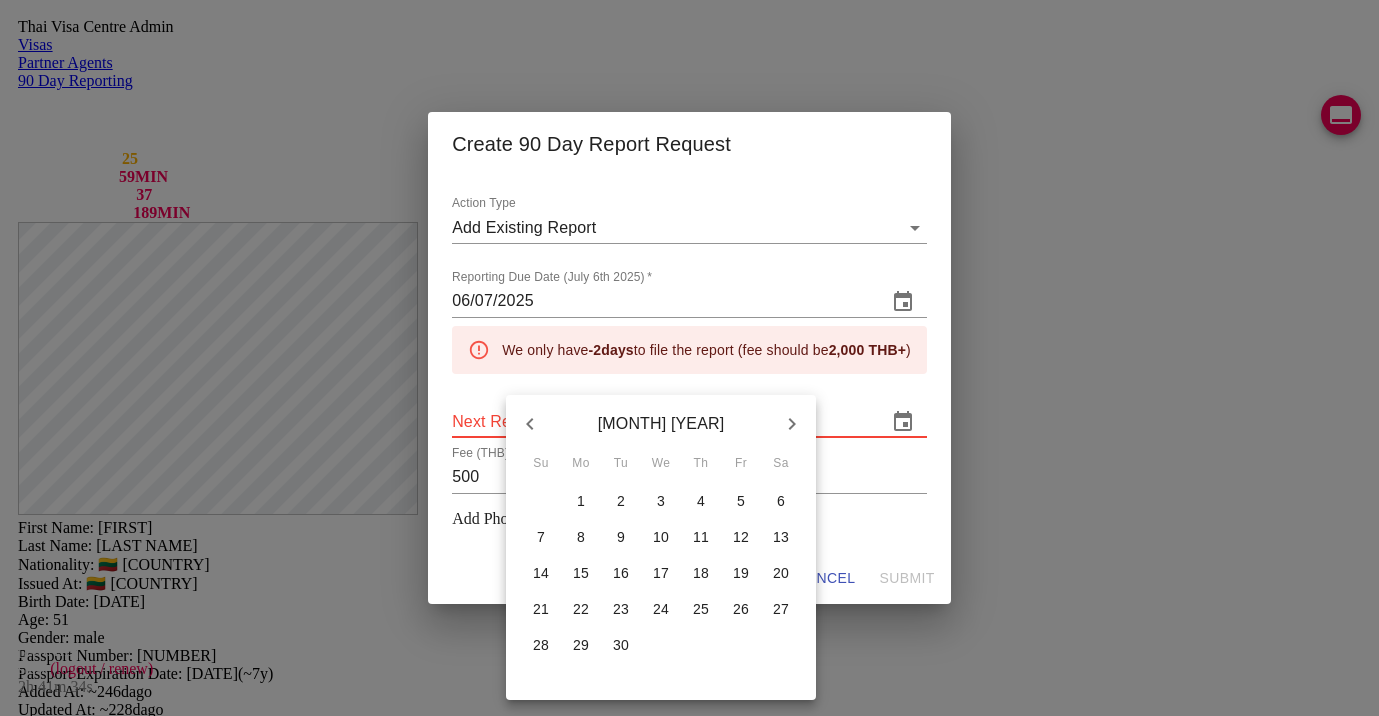 click at bounding box center [530, 424] 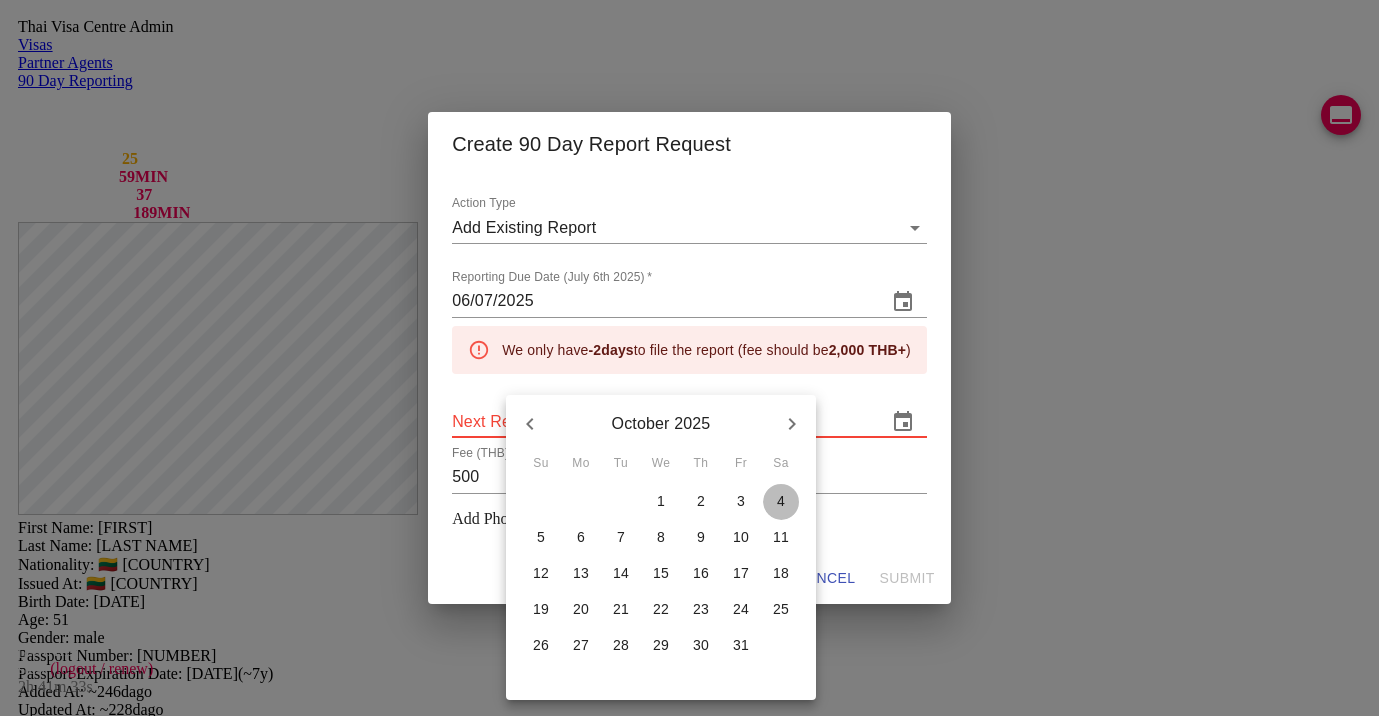 click on "4" at bounding box center (541, 501) 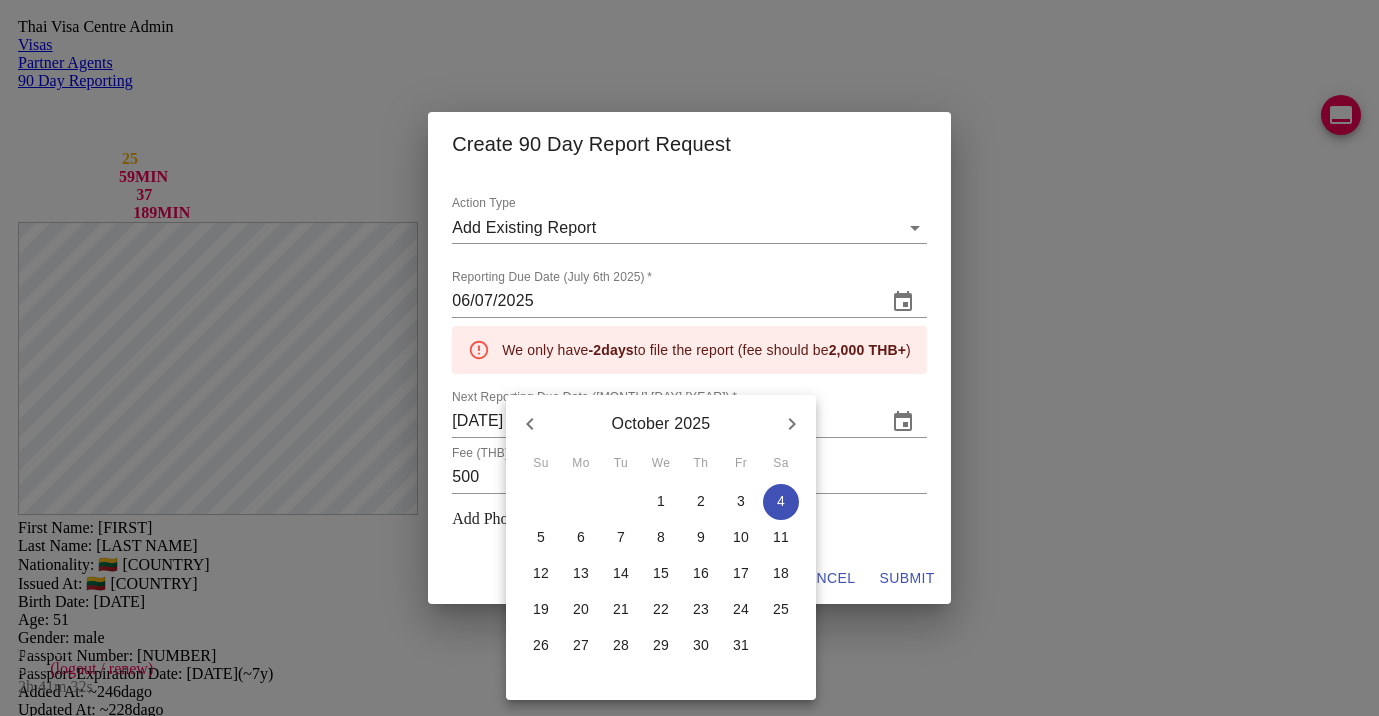 click at bounding box center (689, 358) 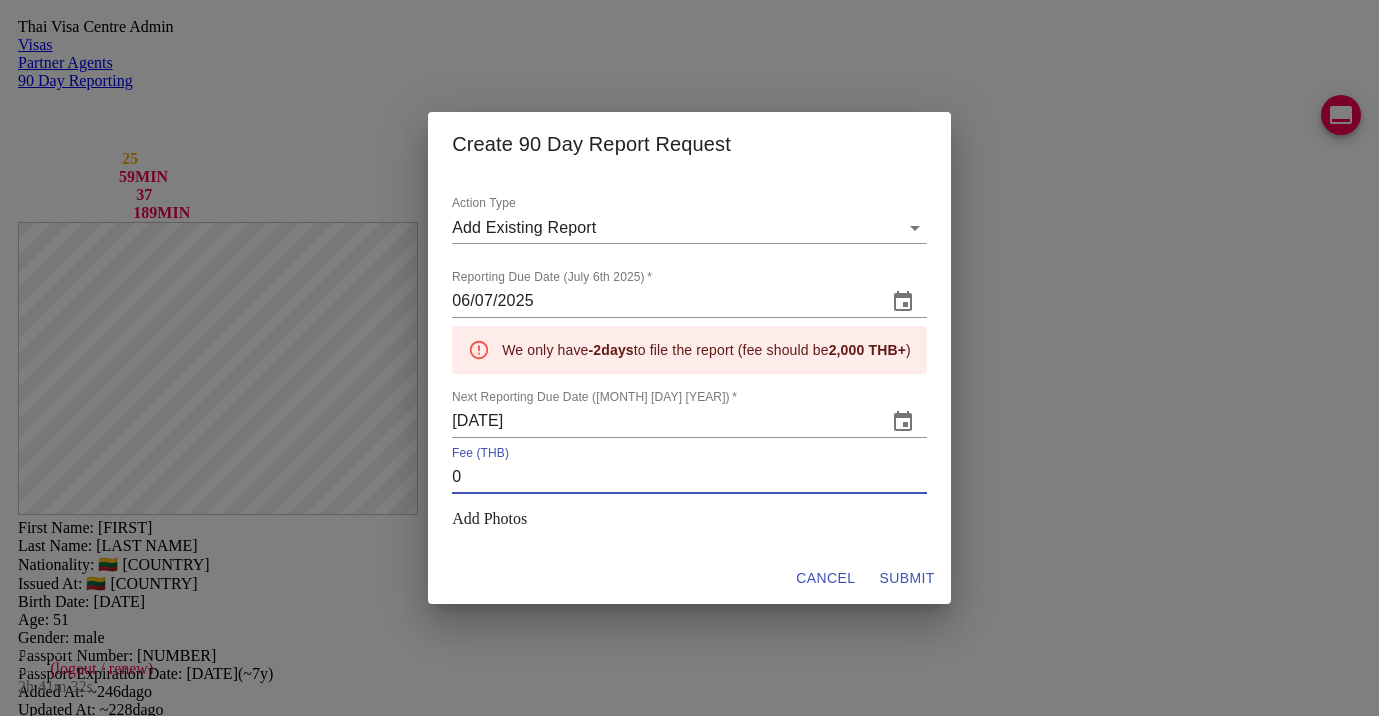drag, startPoint x: 531, startPoint y: 482, endPoint x: 410, endPoint y: 479, distance: 121.037186 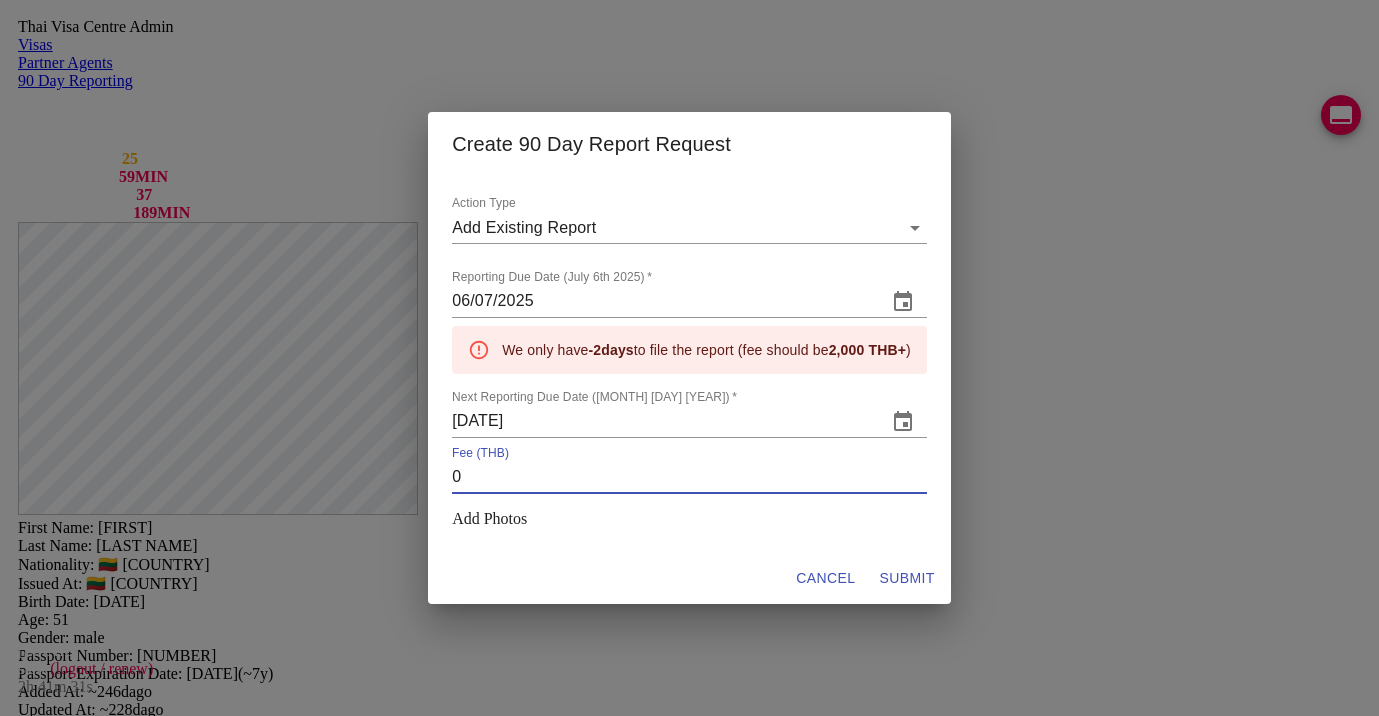 type on "0" 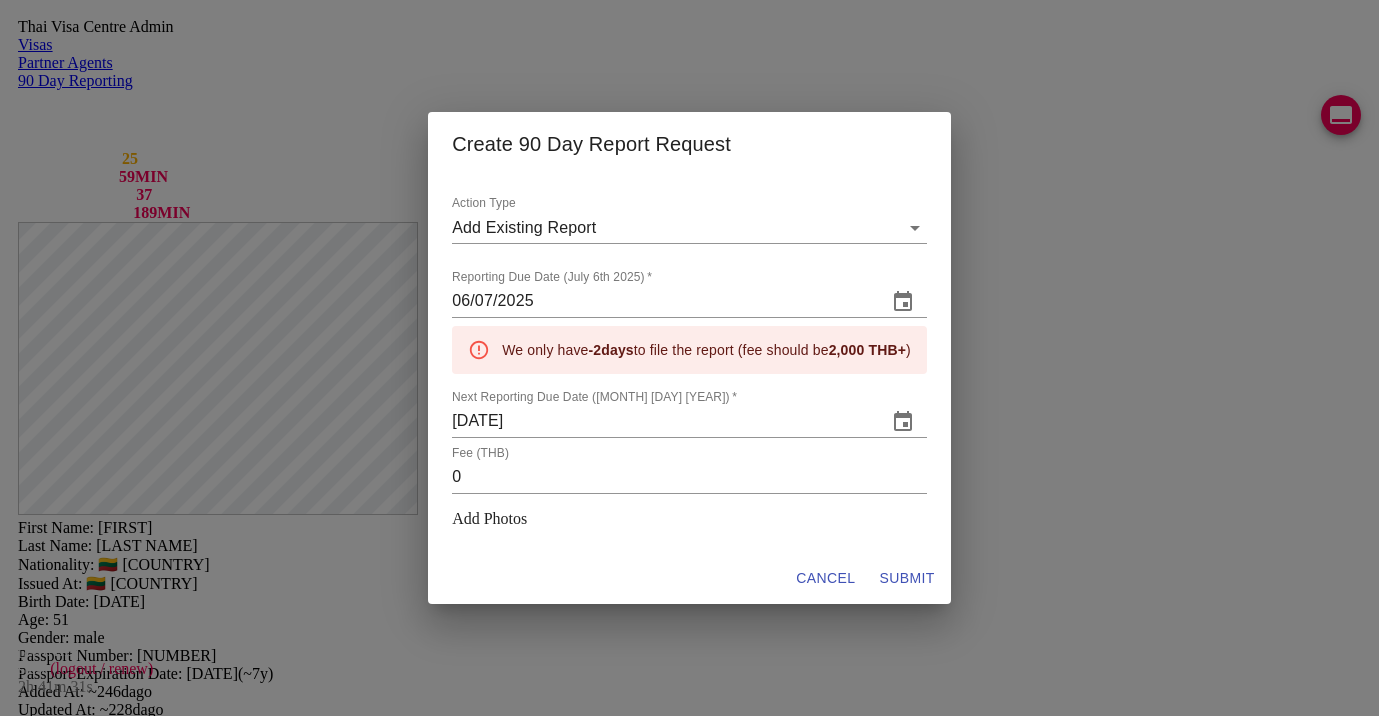 click on "Reporting Due Date (July 6th 2025)   * 06/07/2025 We only have  -2  days  to file the report (fee should be  2,000 THB+ ) Next Reporting Due Date (October 4th 2025)   * 04/10/2025 Fee (THB) 0 Add Photos" at bounding box center [689, 391] 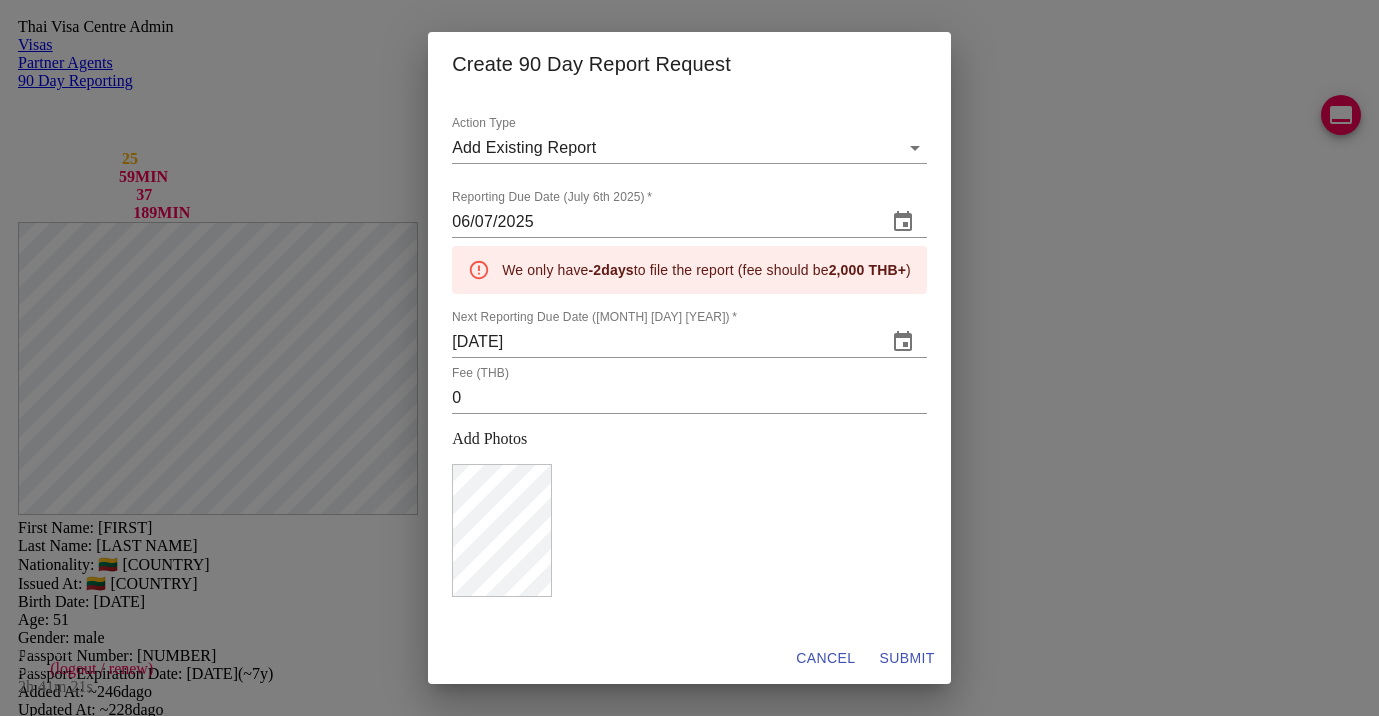 scroll, scrollTop: 2, scrollLeft: 0, axis: vertical 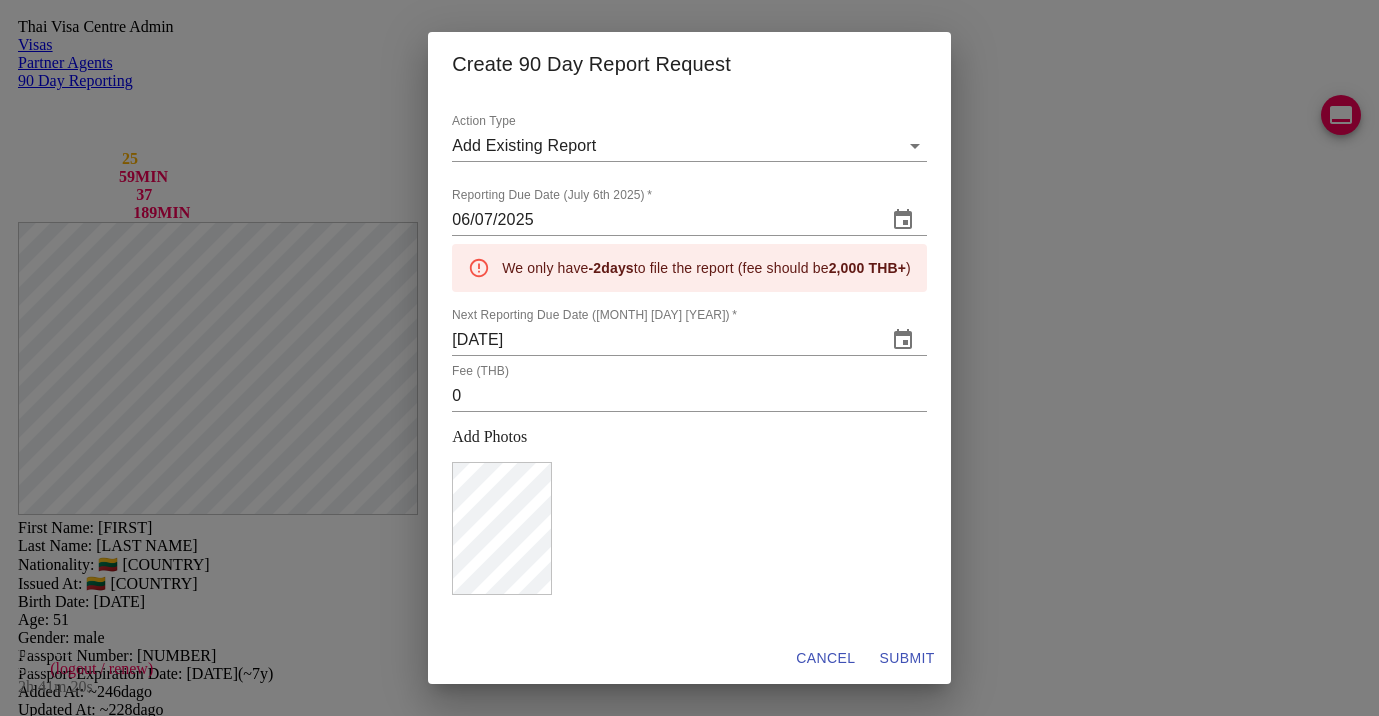 click on "SUBMIT" at bounding box center [825, 658] 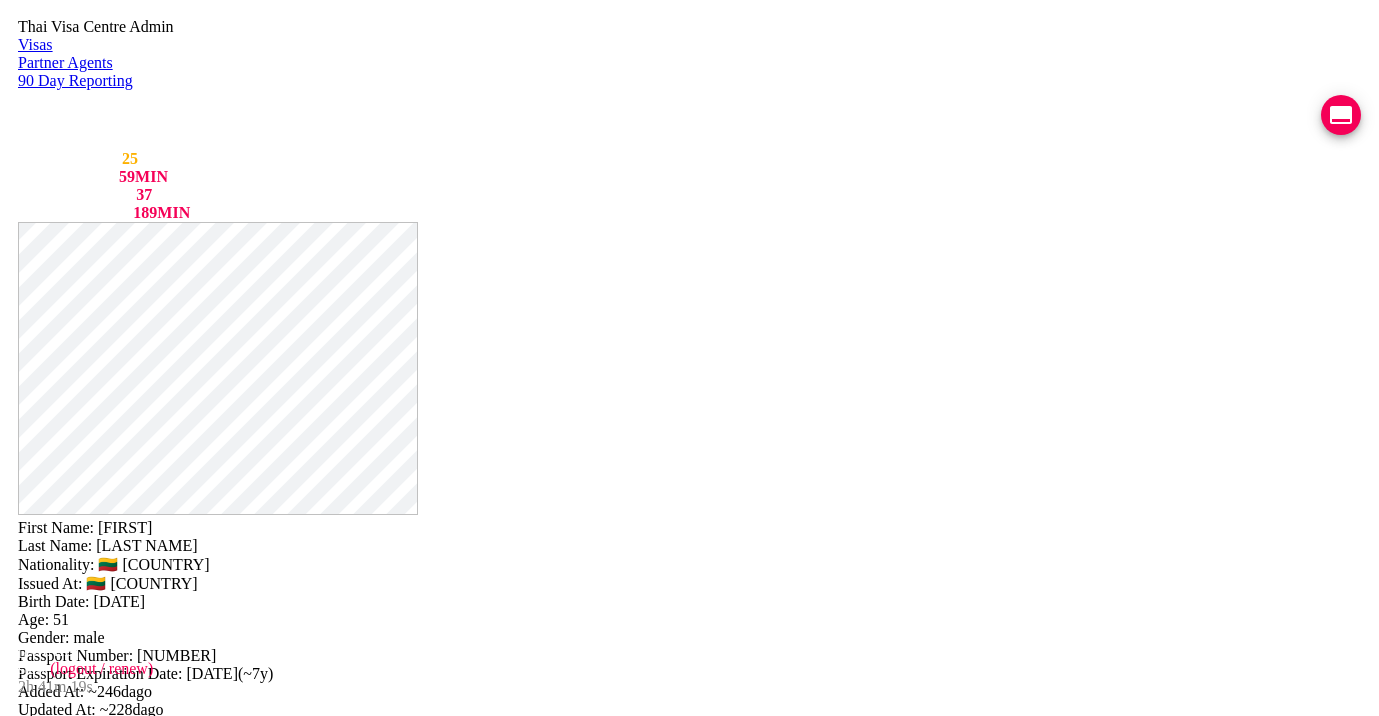 click on "90 DAY REPORT REQUESTED" at bounding box center [175, 2043] 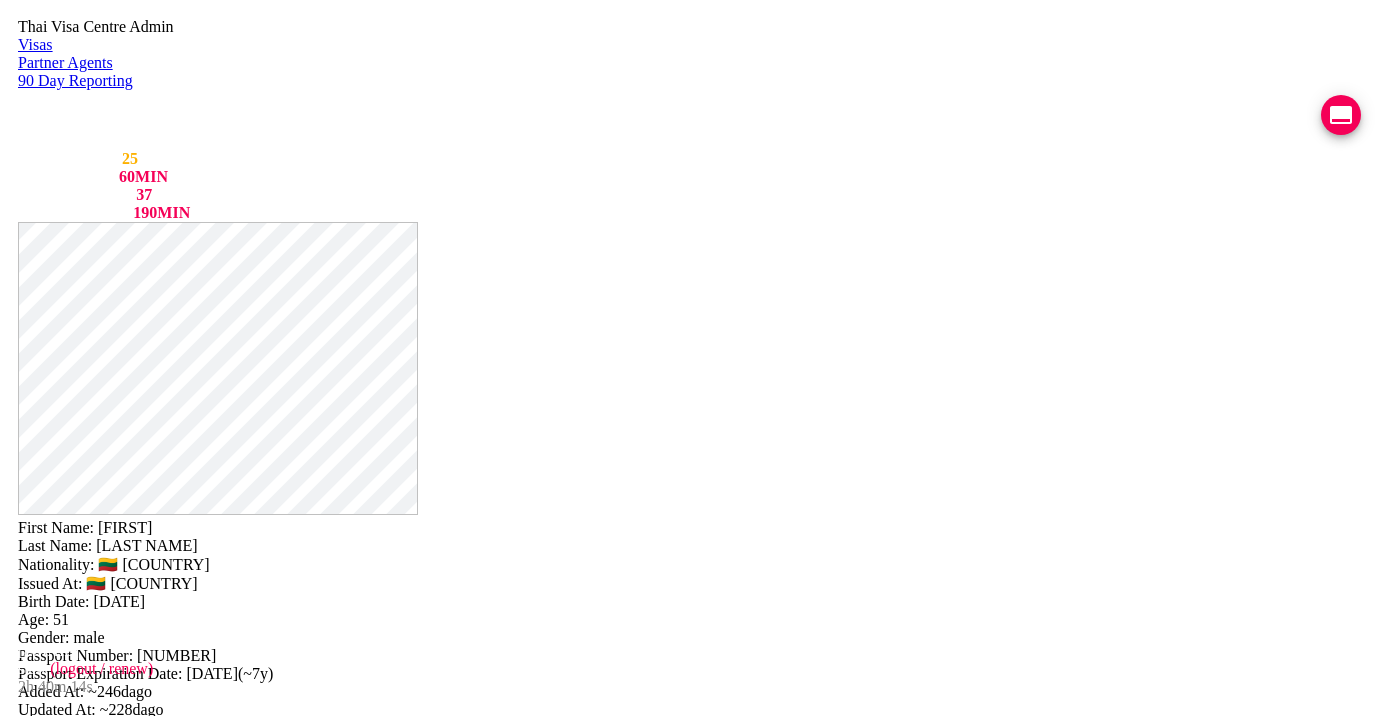 scroll, scrollTop: 1129, scrollLeft: 0, axis: vertical 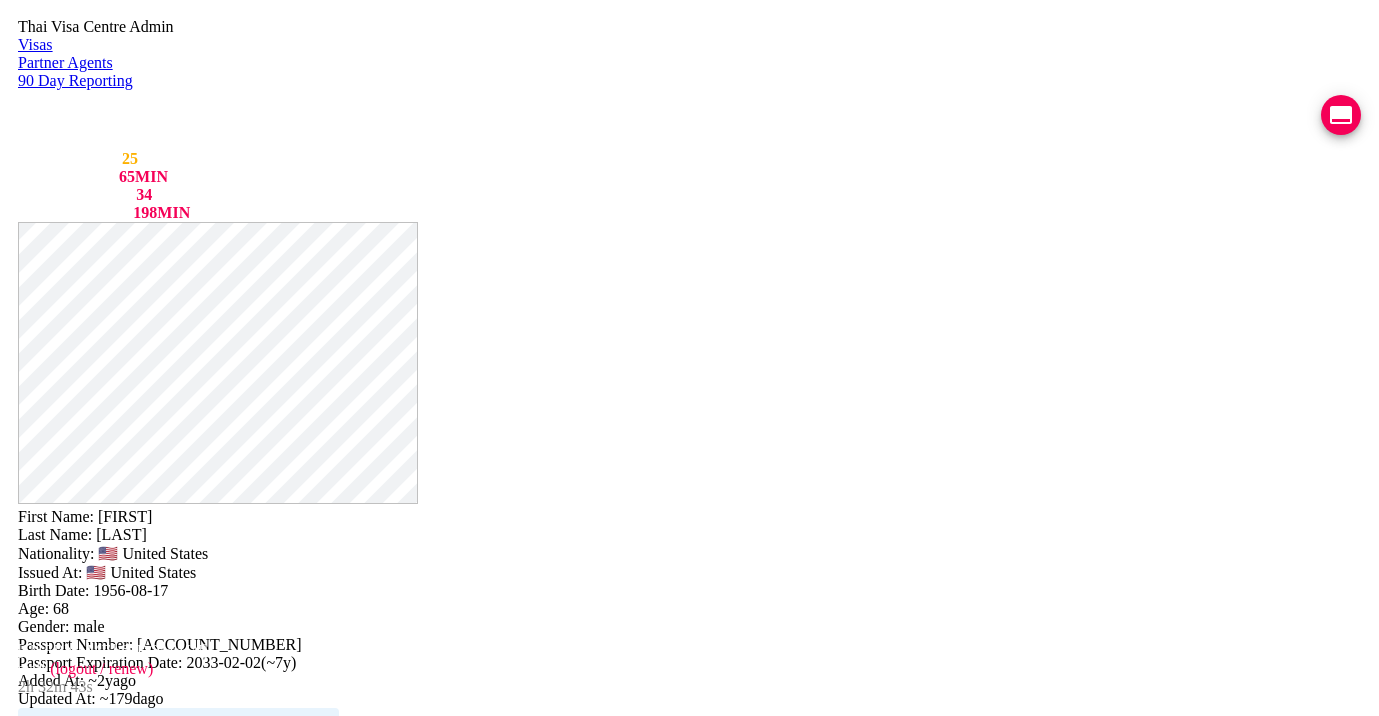 click on "COMPLETED" at bounding box center [126, 2280] 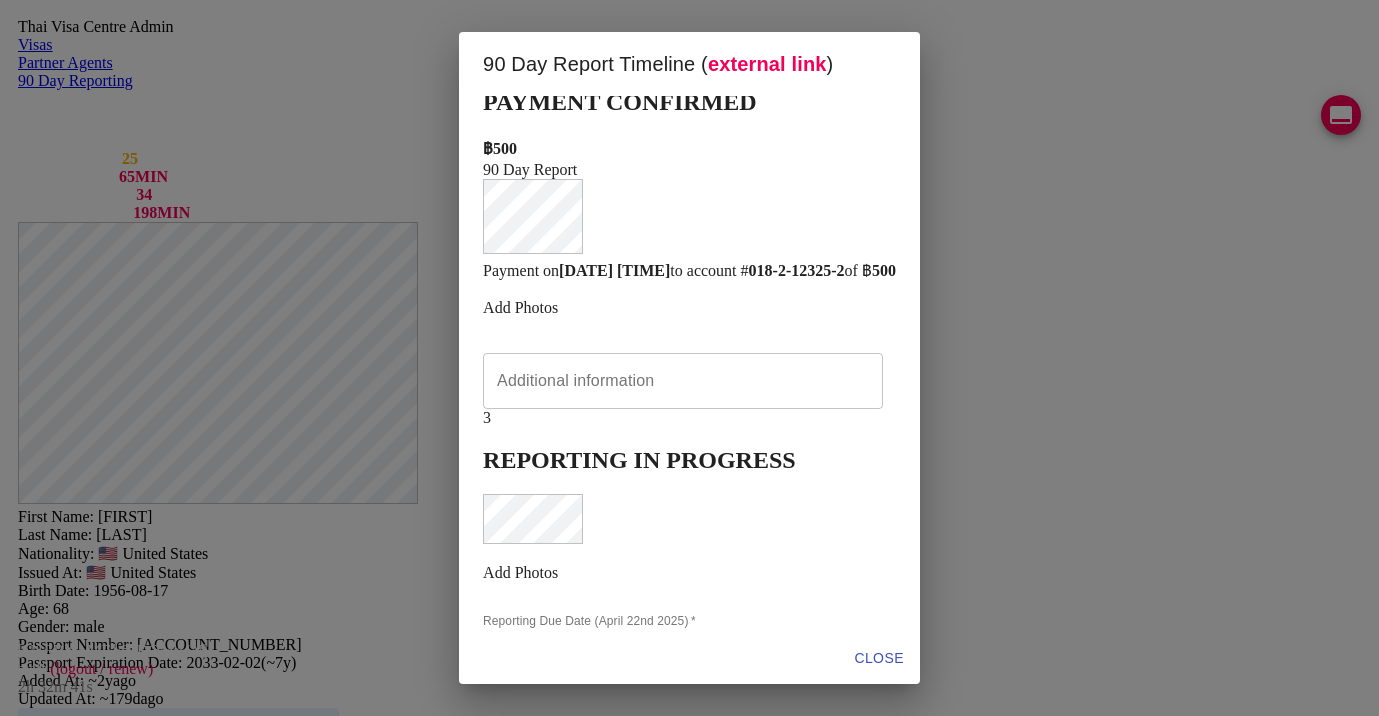 scroll, scrollTop: 404, scrollLeft: 0, axis: vertical 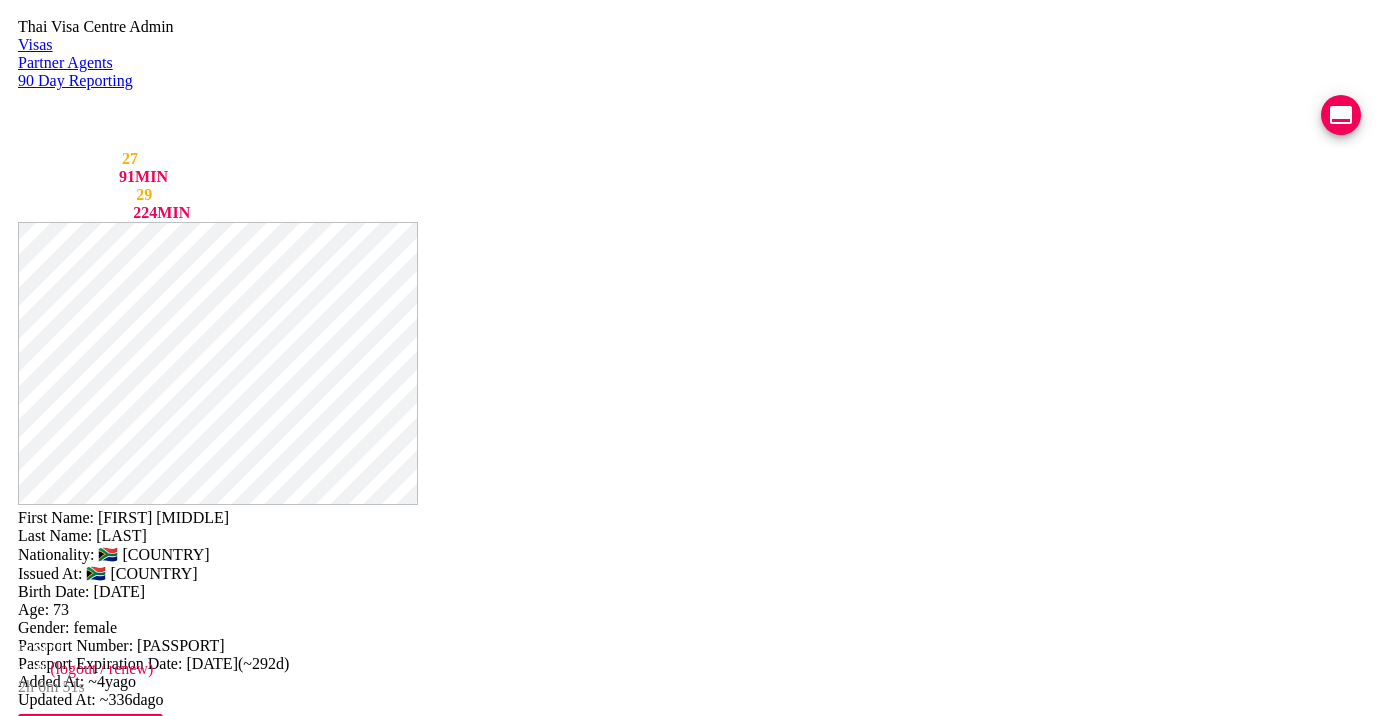 click at bounding box center [1341, 115] 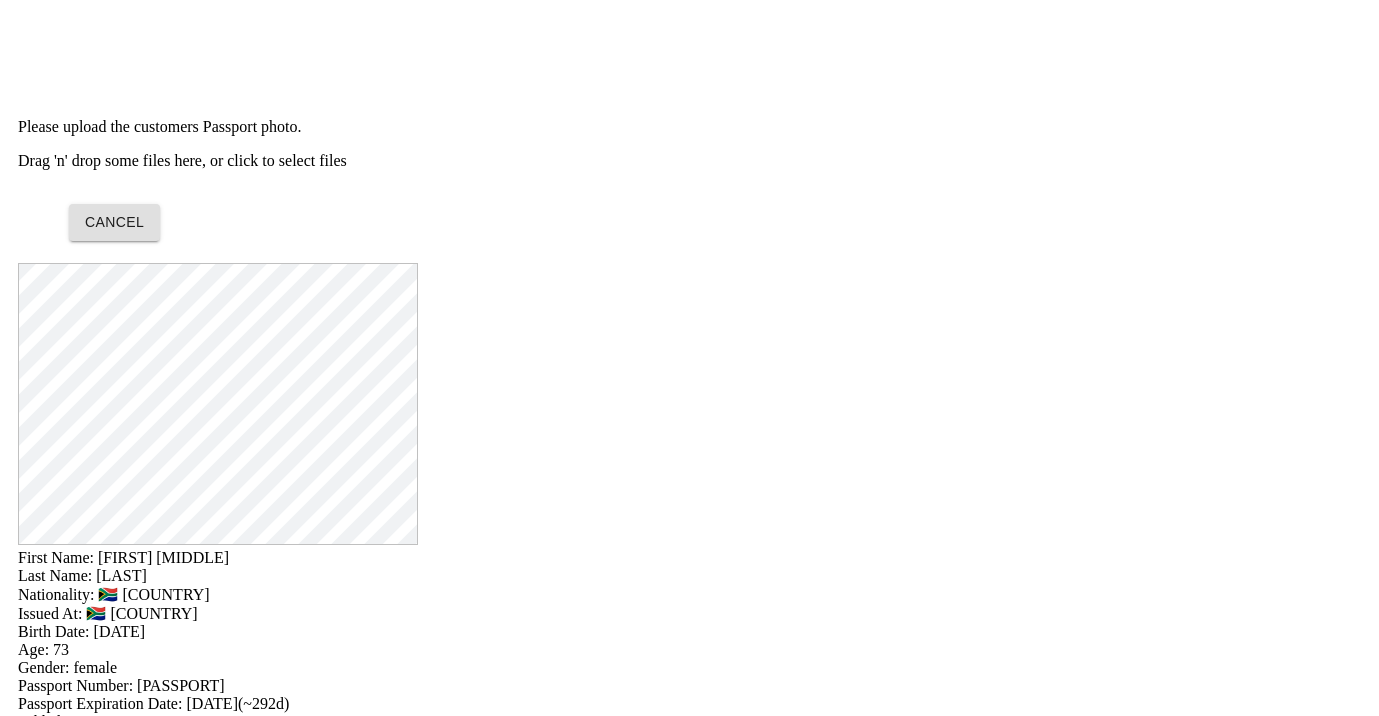 click on "Drag 'n' drop some files here, or click to select files" at bounding box center (689, 161) 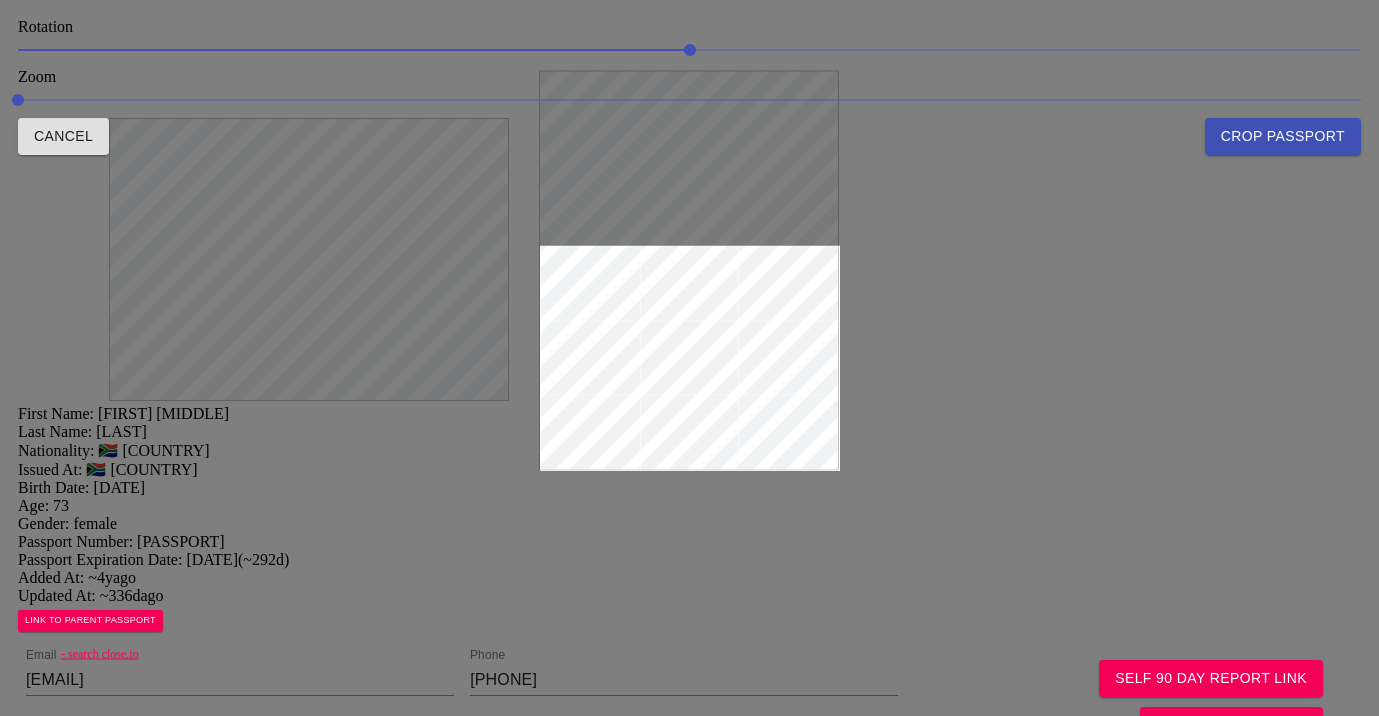 click at bounding box center (689, 358) 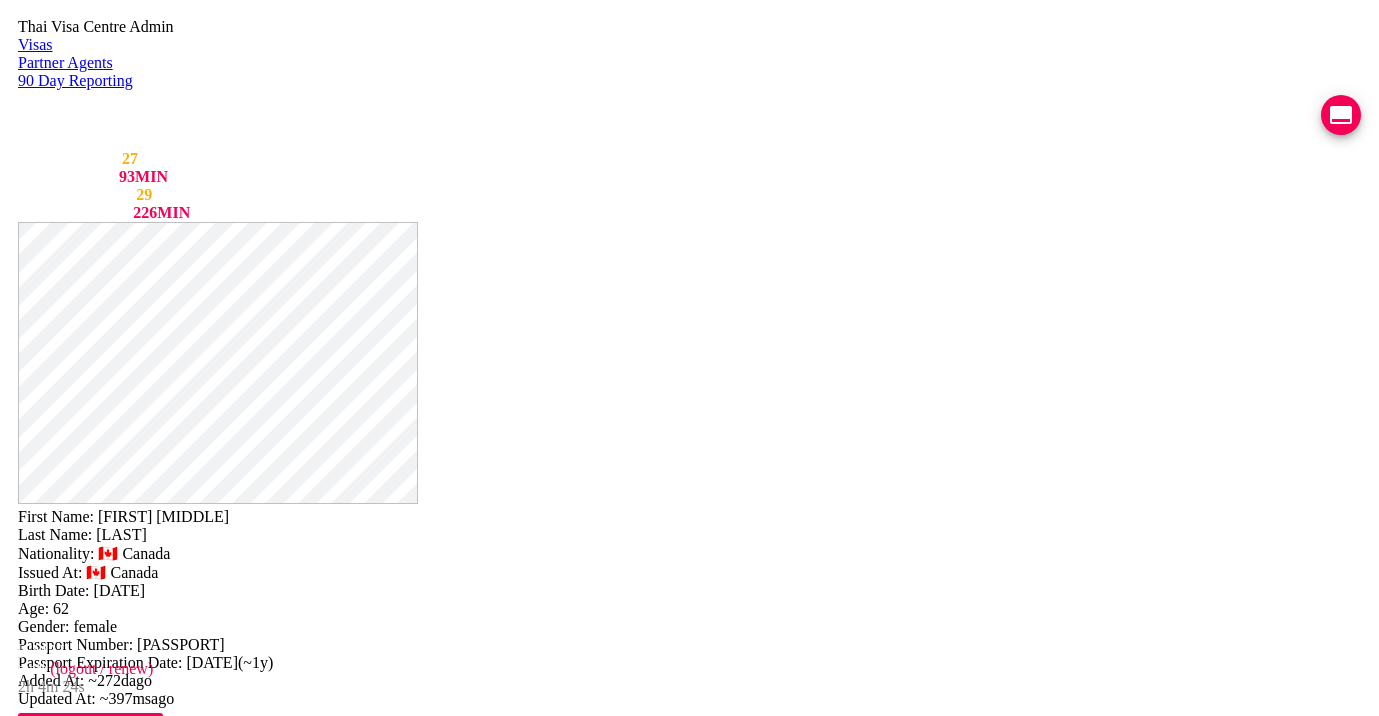 drag, startPoint x: 781, startPoint y: 52, endPoint x: 877, endPoint y: 64, distance: 96.74709 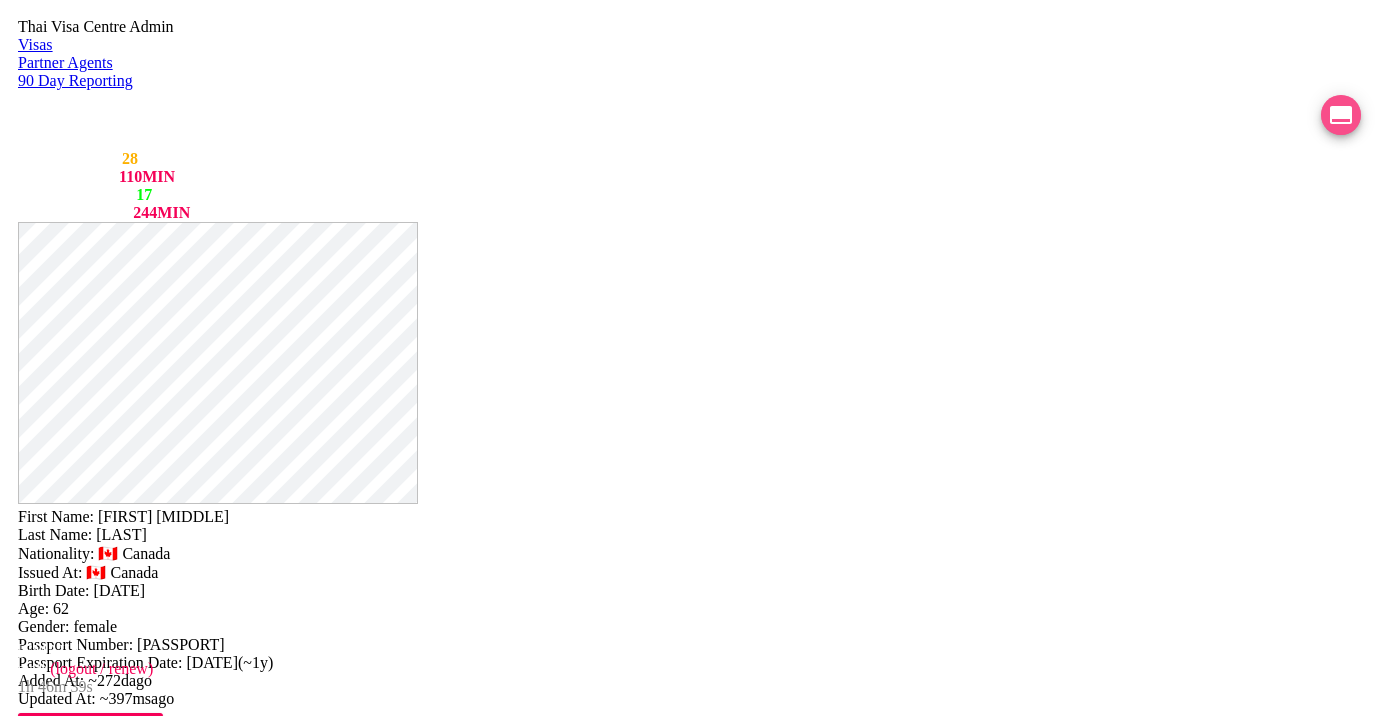 click at bounding box center (1341, 115) 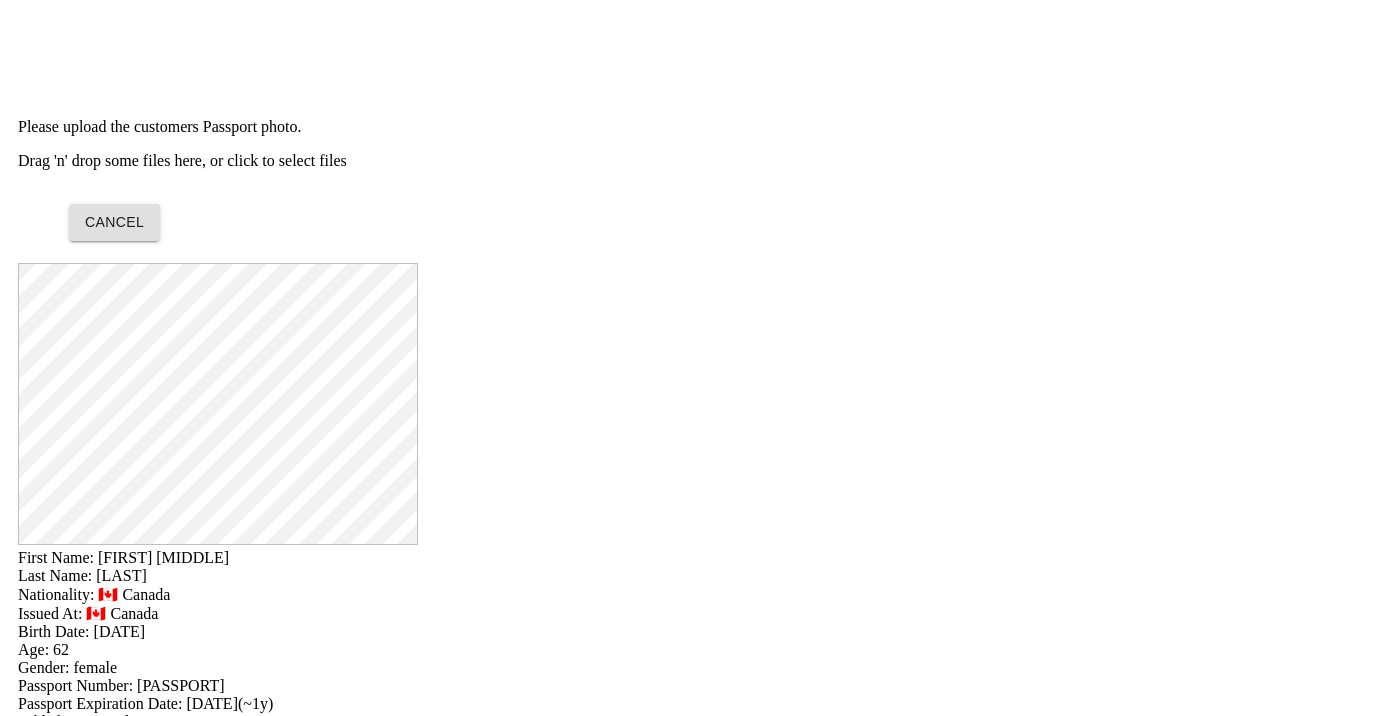 click on "Cancel" at bounding box center [711, 210] 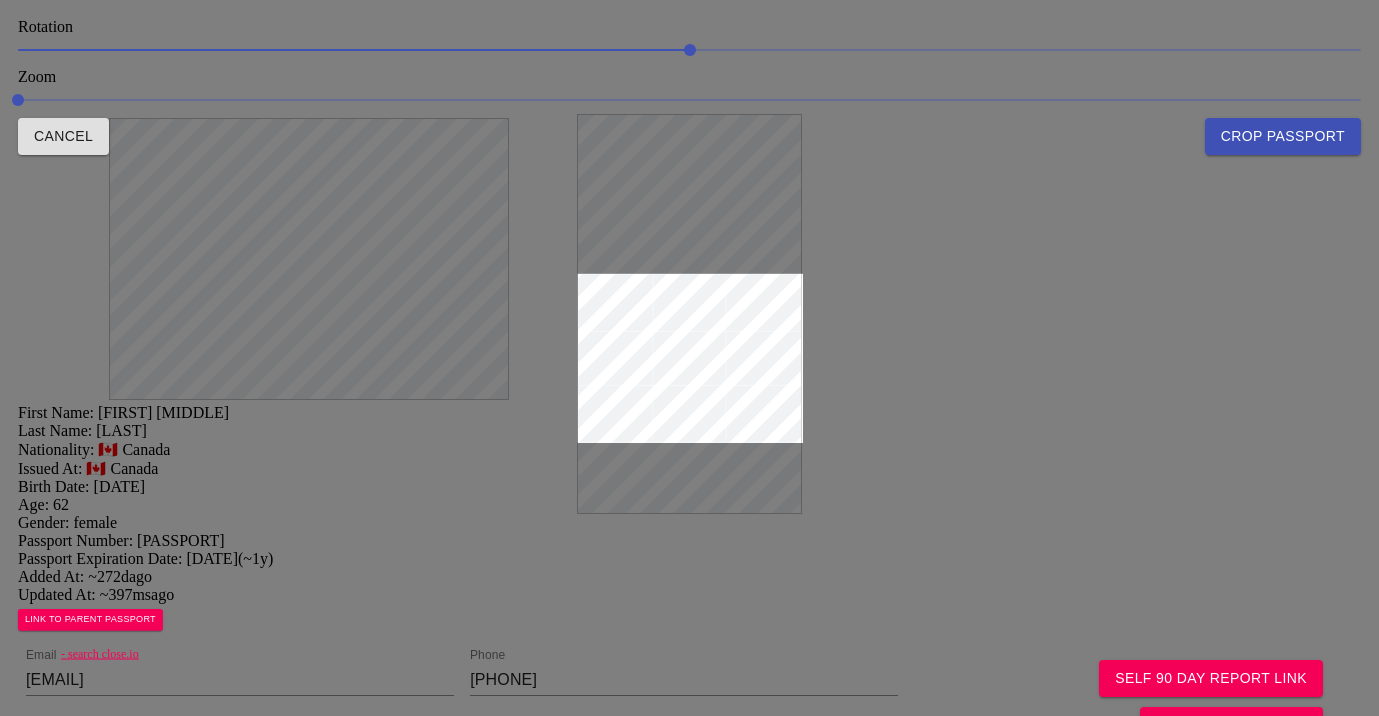 drag, startPoint x: 699, startPoint y: 285, endPoint x: 700, endPoint y: 242, distance: 43.011627 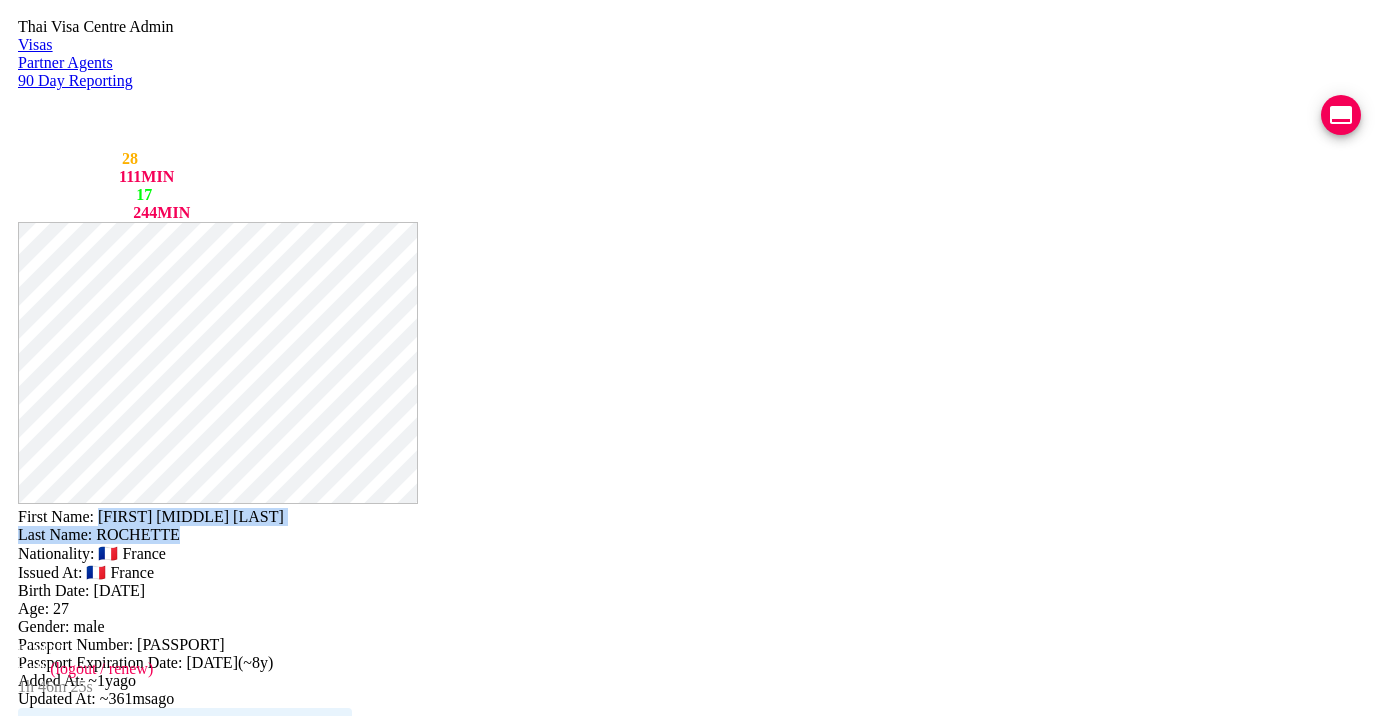 drag, startPoint x: 781, startPoint y: 52, endPoint x: 871, endPoint y: 74, distance: 92.64988 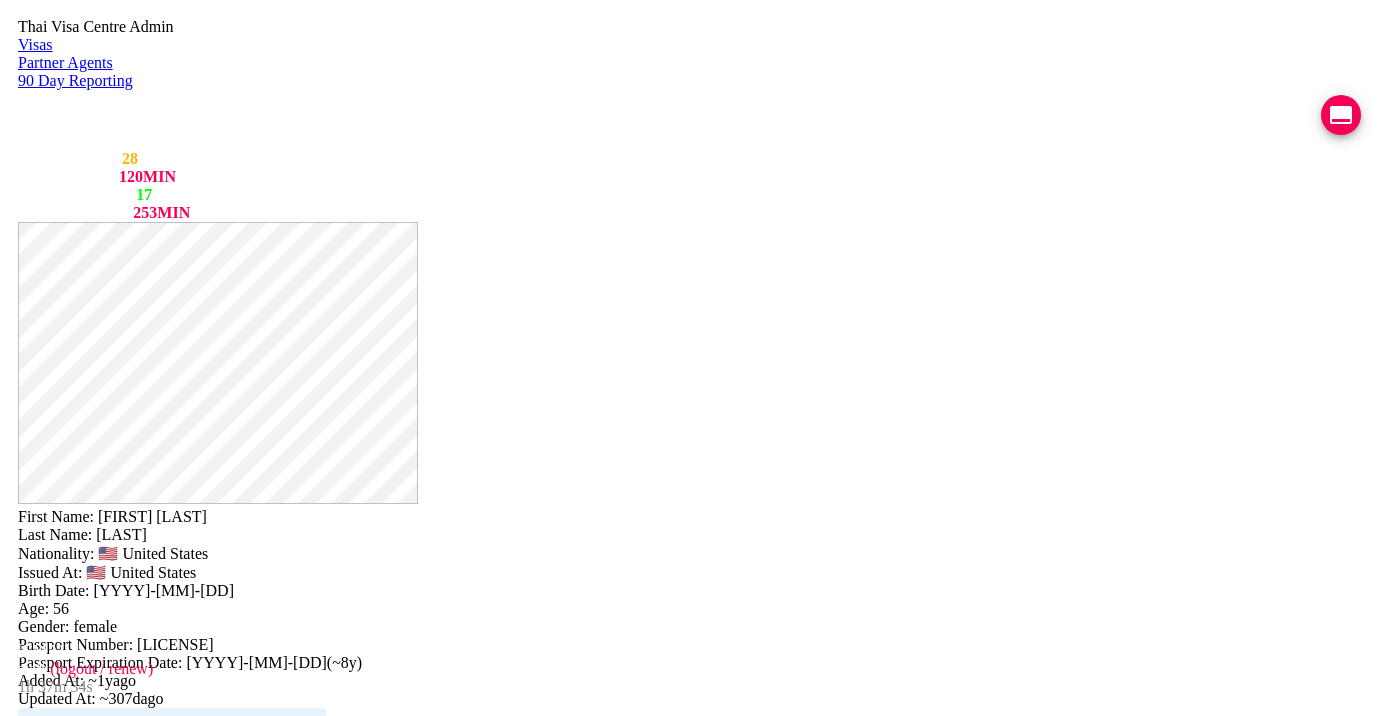scroll, scrollTop: 0, scrollLeft: 0, axis: both 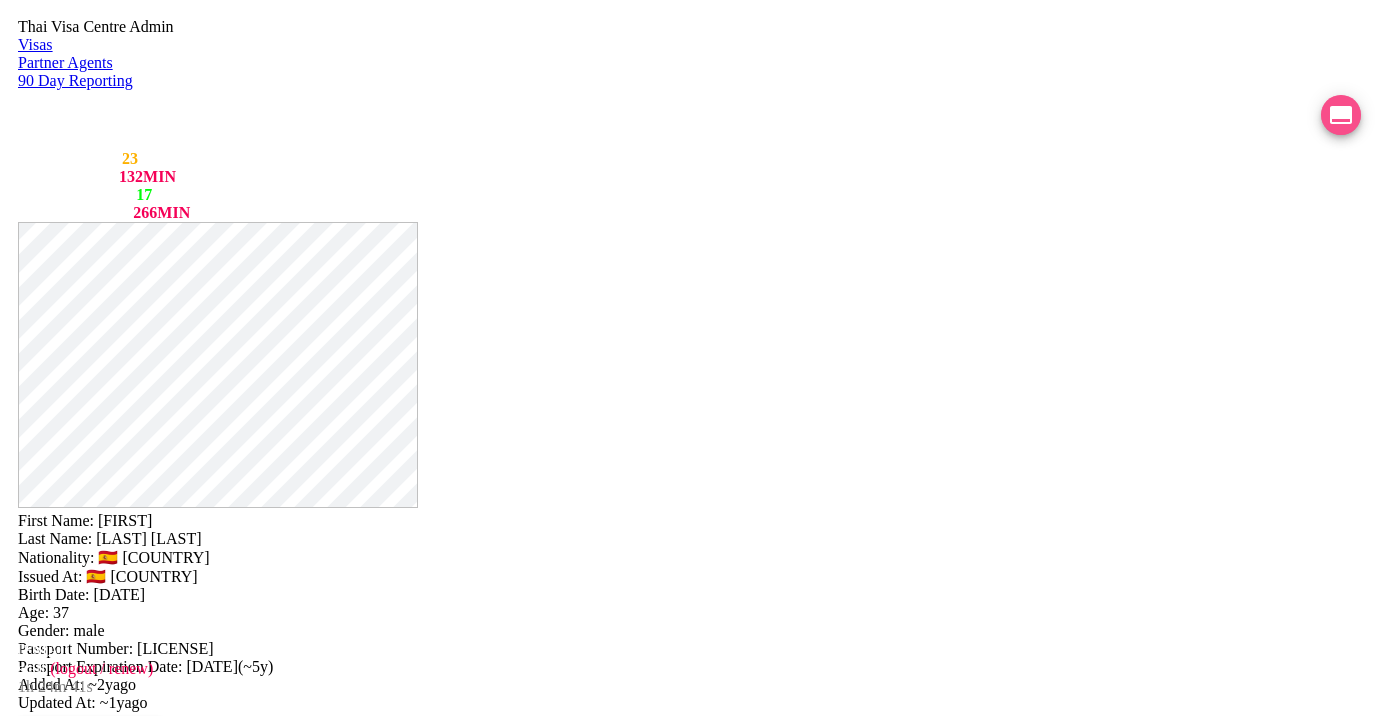 click at bounding box center (1341, 115) 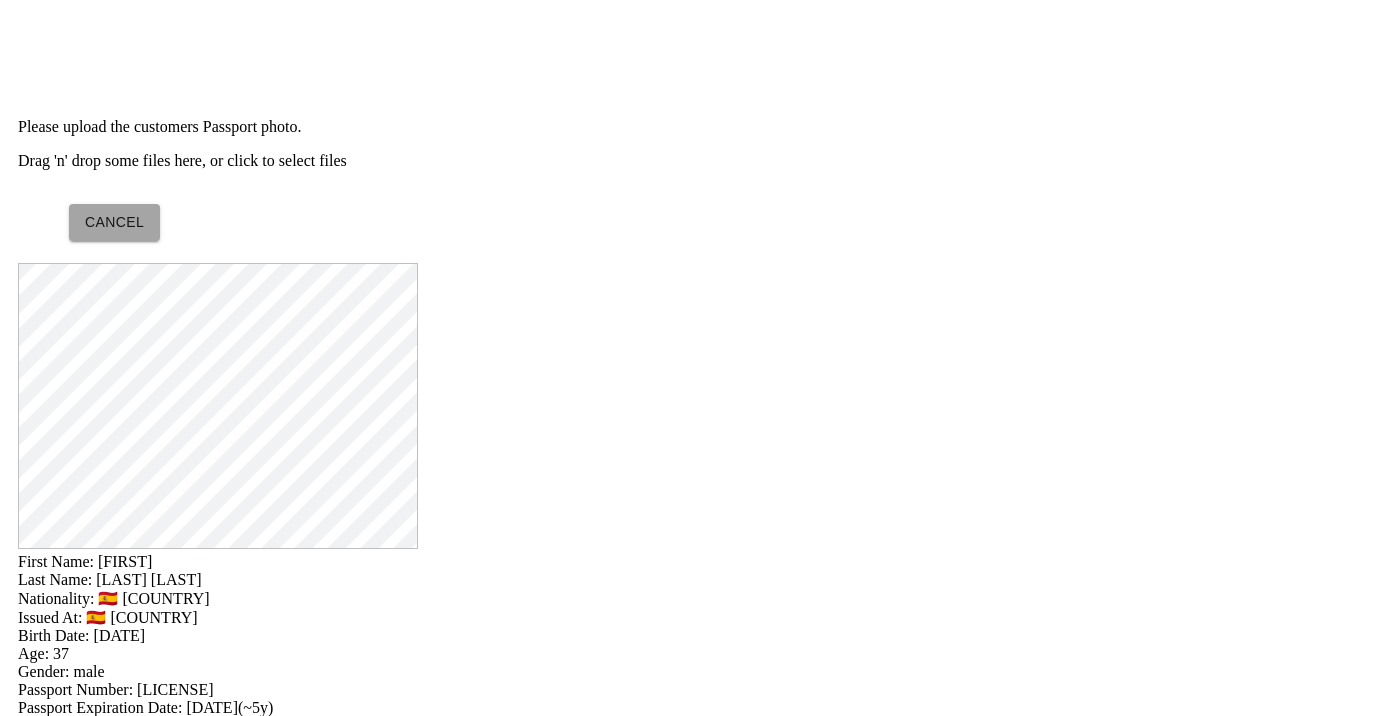 click on "Cancel" at bounding box center [114, 222] 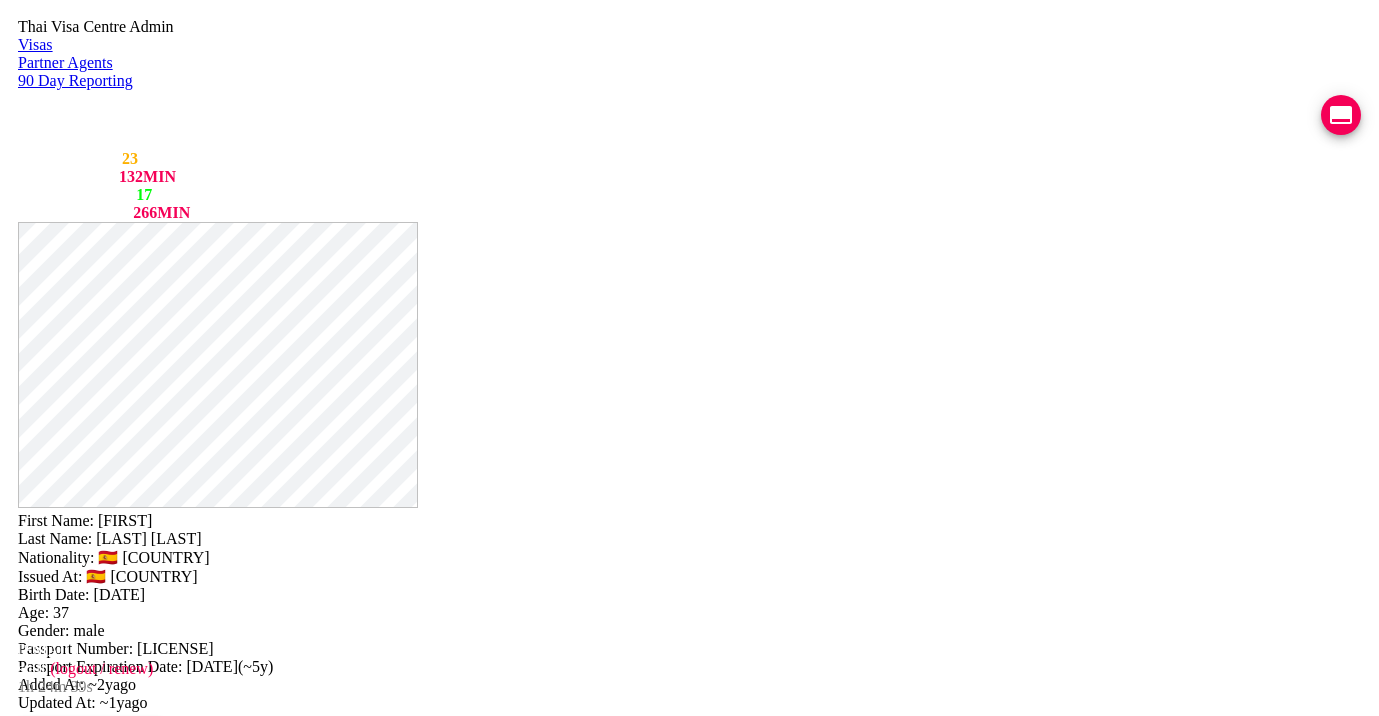 scroll, scrollTop: 316, scrollLeft: 0, axis: vertical 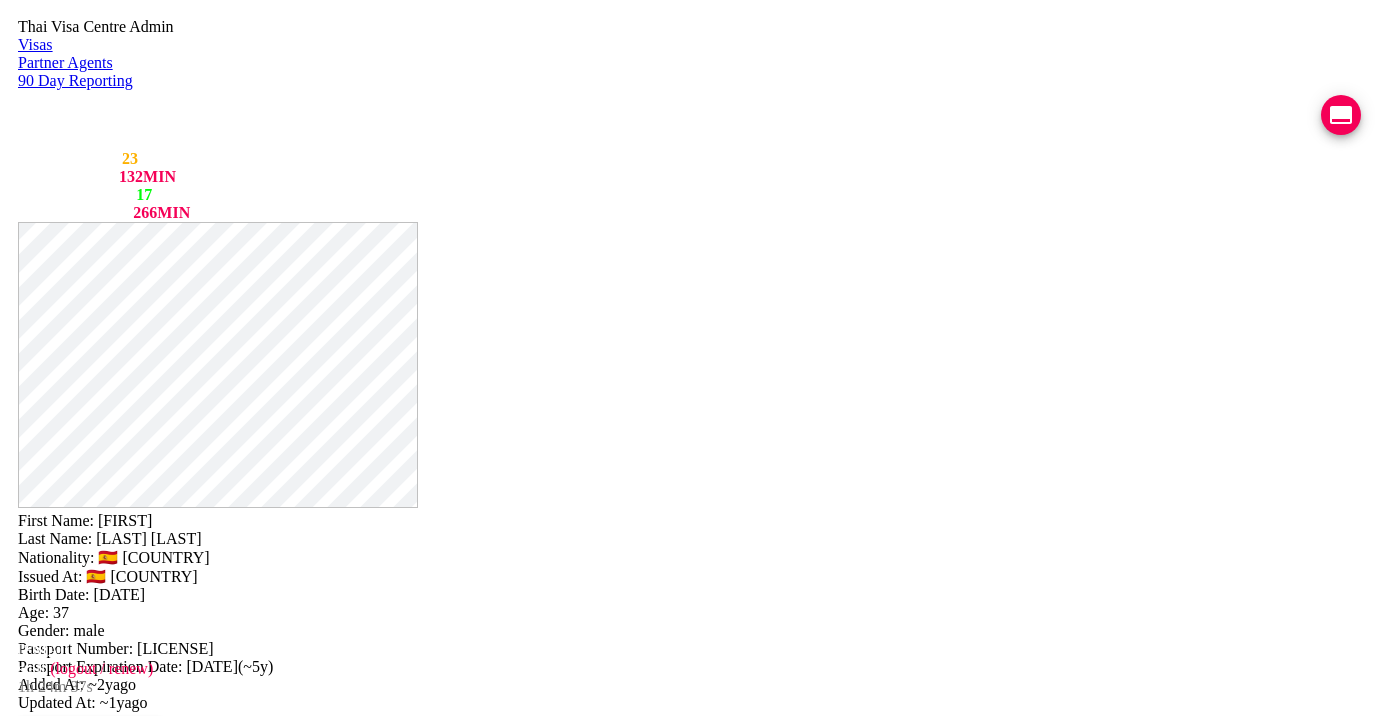 click at bounding box center [160, 1081] 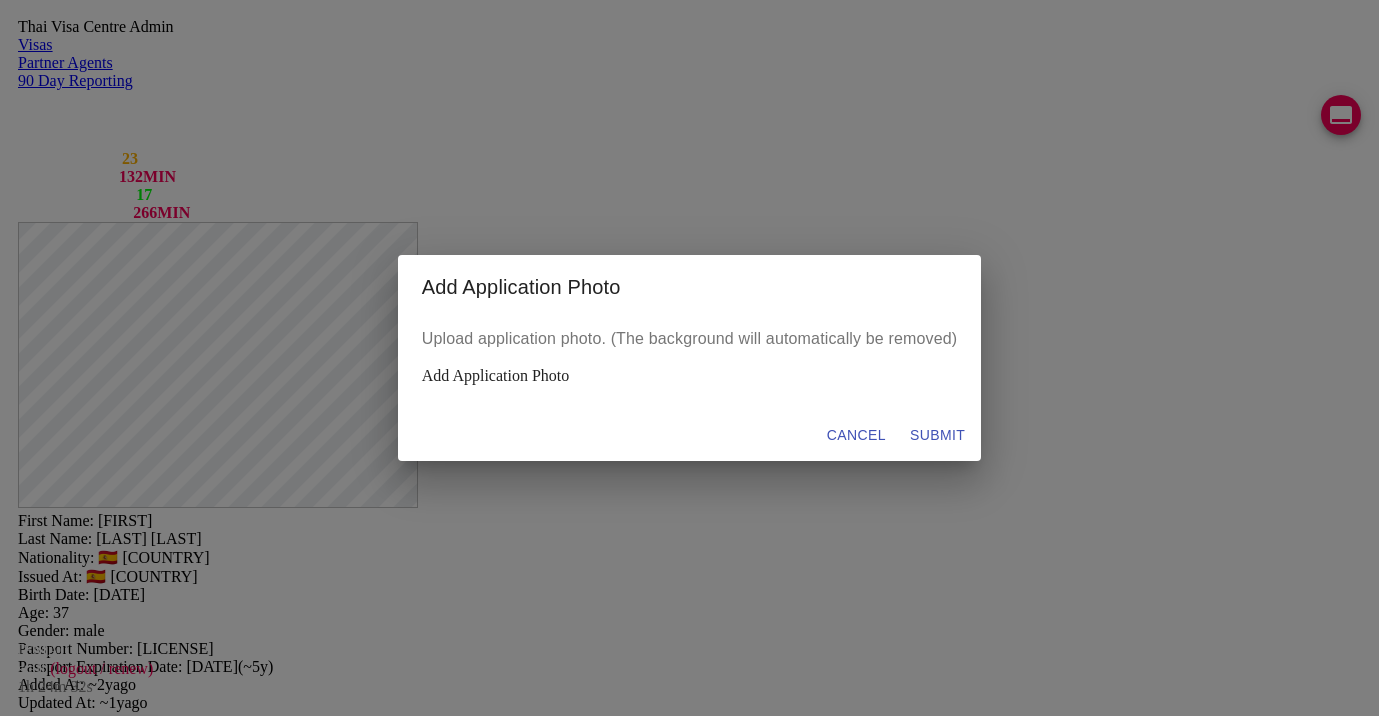 click on "Add Application Photo" at bounding box center (690, 376) 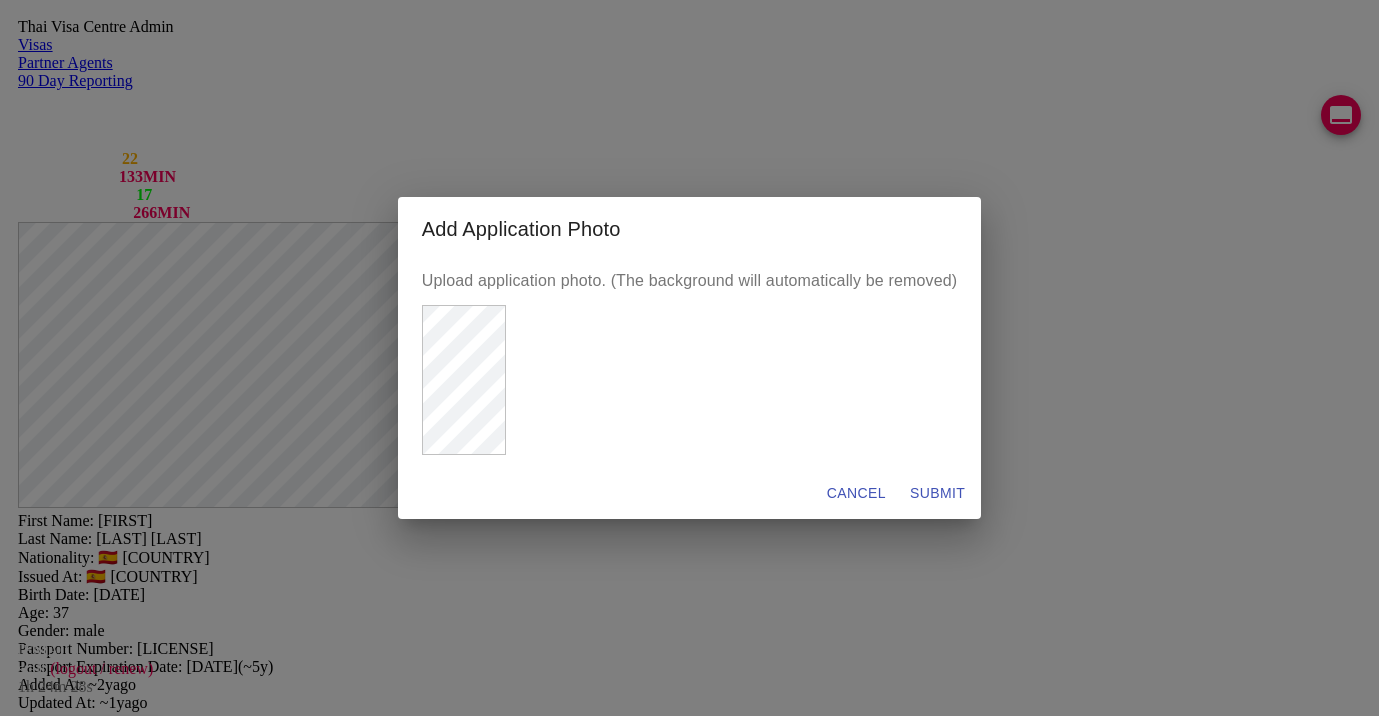 click on "SUBMIT" at bounding box center (856, 493) 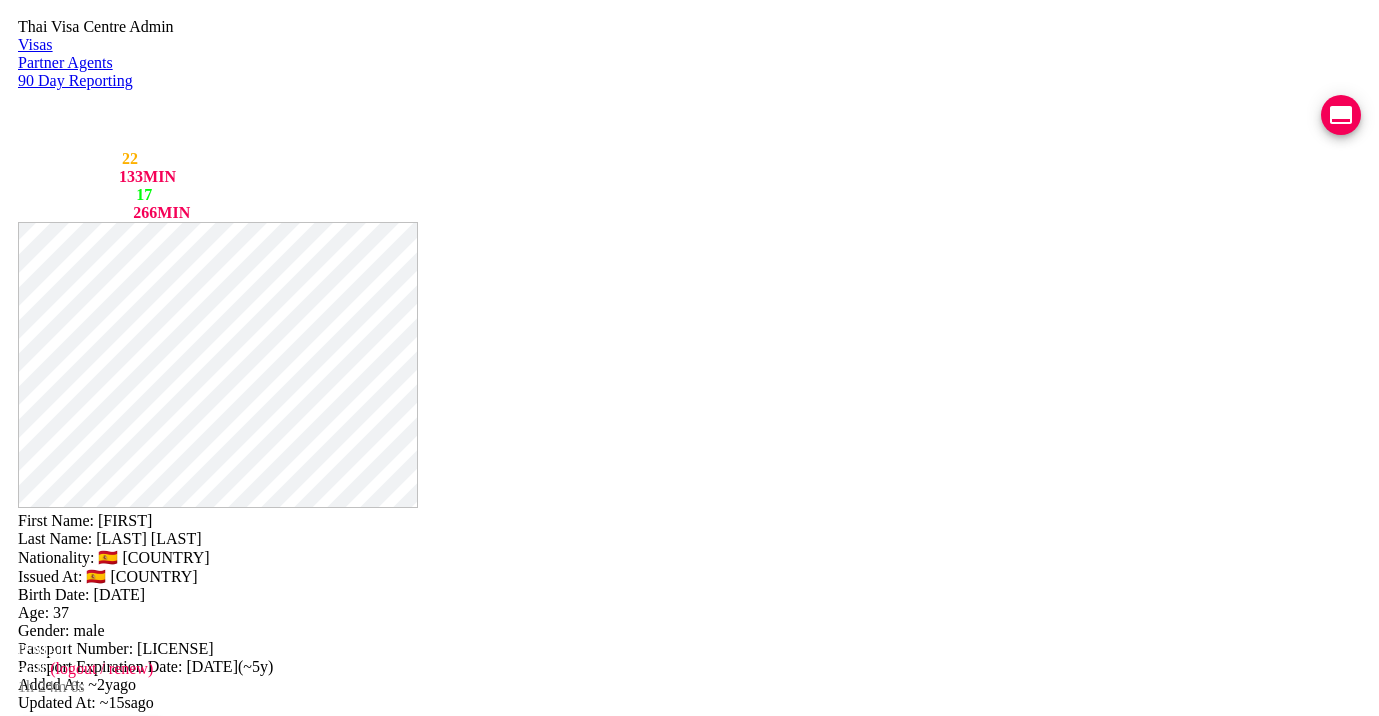 click at bounding box center (30, 1232) 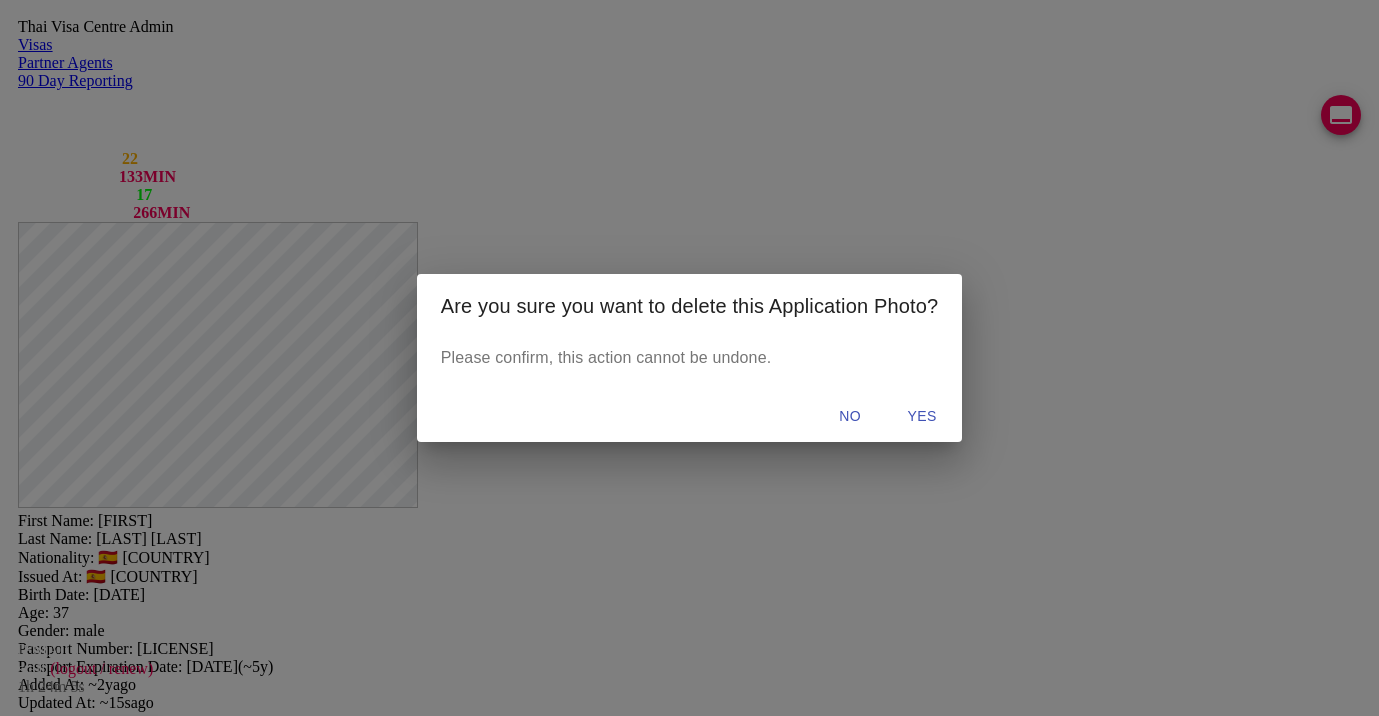 click on "YES" at bounding box center [850, 416] 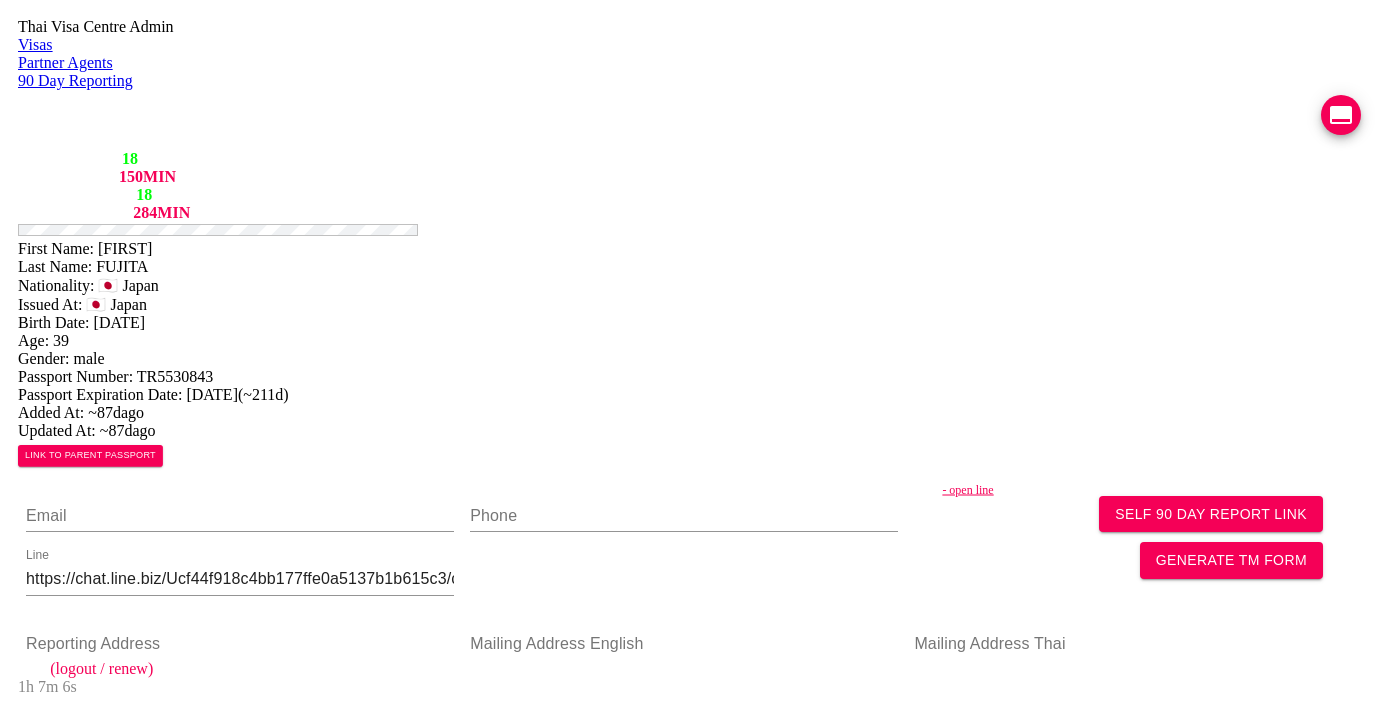 scroll, scrollTop: 0, scrollLeft: 0, axis: both 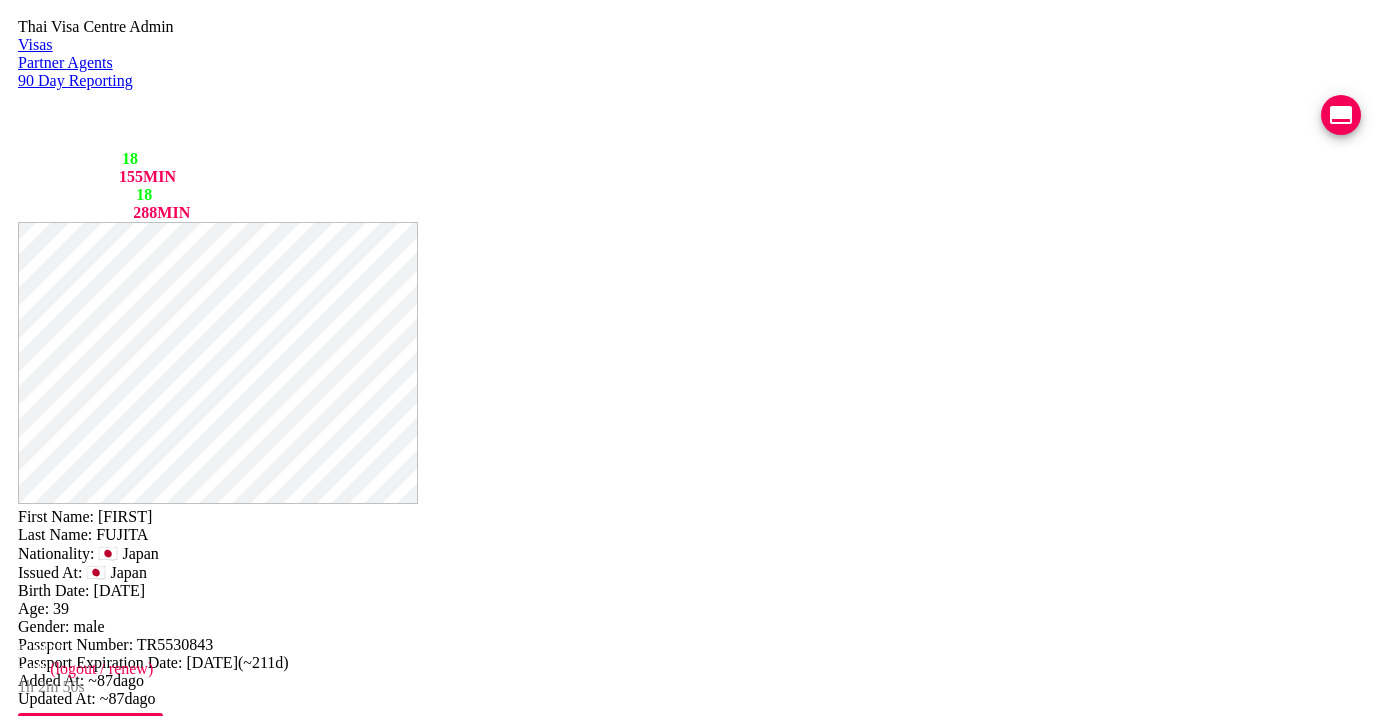 click on "Uploaded photos ( 11  images)" at bounding box center (689, 1207) 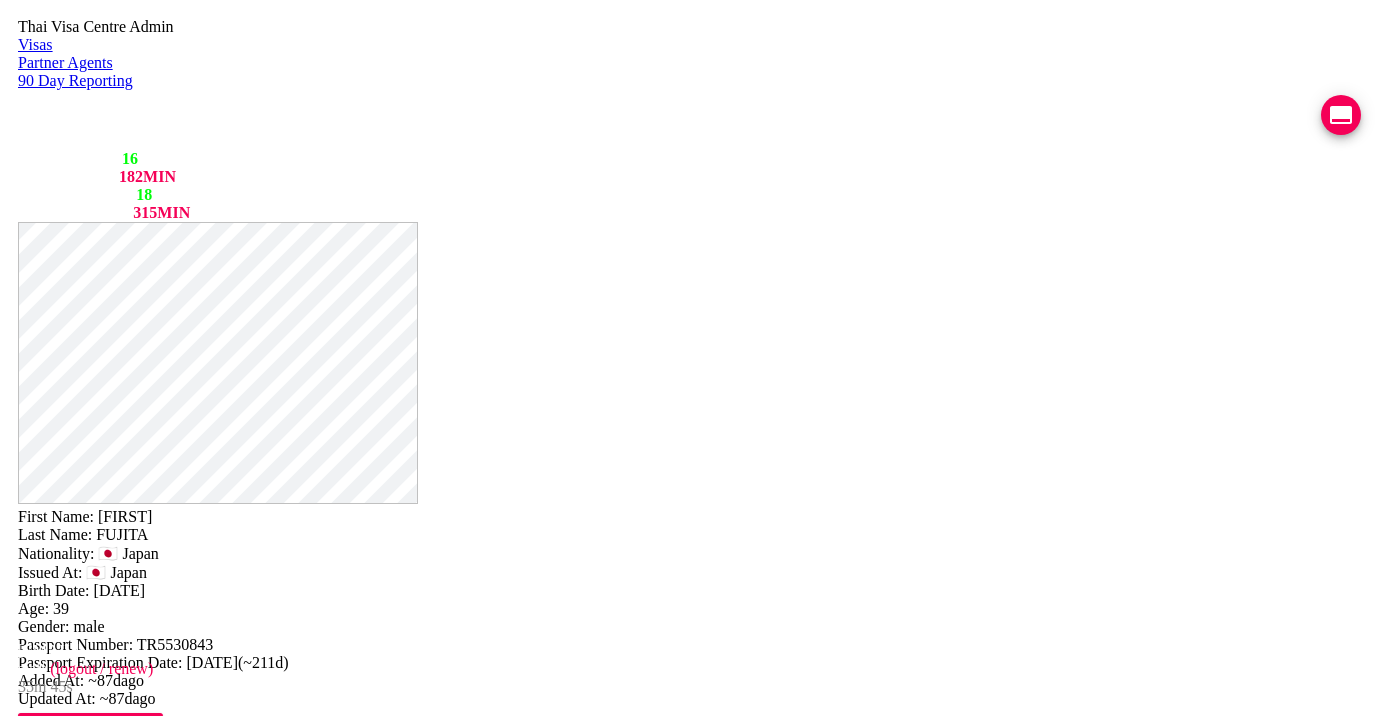 click at bounding box center (1341, 115) 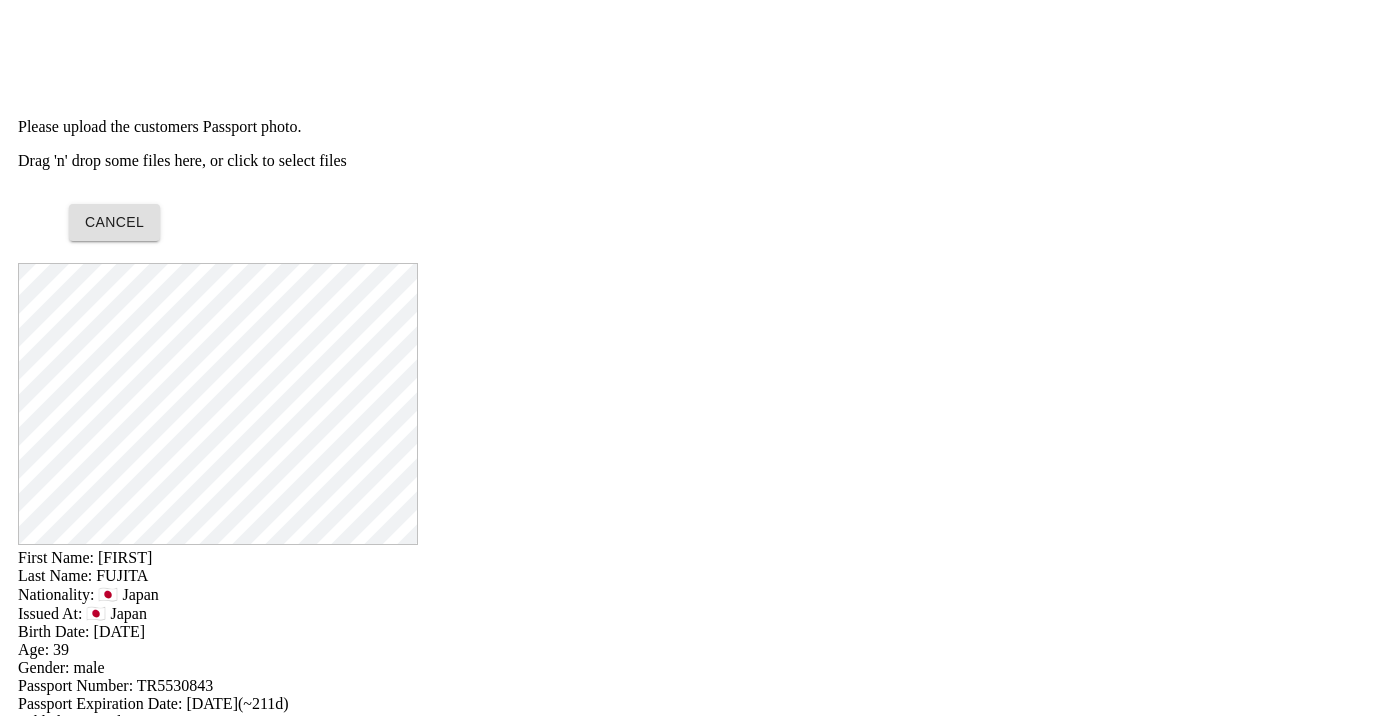 click on "Drag 'n' drop some files here, or click to select files" at bounding box center (689, 161) 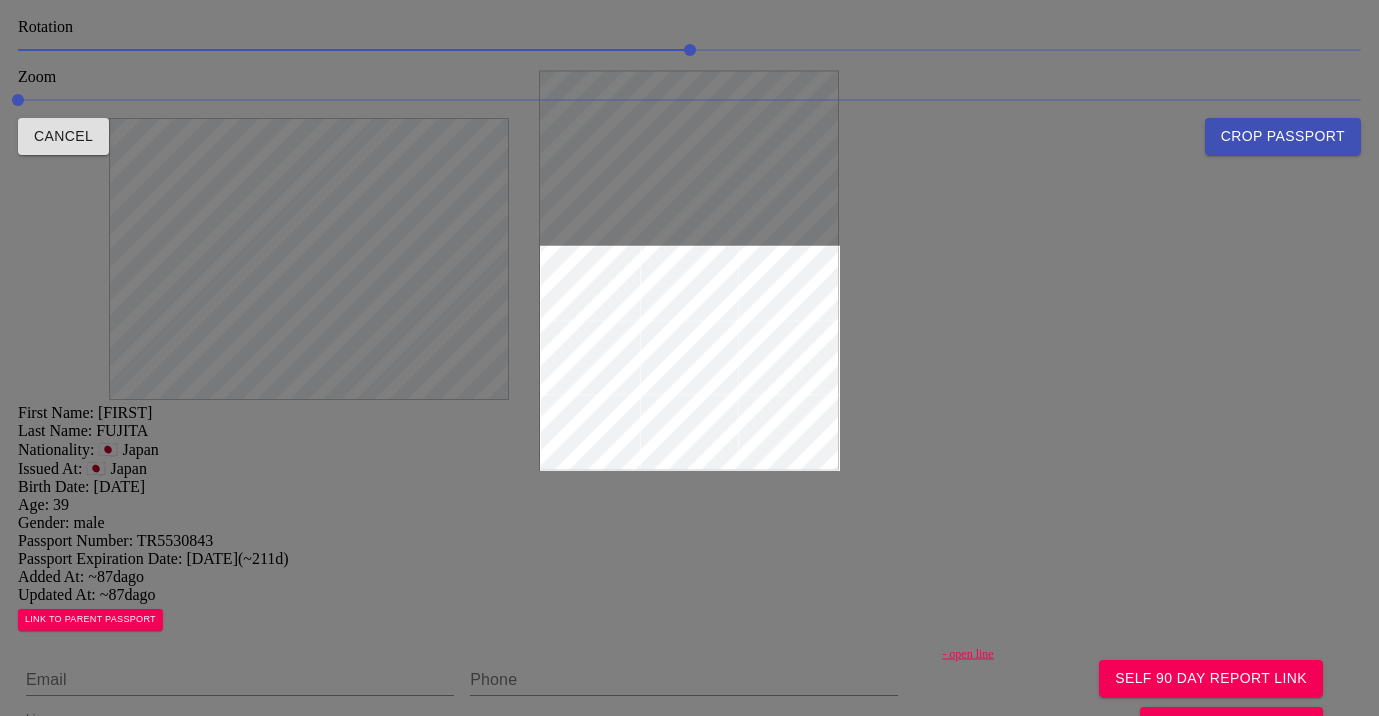 click at bounding box center [690, 358] 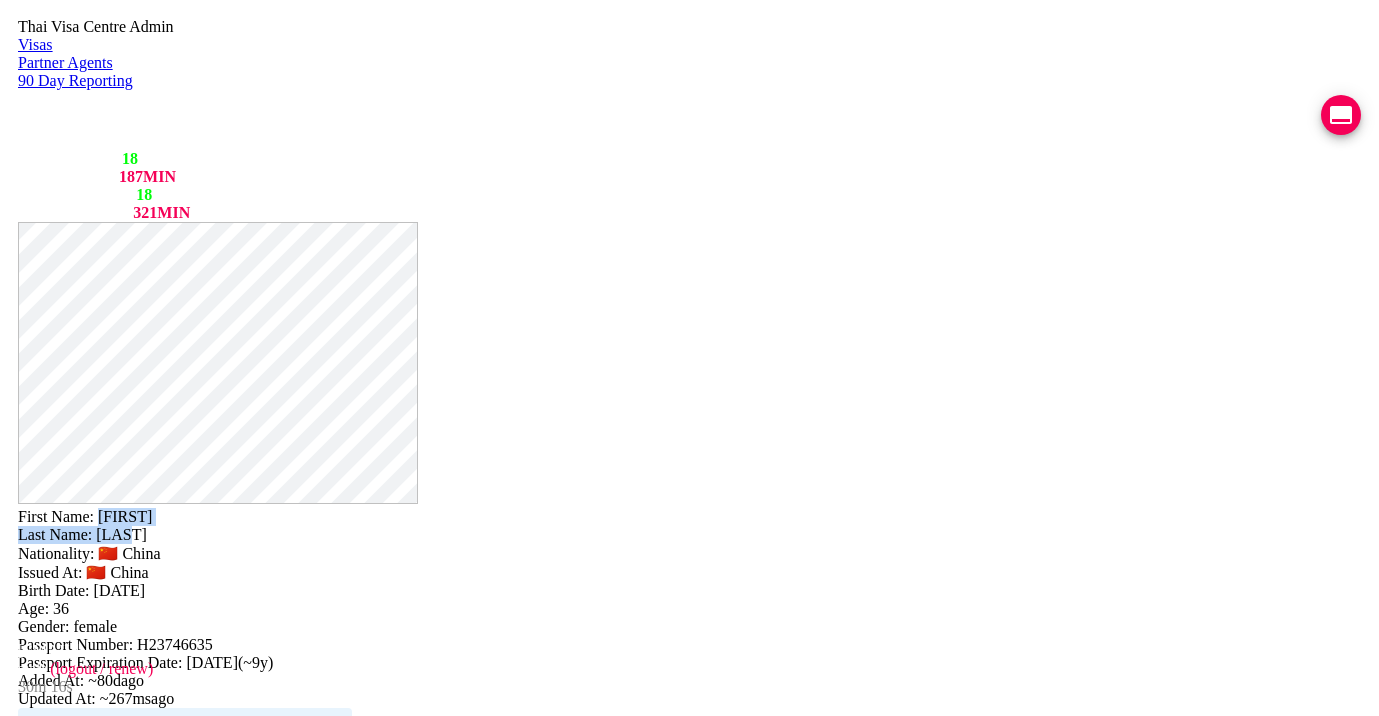 drag, startPoint x: 781, startPoint y: 45, endPoint x: 835, endPoint y: 73, distance: 60.827625 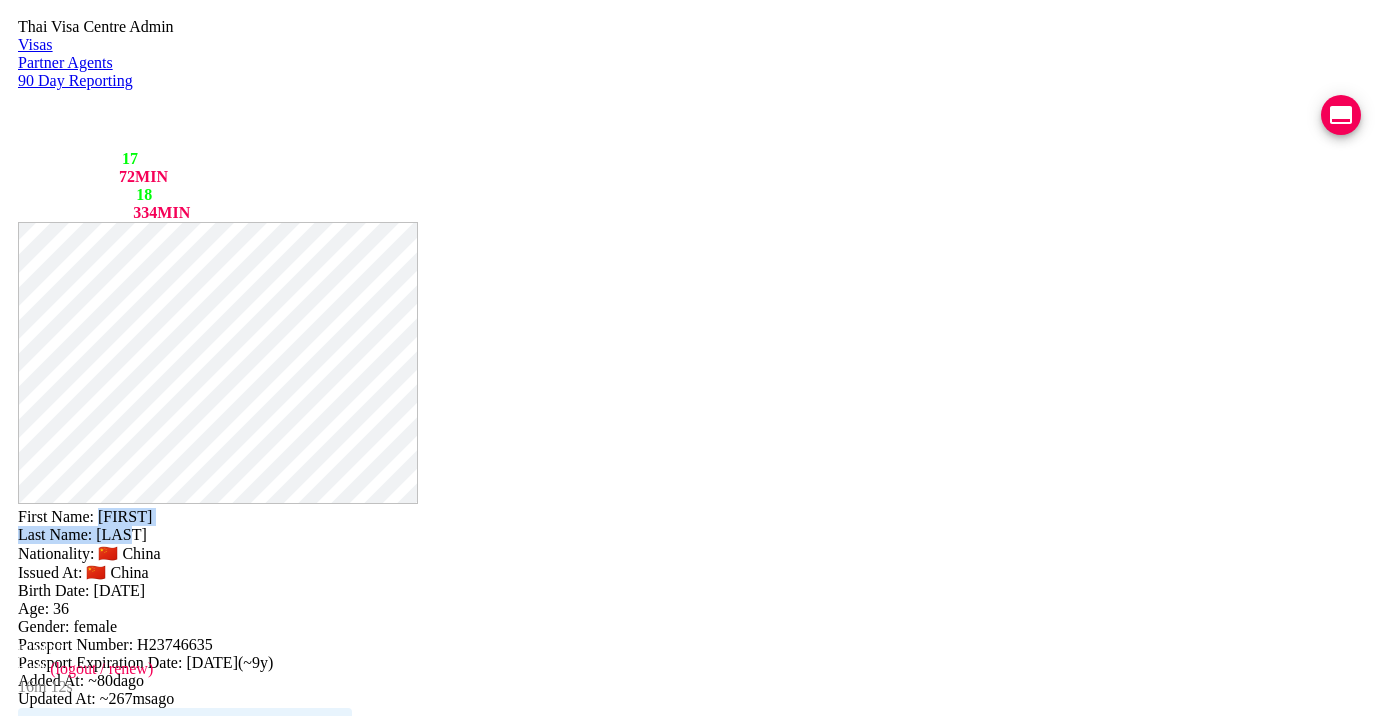 click at bounding box center (1341, 115) 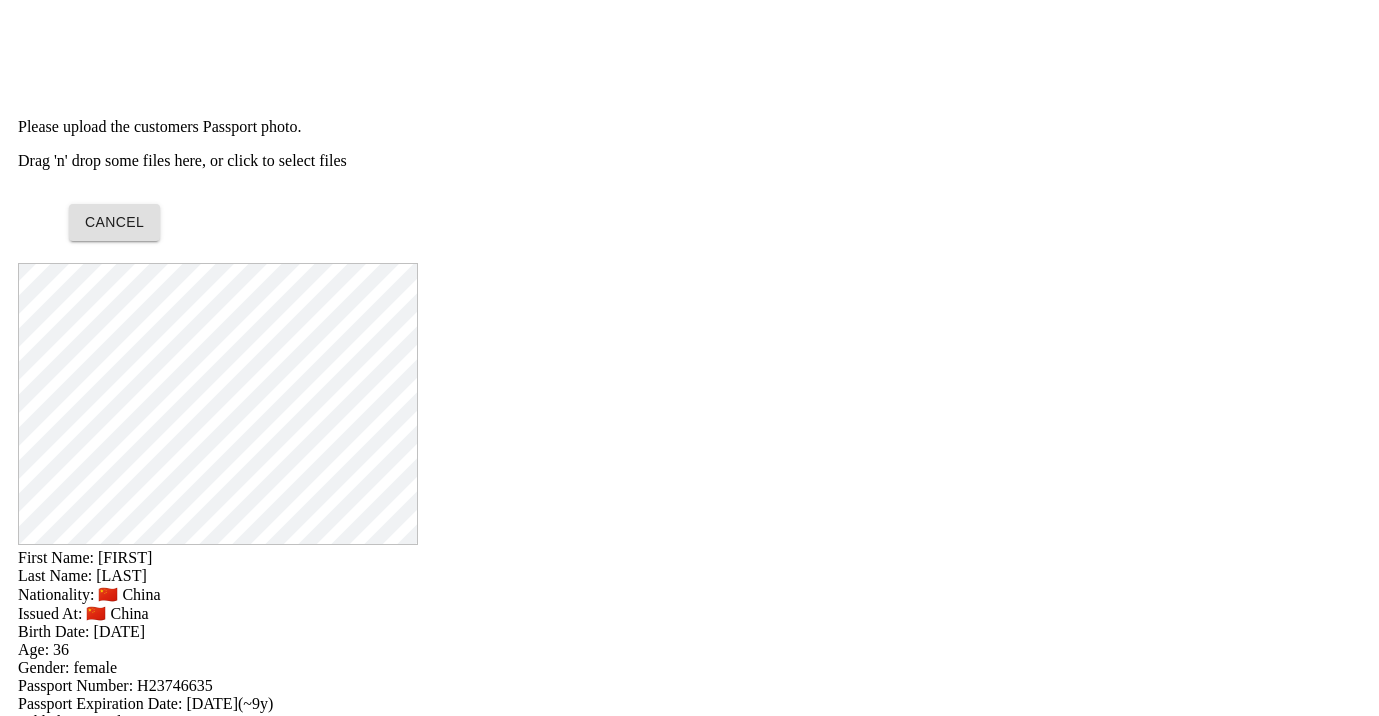click on "Drag 'n' drop some files here, or click to select files" at bounding box center [689, 161] 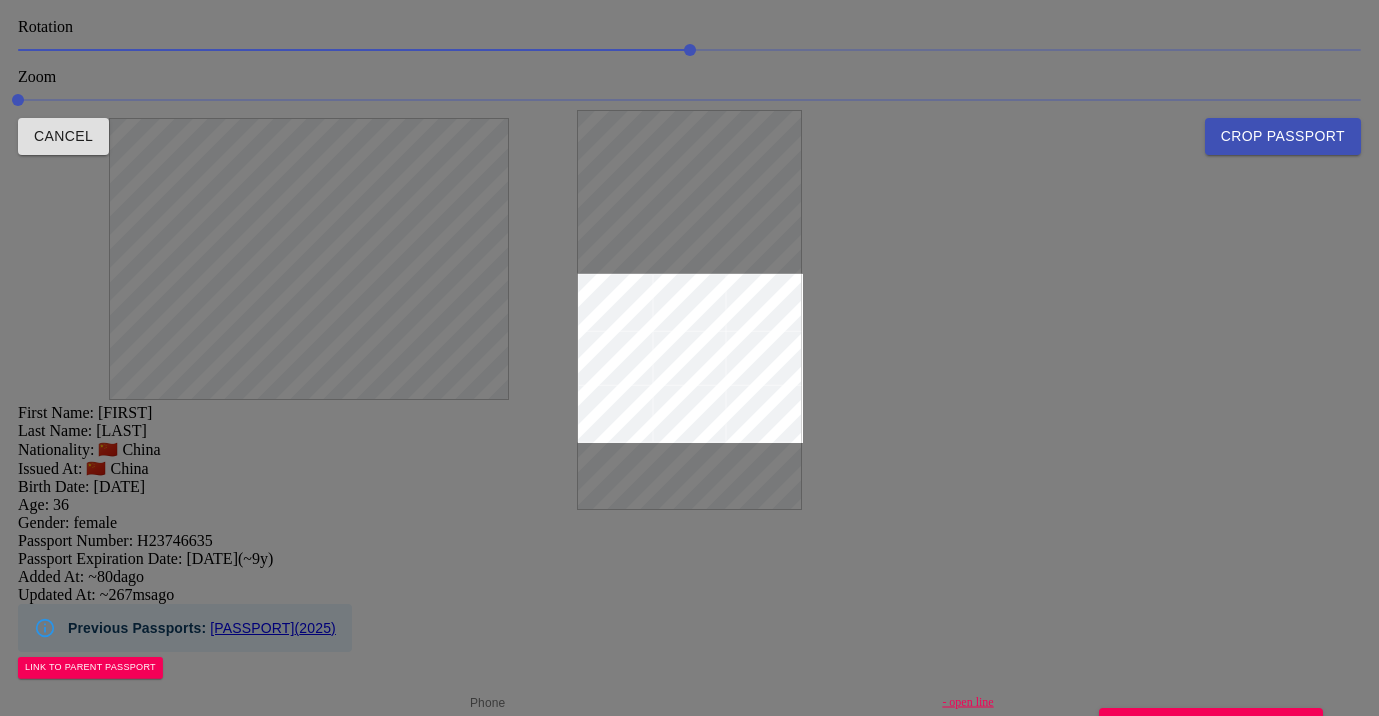 click at bounding box center (689, 358) 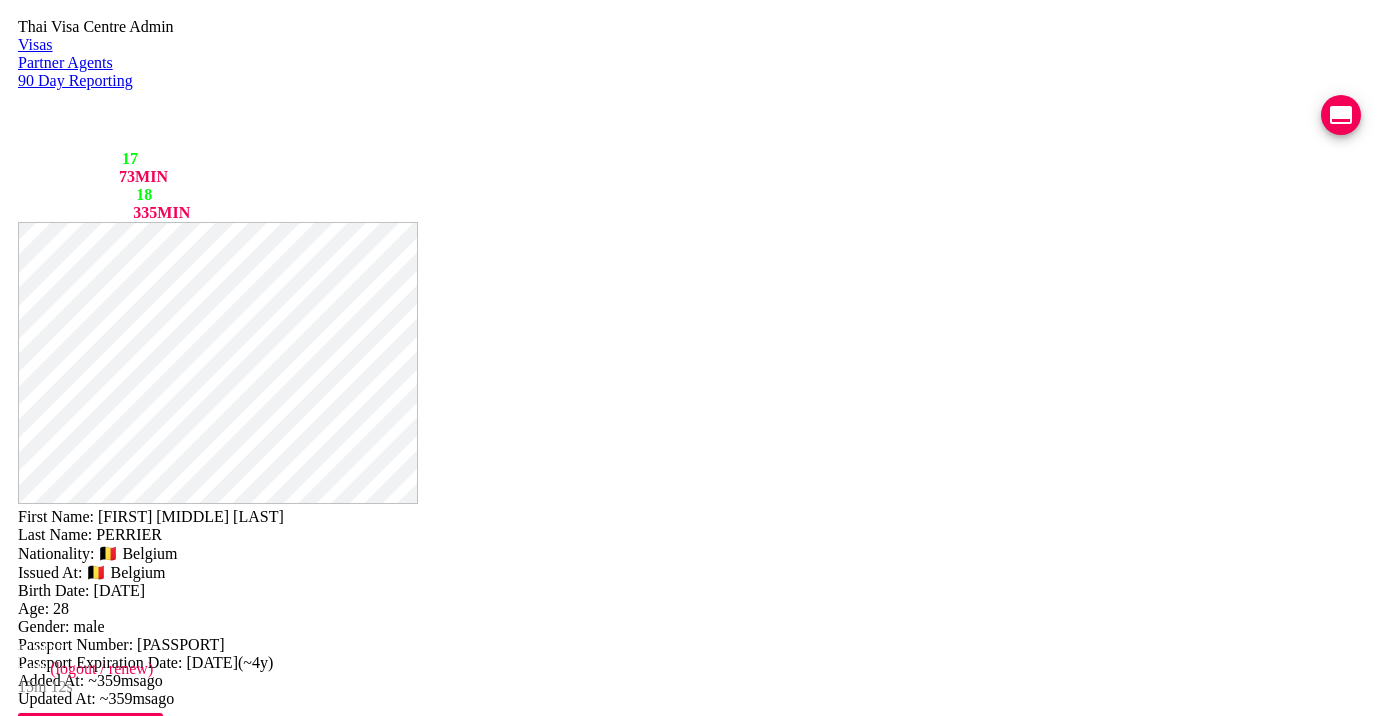 click at bounding box center (240, 848) 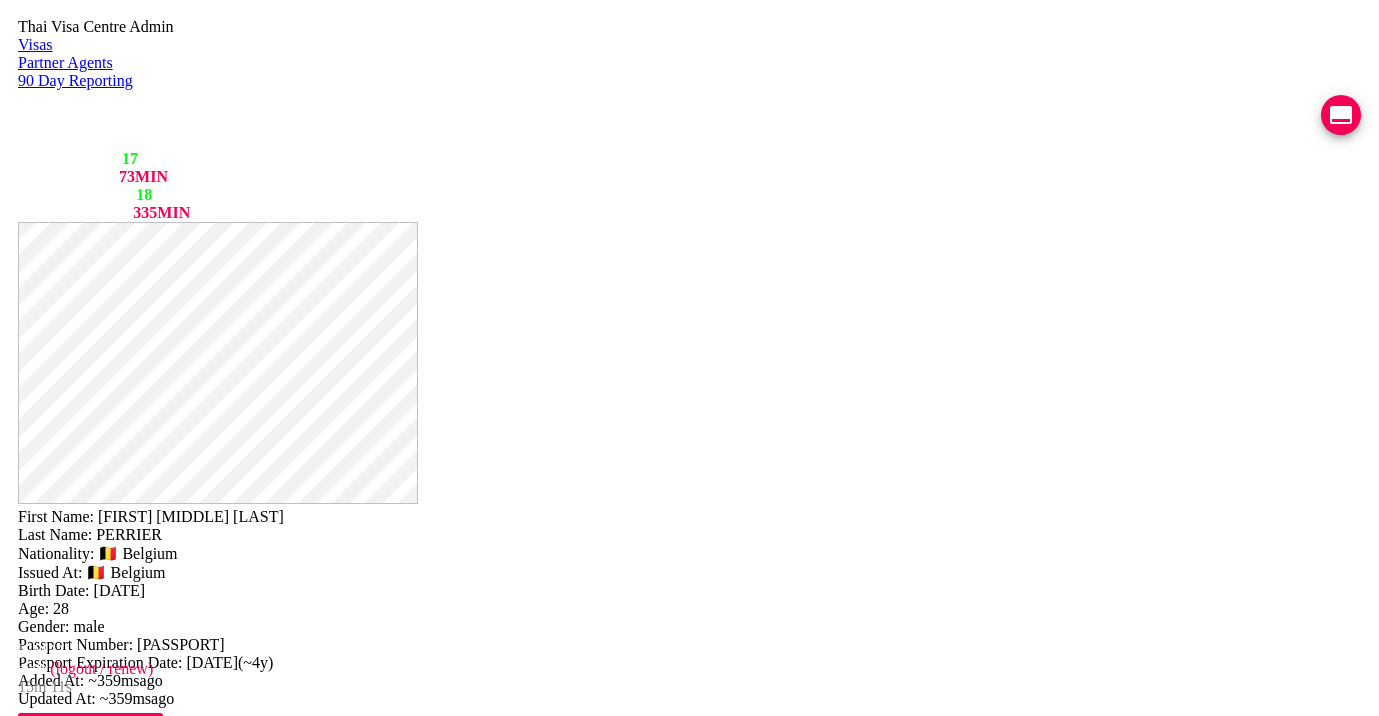 paste on "https://chat.line.biz/Ucf44f918c4bb177ffe0a5137b1b615c3/chat/Uad3d6513c0d5a0963eb5175747662ca6" 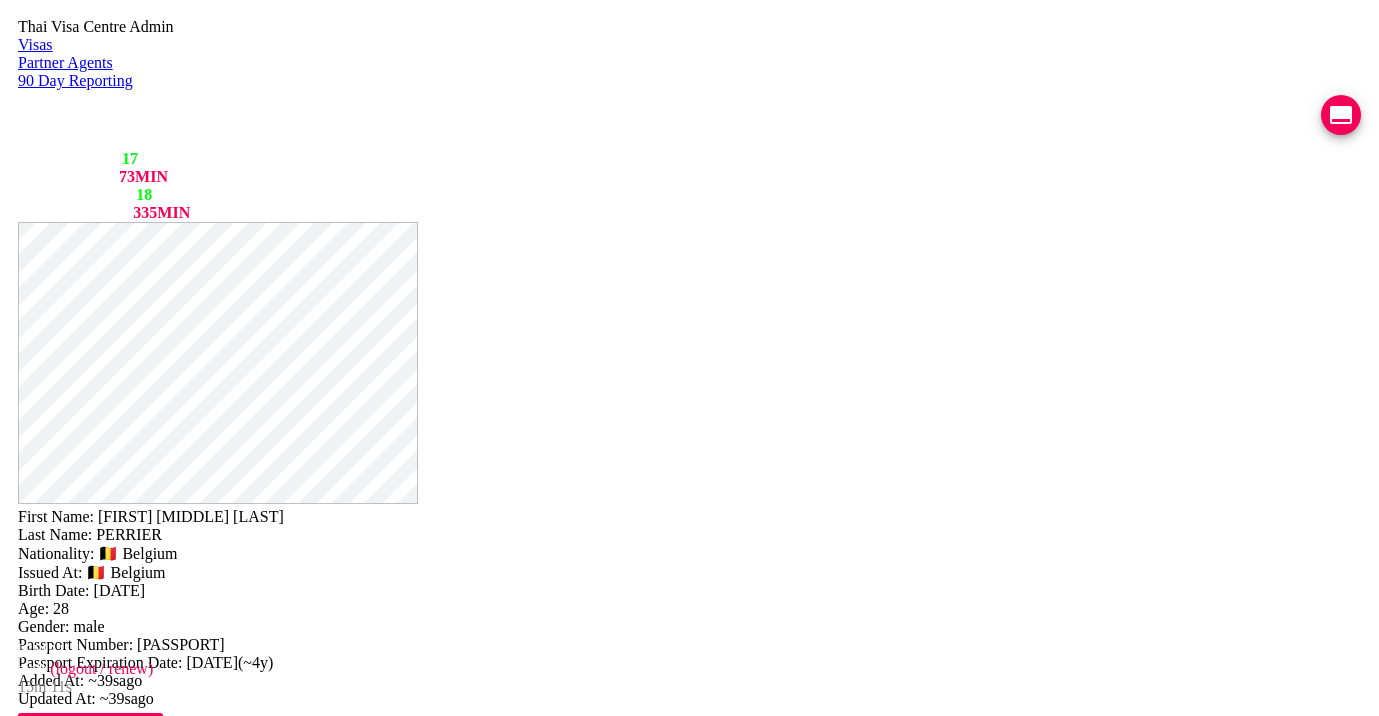 scroll, scrollTop: 0, scrollLeft: 415, axis: horizontal 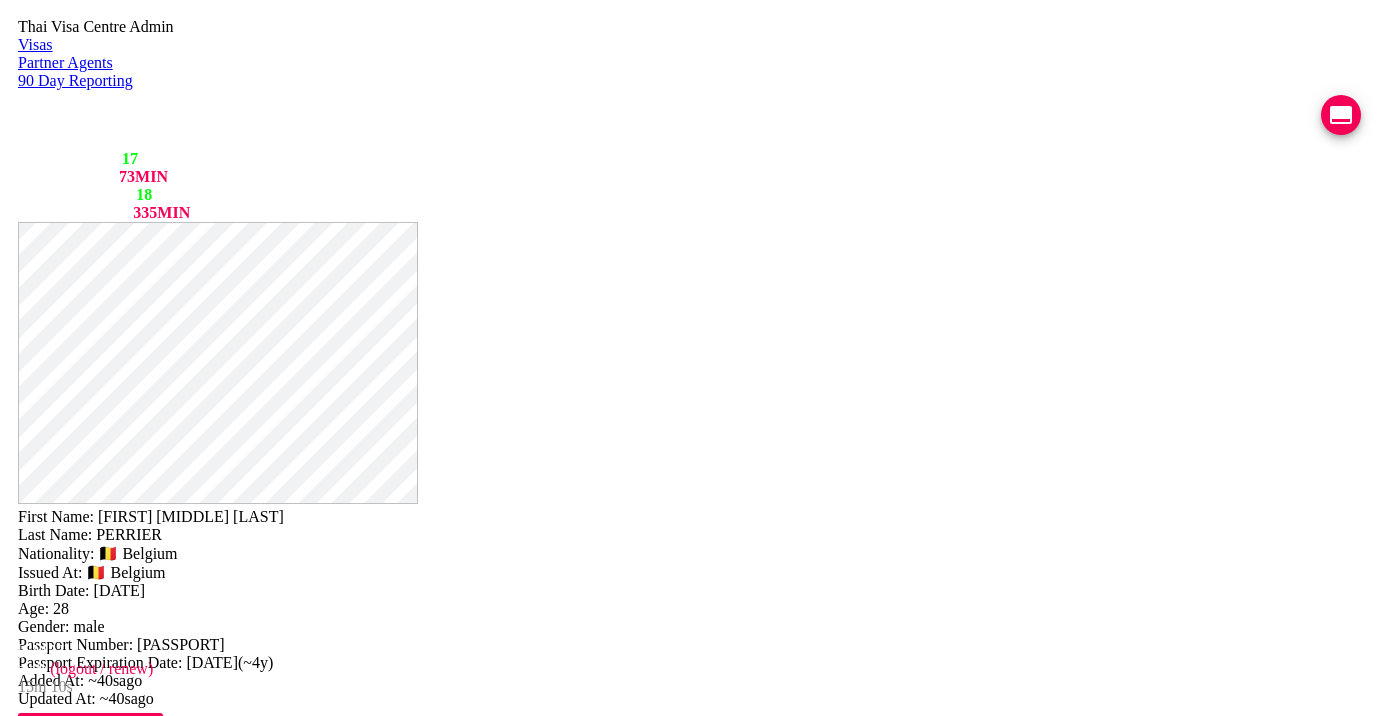 click on "Save Changes" at bounding box center (1139, 1031) 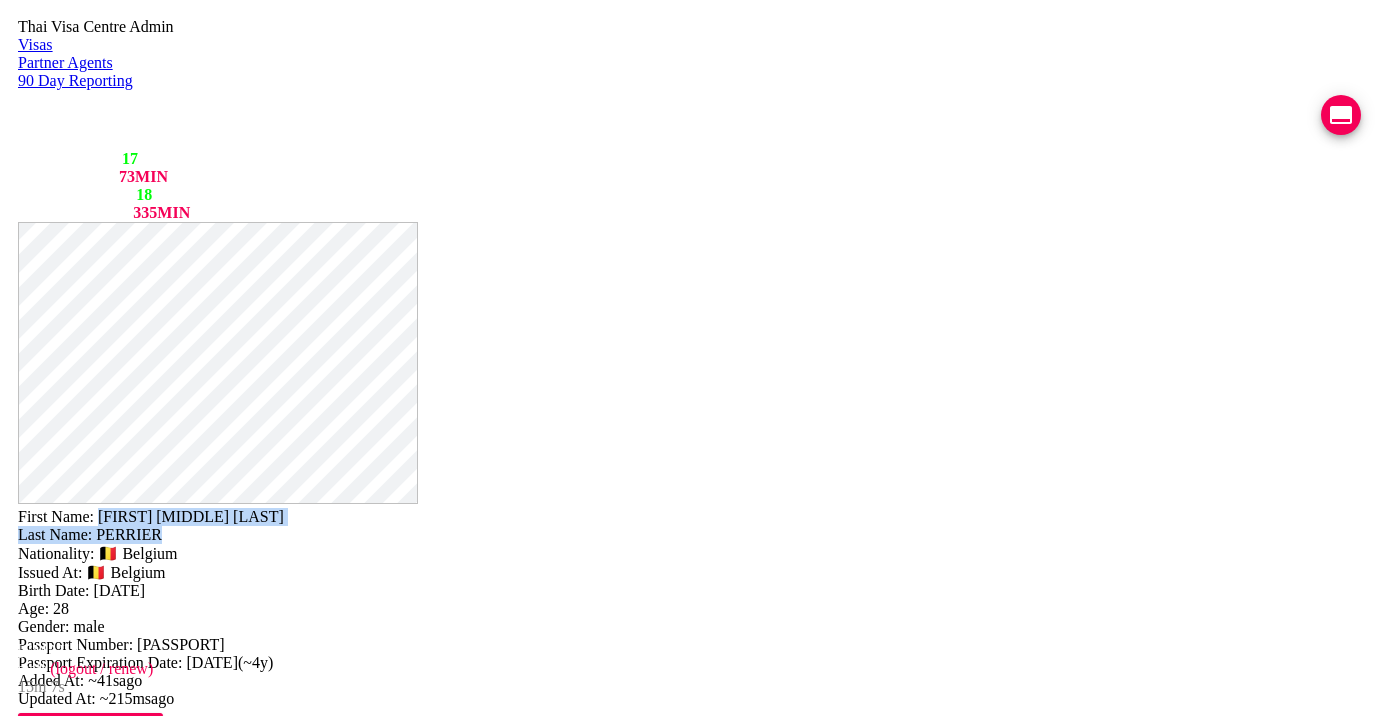drag, startPoint x: 779, startPoint y: 50, endPoint x: 862, endPoint y: 69, distance: 85.146935 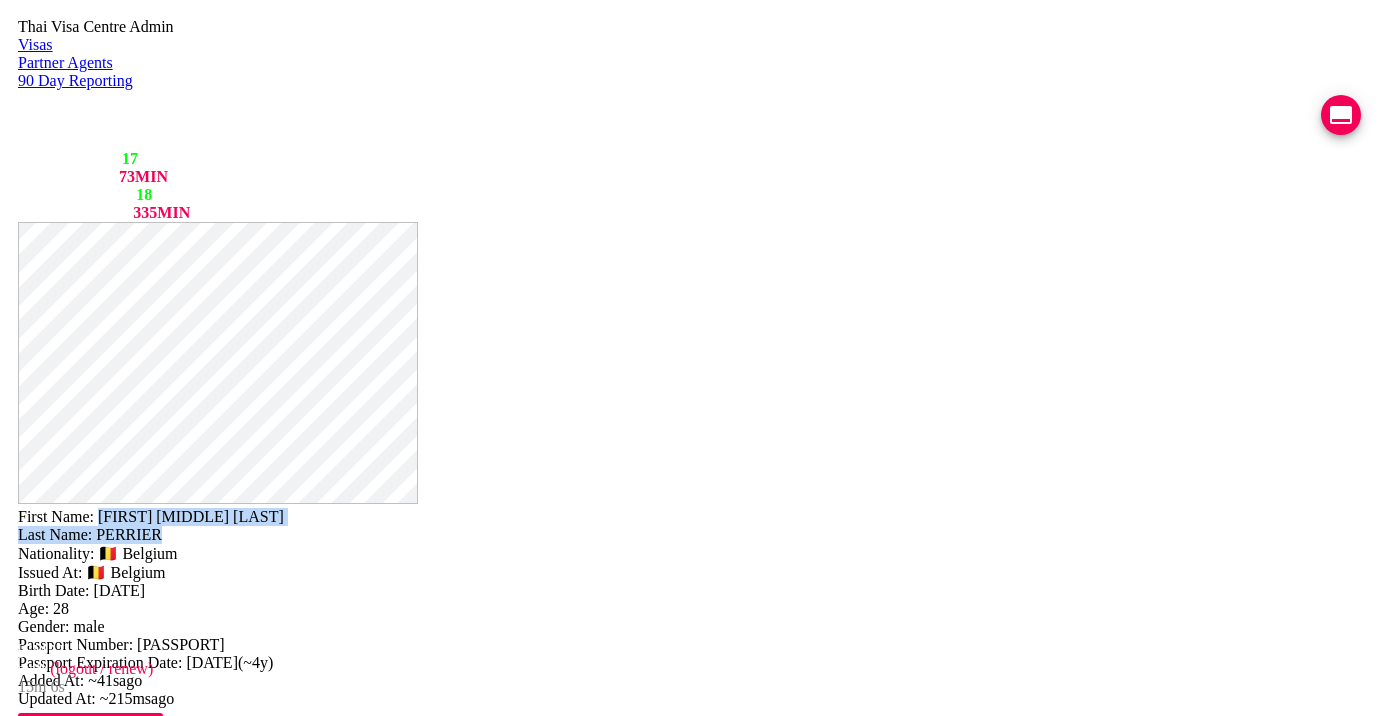 copy on "JULIEN DIDIER R Last Name:   PERRIER" 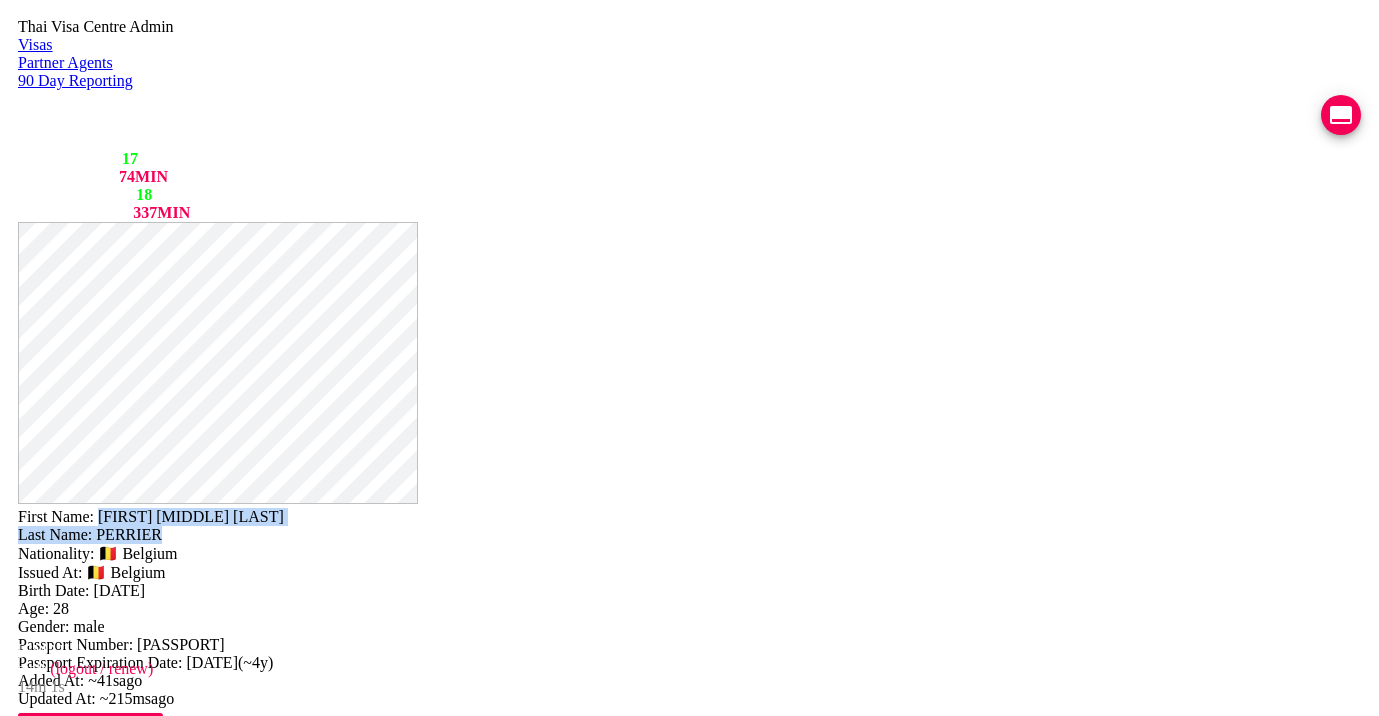 click on "Last Name:" at bounding box center (56, 516) 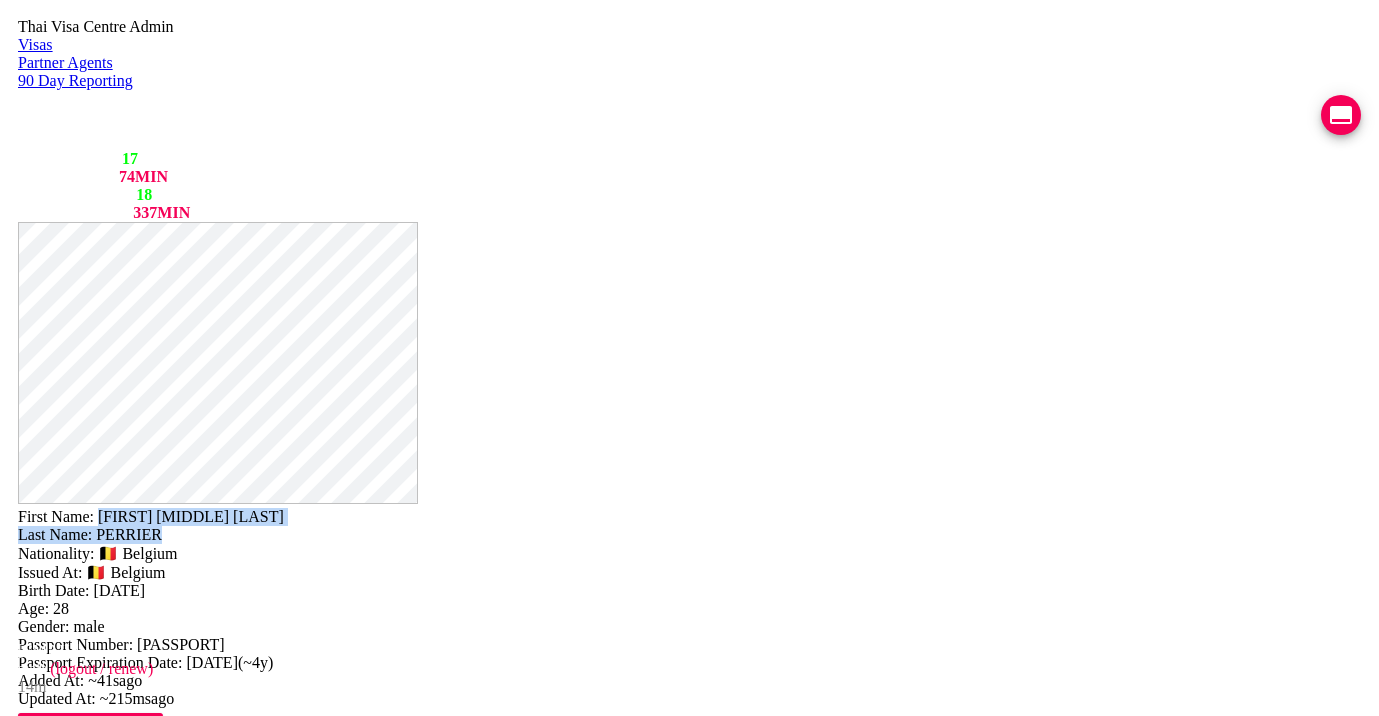 drag, startPoint x: 779, startPoint y: 51, endPoint x: 873, endPoint y: 67, distance: 95.35198 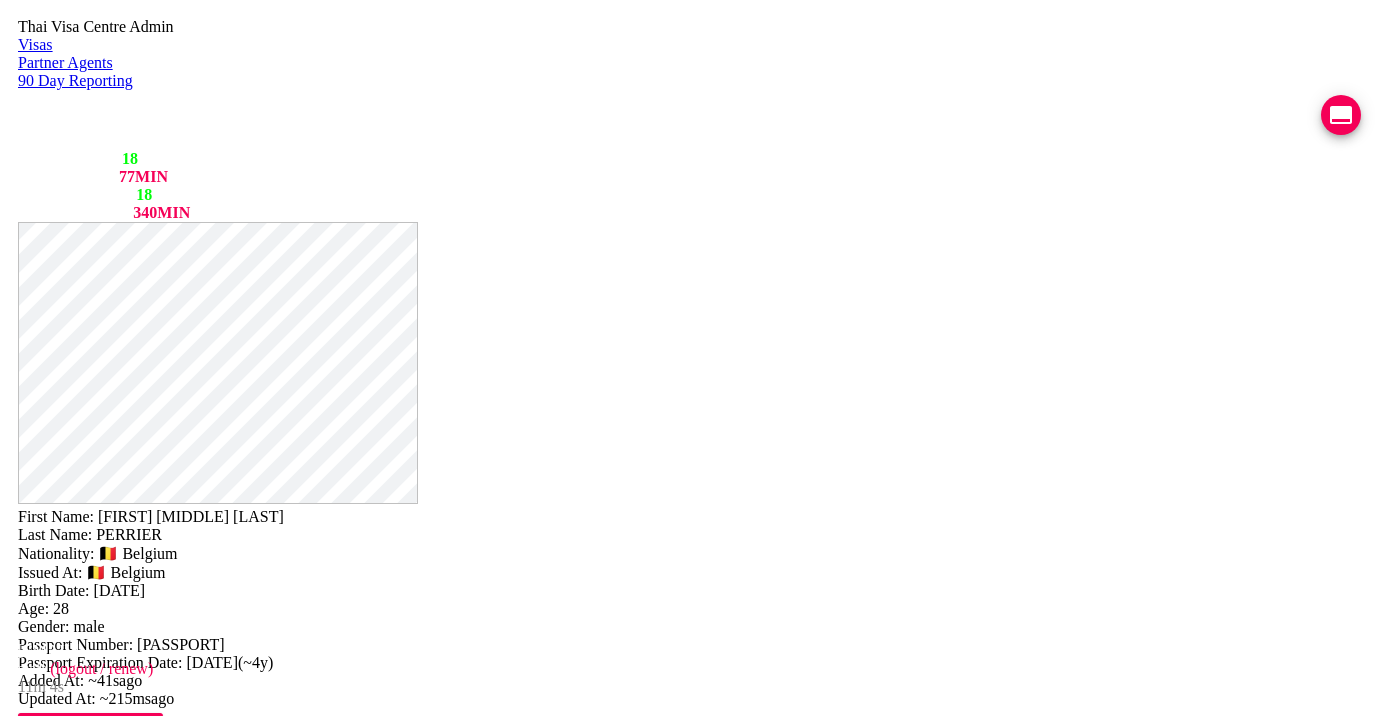 click on "Thai Visa Centre Admin Visas Partner Agents 90 Day Reporting LINE QUEUE   18 LINE DELAY   77  MIN EMAIL QUEUE   18 EMAIL DELAY   340  MIN joysthrlong@gmail.com staff   (logout / renew) 11m 4s First Name:   JULIEN DIDIER R Last Name:   PERRIER Nationality:   🇧🇪   Belgium Issued At:   🇧🇪   Belgium Birth Date:   1997-03-14 Age:   28 Gender:   male Passport Number:   GA8508621 Passport Expiration Date:   2030-01-05  (  ~4y  ) Added At:   ~41s  ago Updated At:   ~215ms  ago LINK TO PARENT PASSPORT SELF 90 DAY REPORT LINK GENERATE TM FORM Email Phone  - open line Line https://chat.line.biz/Ucf44f918c4bb177ffe0a5137b1b615c3/chat/Uad3d6513c0d5a0963eb5175747662ca6 Reporting Address Mailing Address English Mailing Address Thai Save Changes Application photos  missing application photo Uploaded photos ( 0  images)  no uploaded photos Mentions ( 0  images) no mentions Visa Stamps ADD VISA STAMP There are no records to display Reports ADD 90 DAY REPORT There are no records to display" at bounding box center (689, 735) 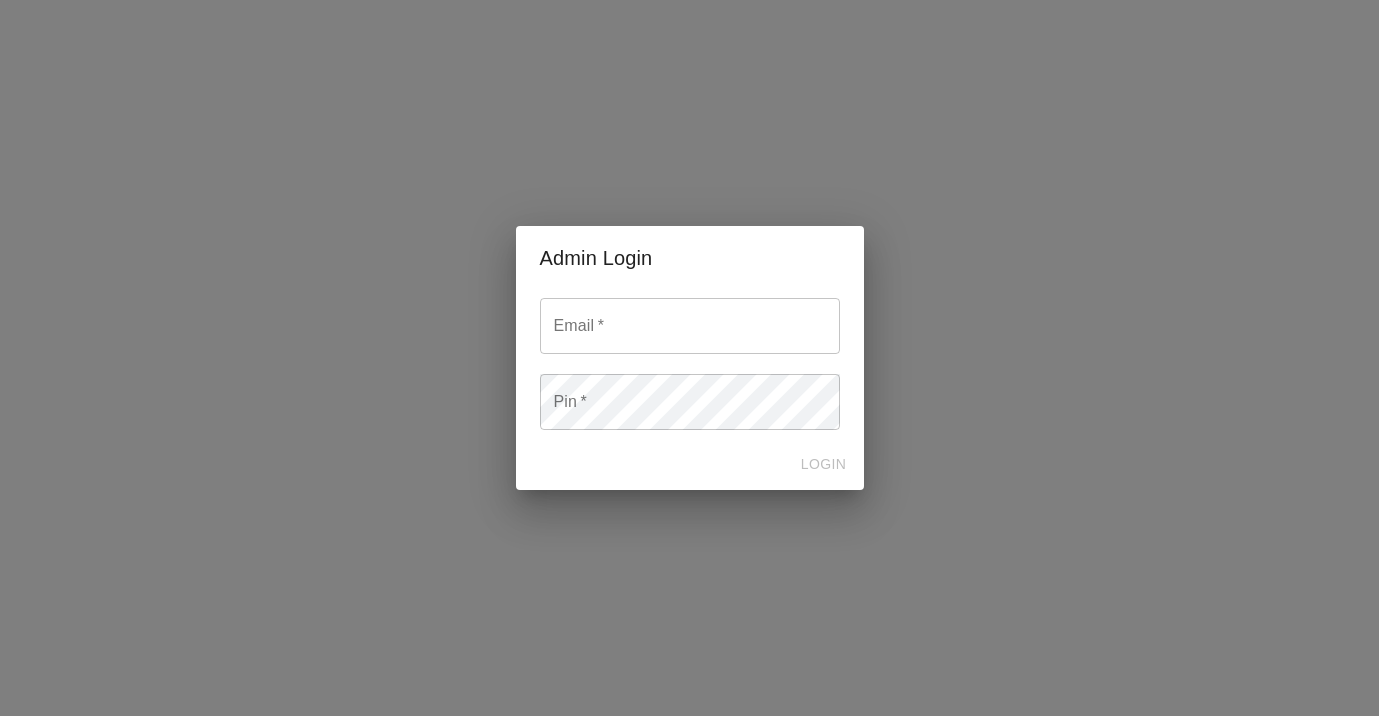 scroll, scrollTop: 0, scrollLeft: 0, axis: both 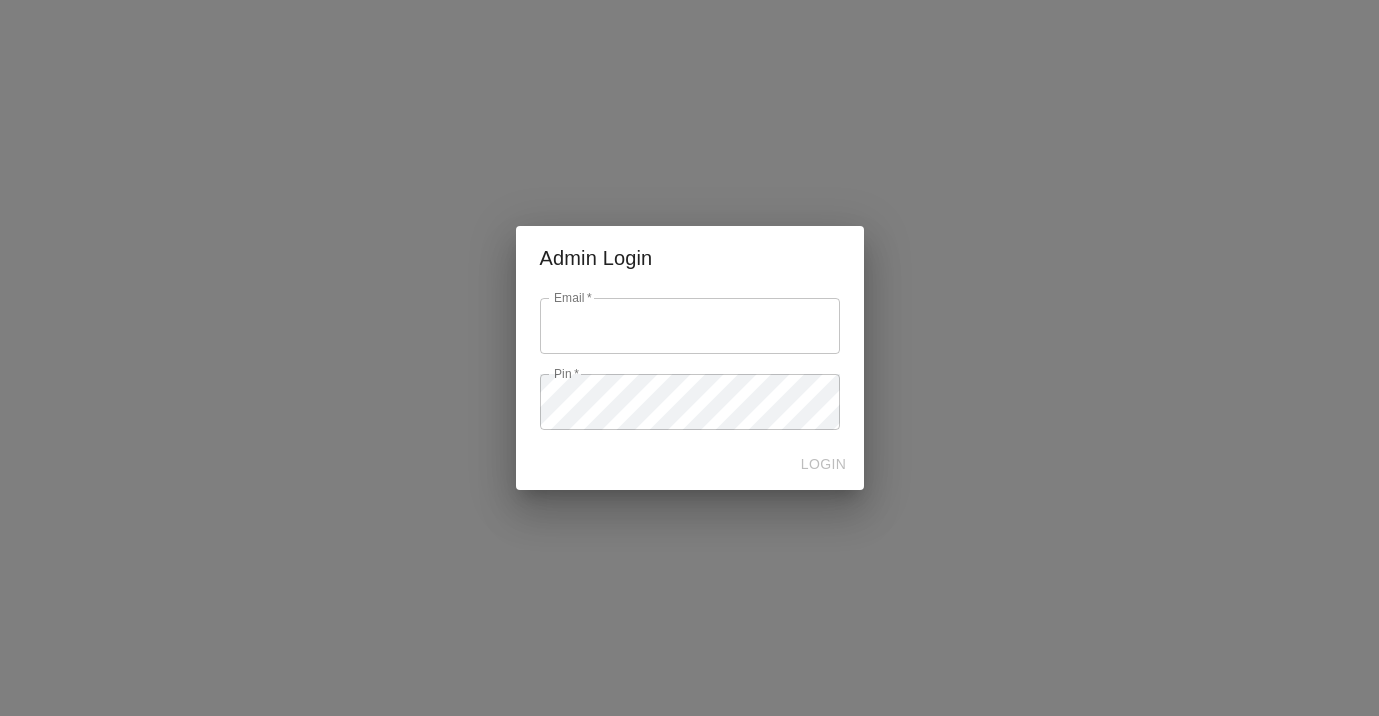 type on "[USERNAME]@example.com" 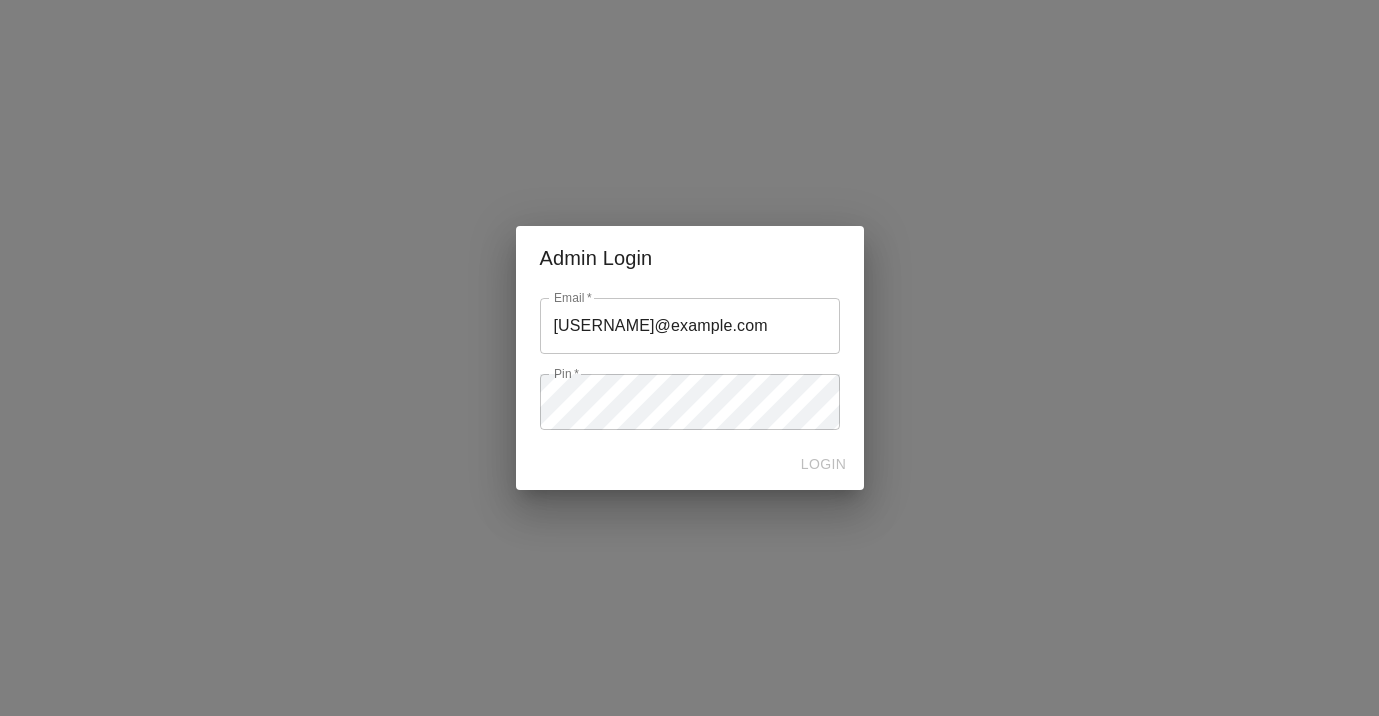 click at bounding box center [690, 326] 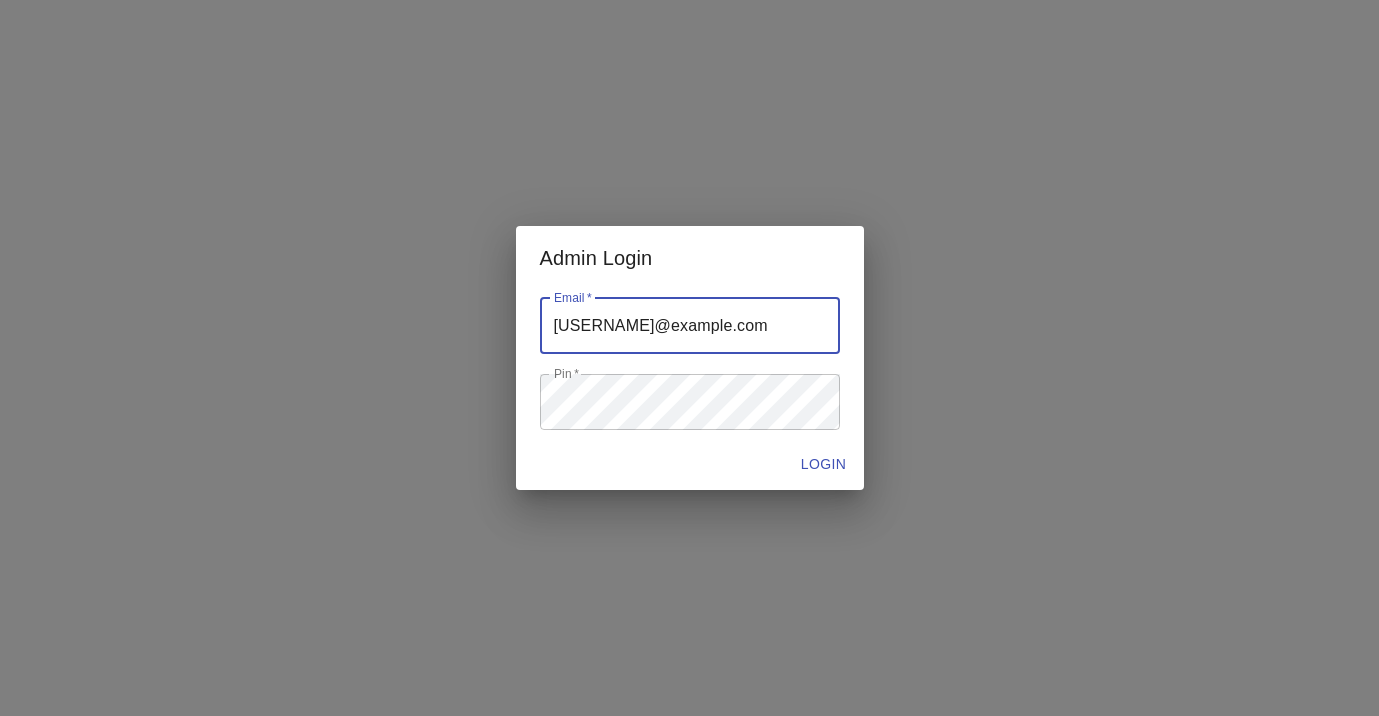 click on "LOGIN" at bounding box center (824, 464) 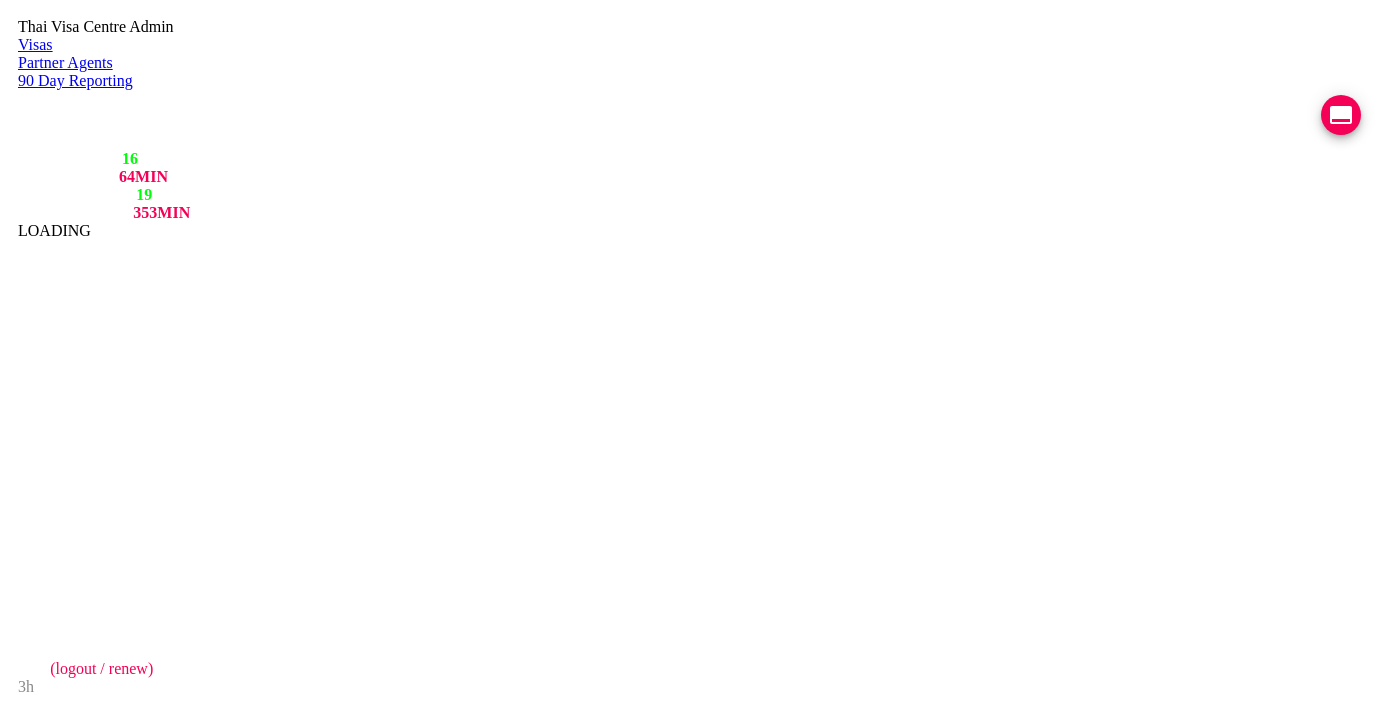 scroll, scrollTop: 0, scrollLeft: 0, axis: both 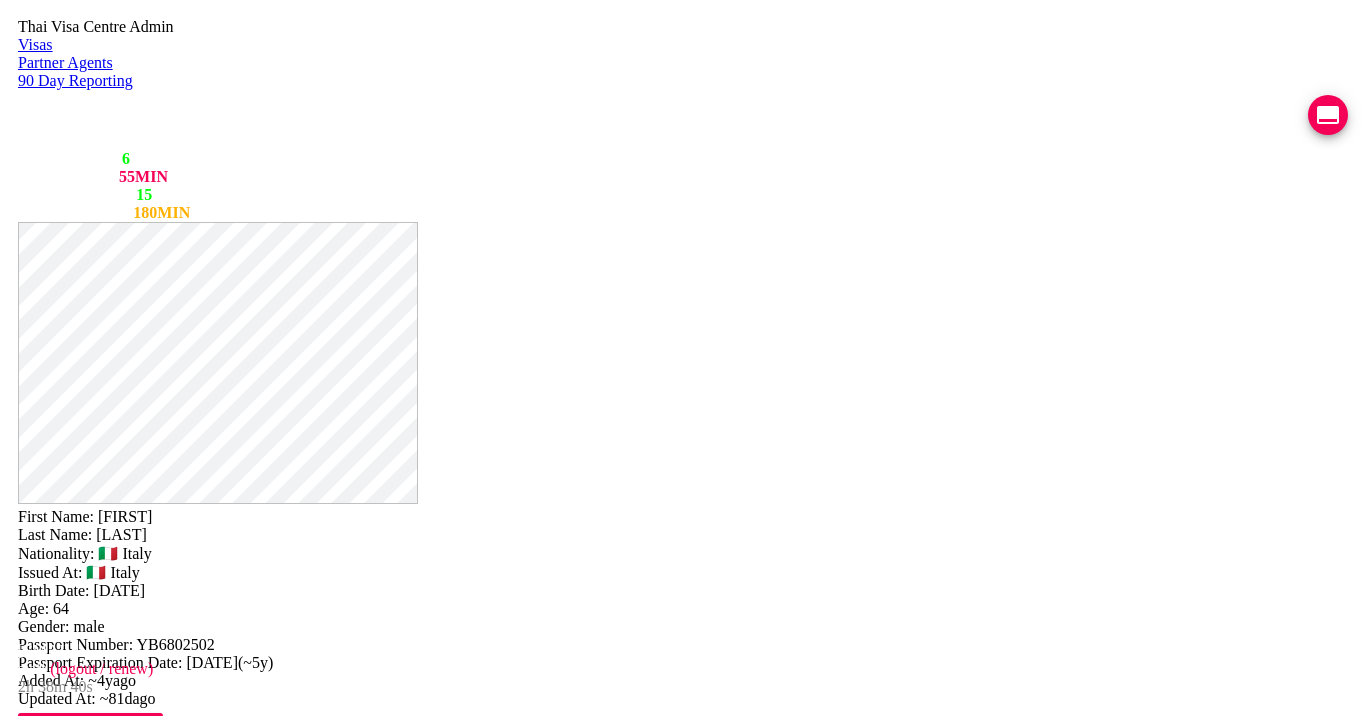 click on "COMPLETED" at bounding box center (126, 2205) 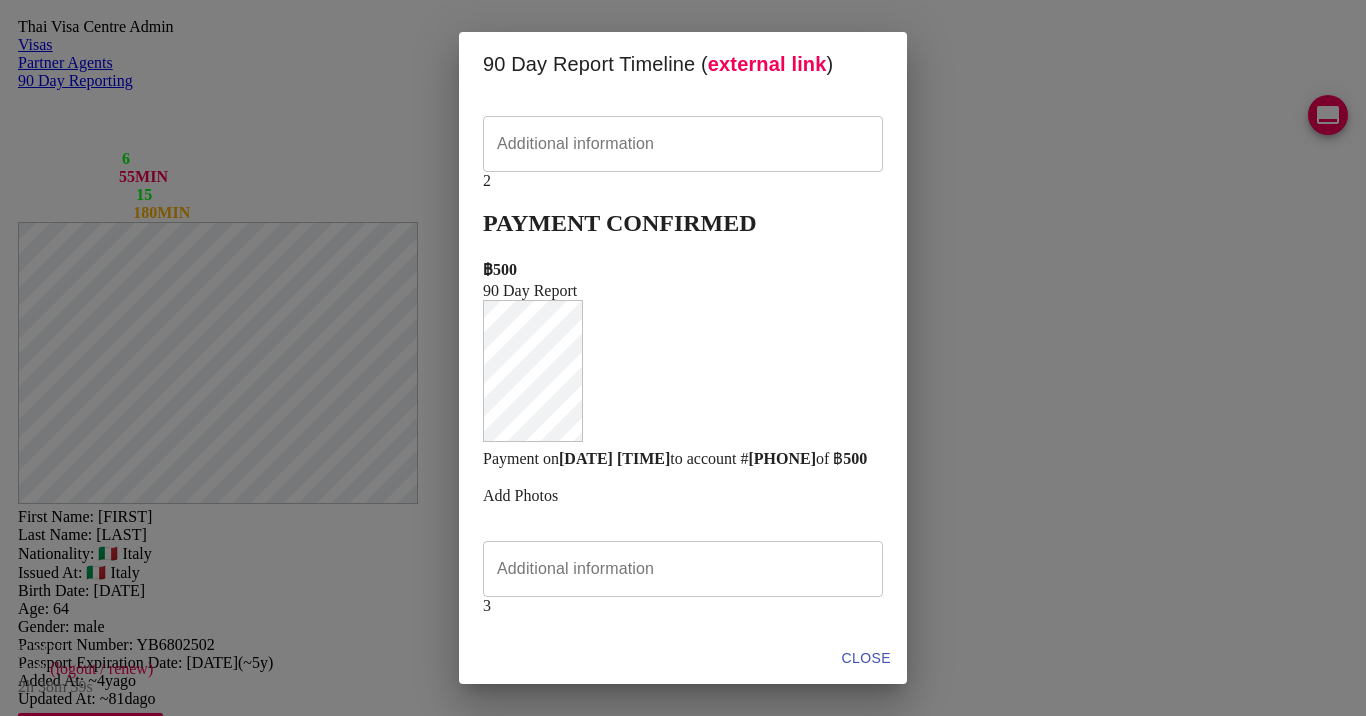 scroll, scrollTop: 456, scrollLeft: 0, axis: vertical 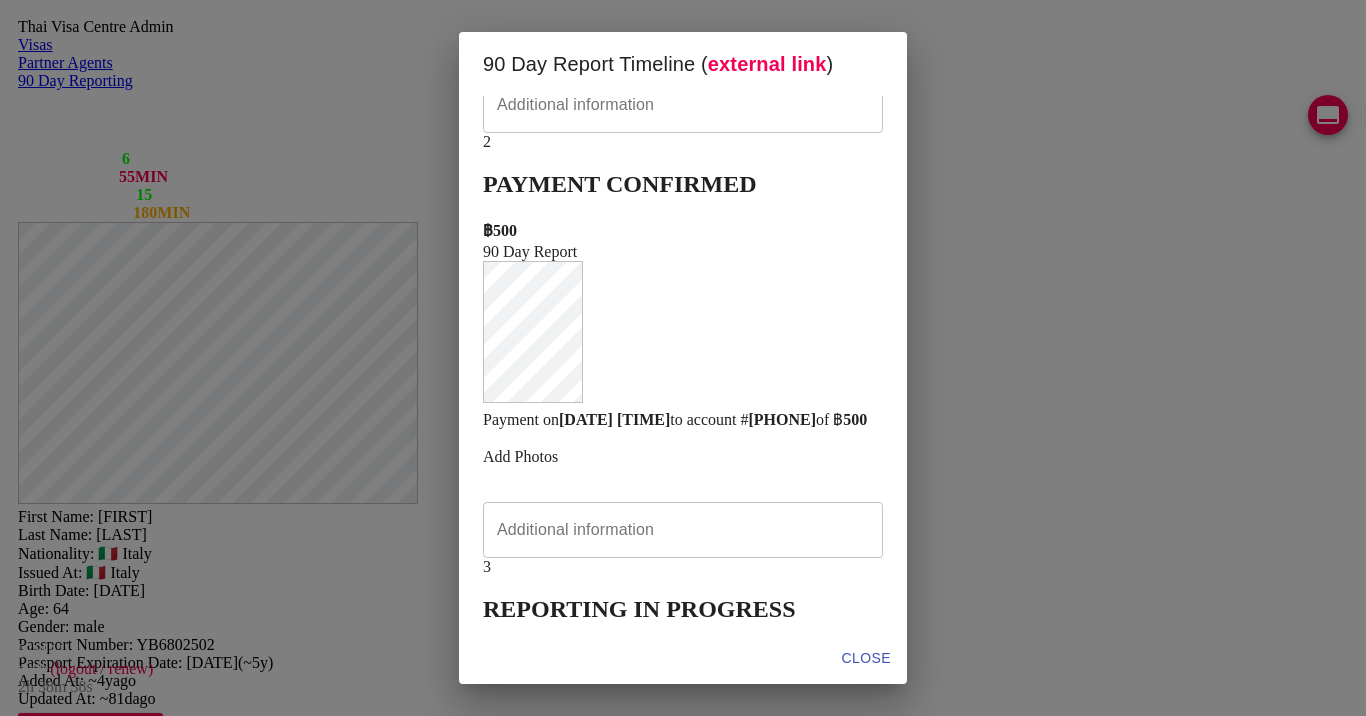 click at bounding box center [683, -130] 